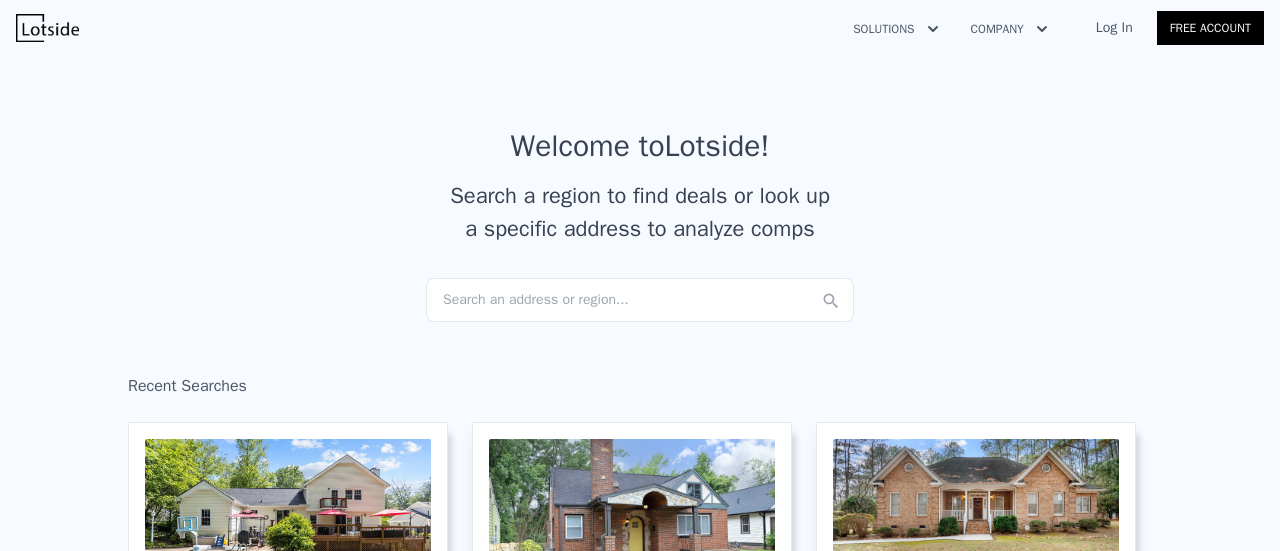 scroll, scrollTop: 0, scrollLeft: 0, axis: both 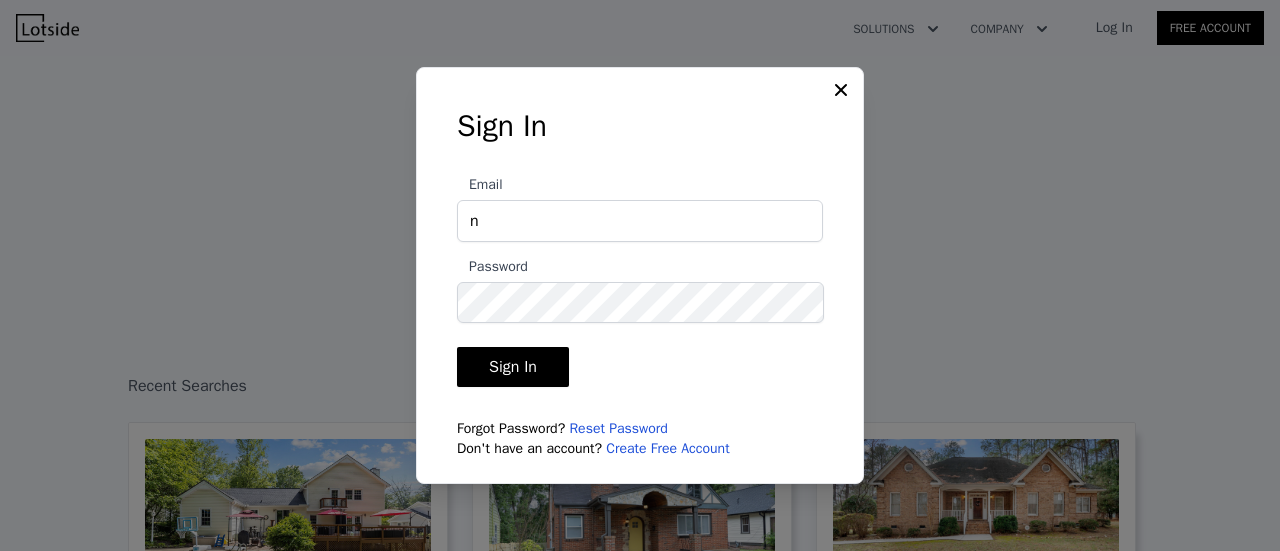 type on "[EMAIL_ADDRESS][DOMAIN_NAME]" 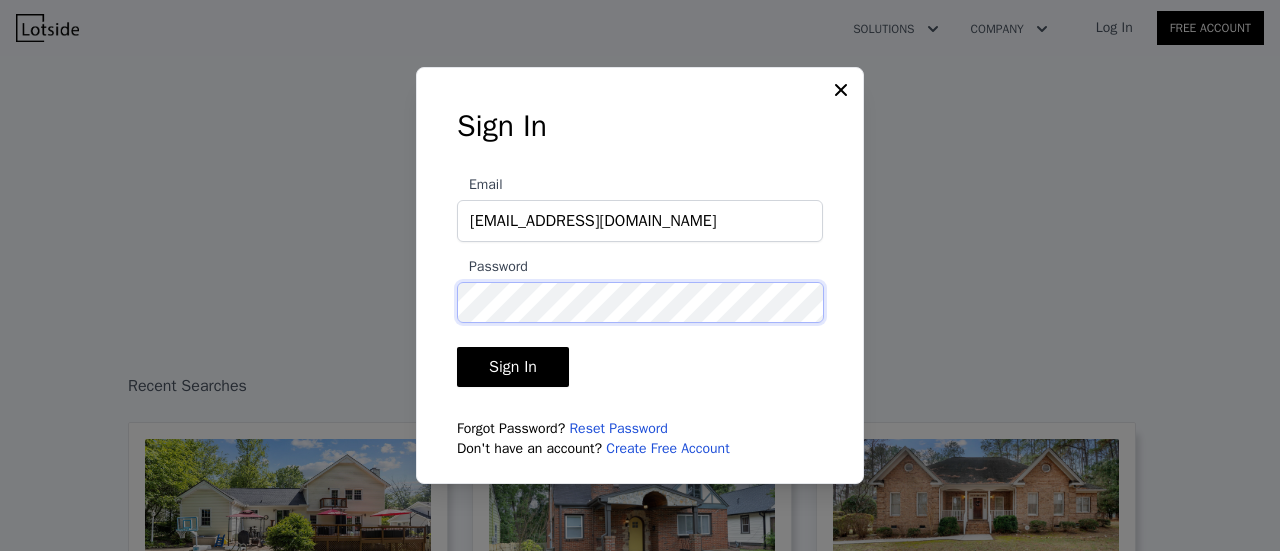 click on "Sign In" at bounding box center (513, 367) 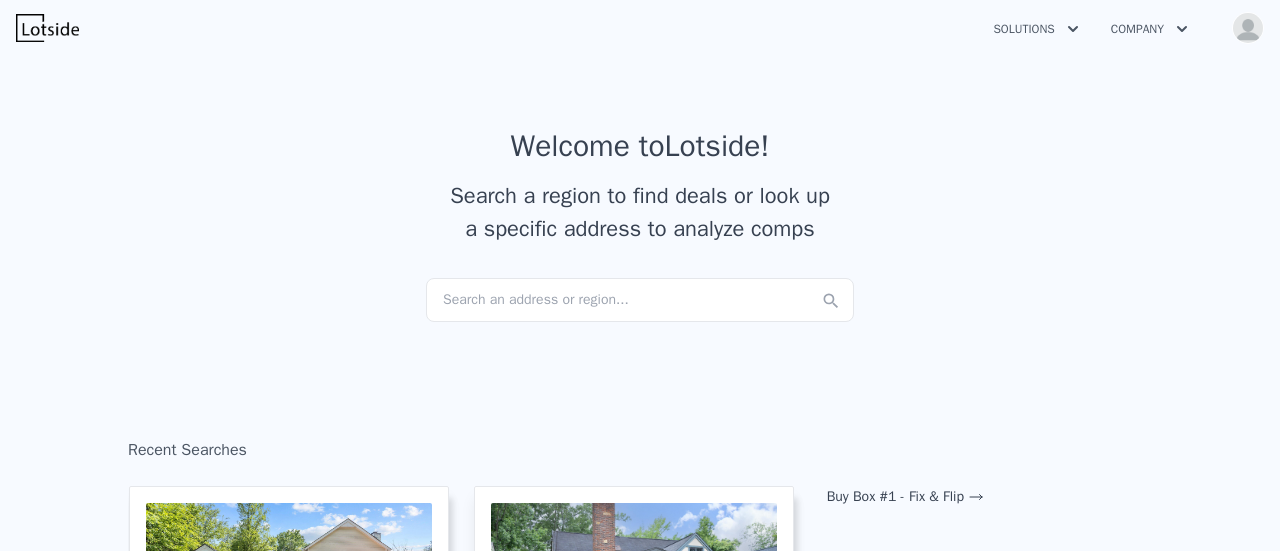 scroll, scrollTop: 0, scrollLeft: 0, axis: both 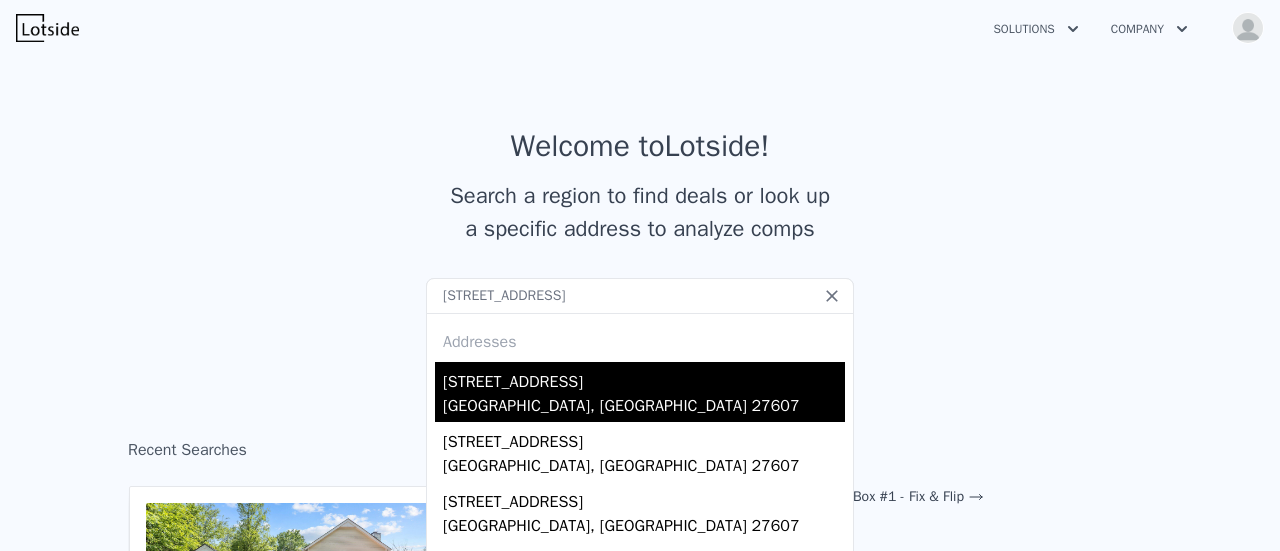 type on "[STREET_ADDRESS]" 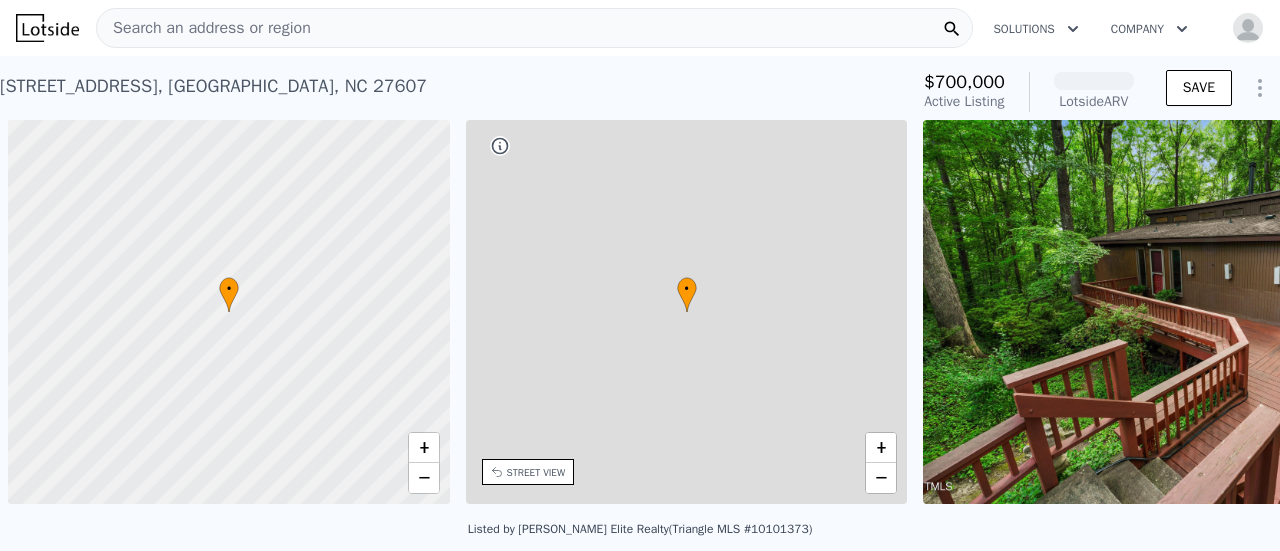 scroll, scrollTop: 0, scrollLeft: 8, axis: horizontal 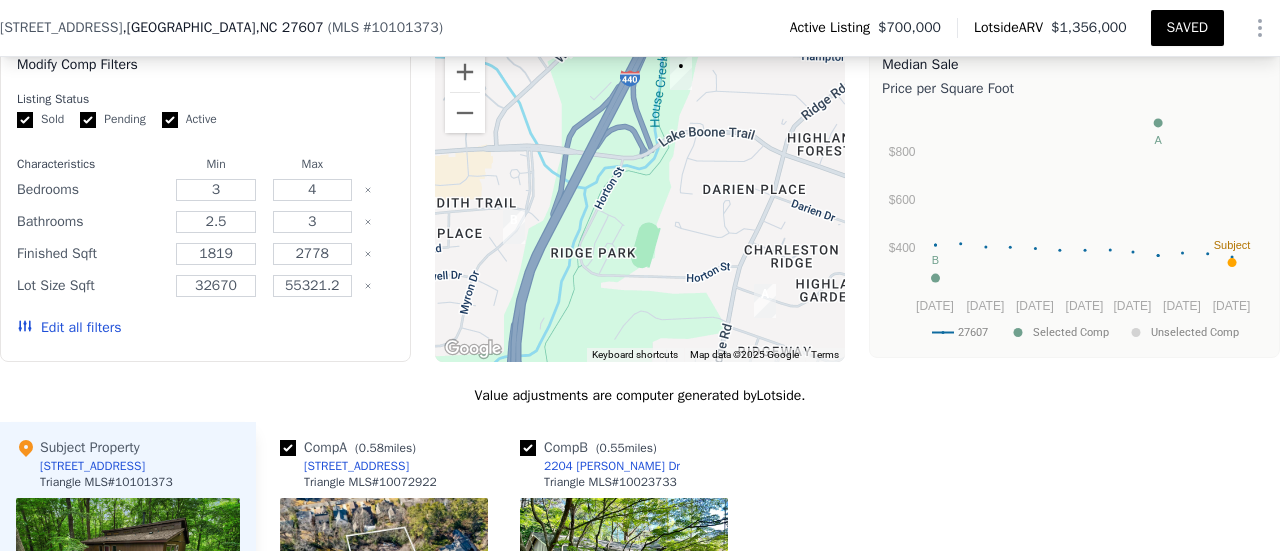 click on "Edit all filters" at bounding box center [69, 328] 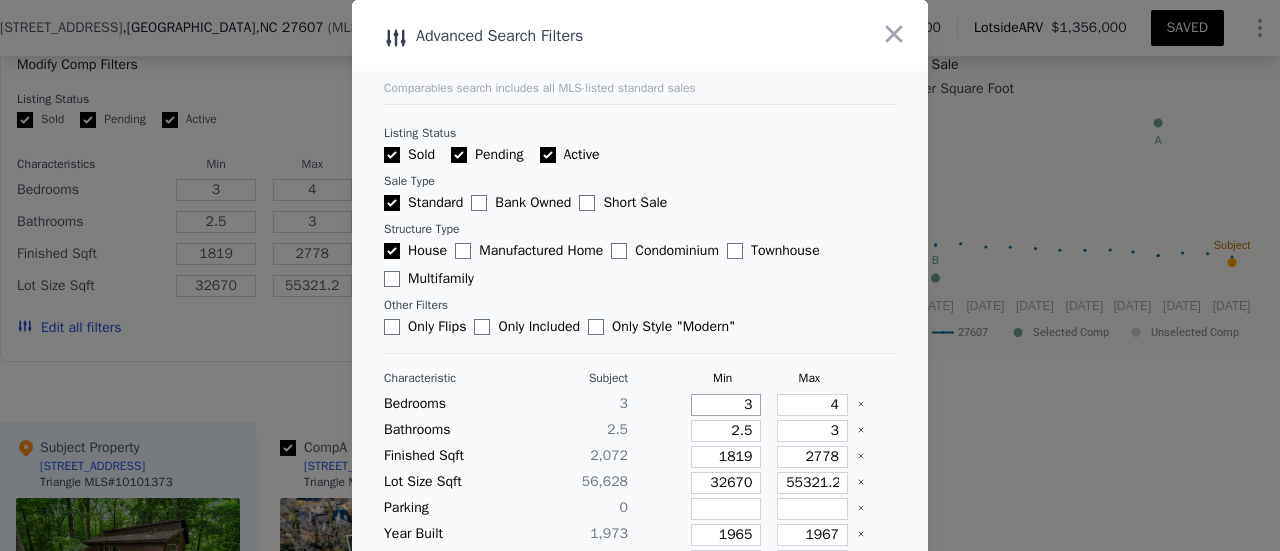 drag, startPoint x: 703, startPoint y: 405, endPoint x: 770, endPoint y: 407, distance: 67.02985 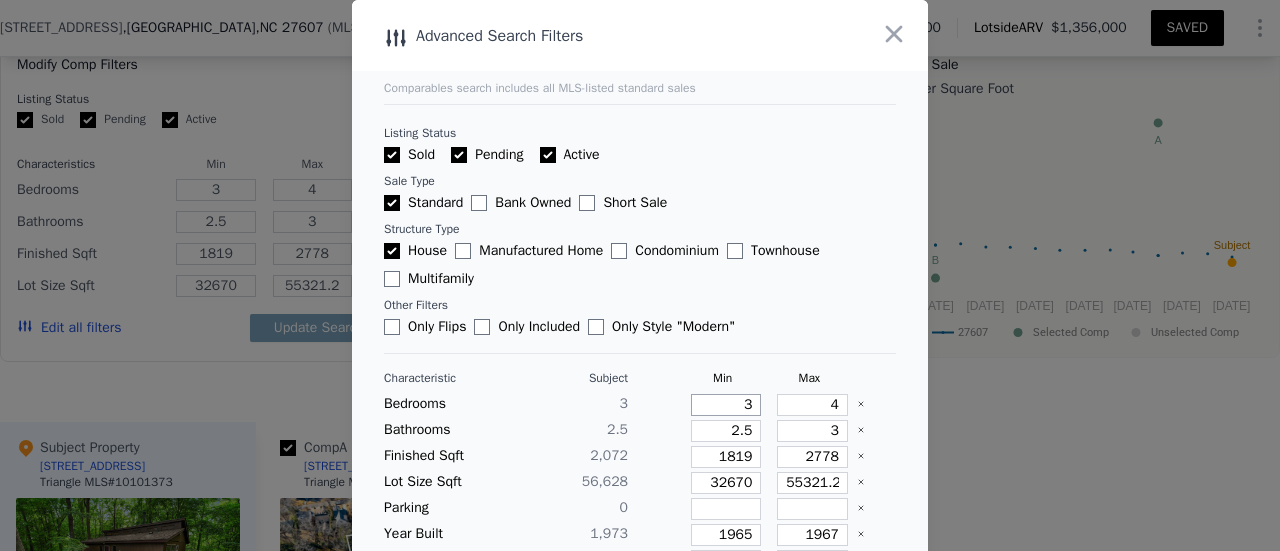 type on "2" 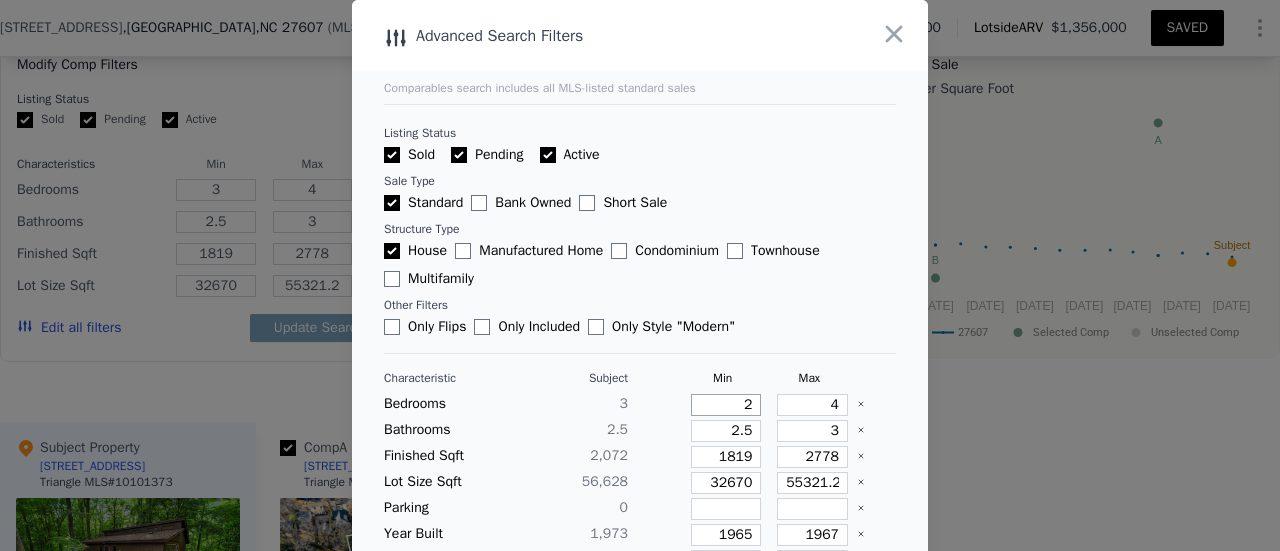 type on "2" 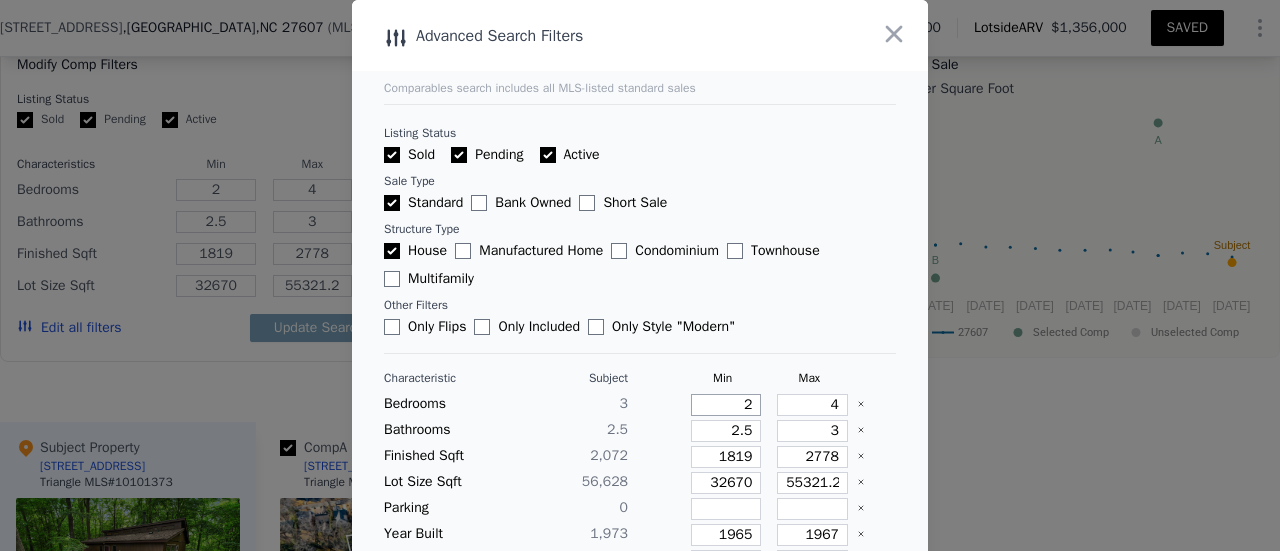 type on "2" 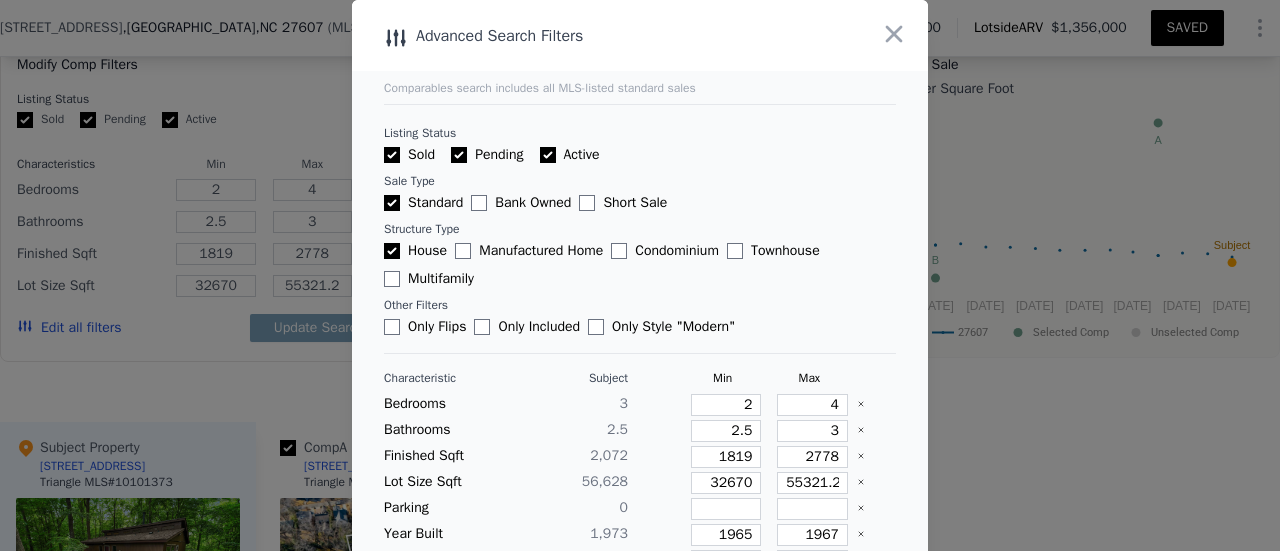 type 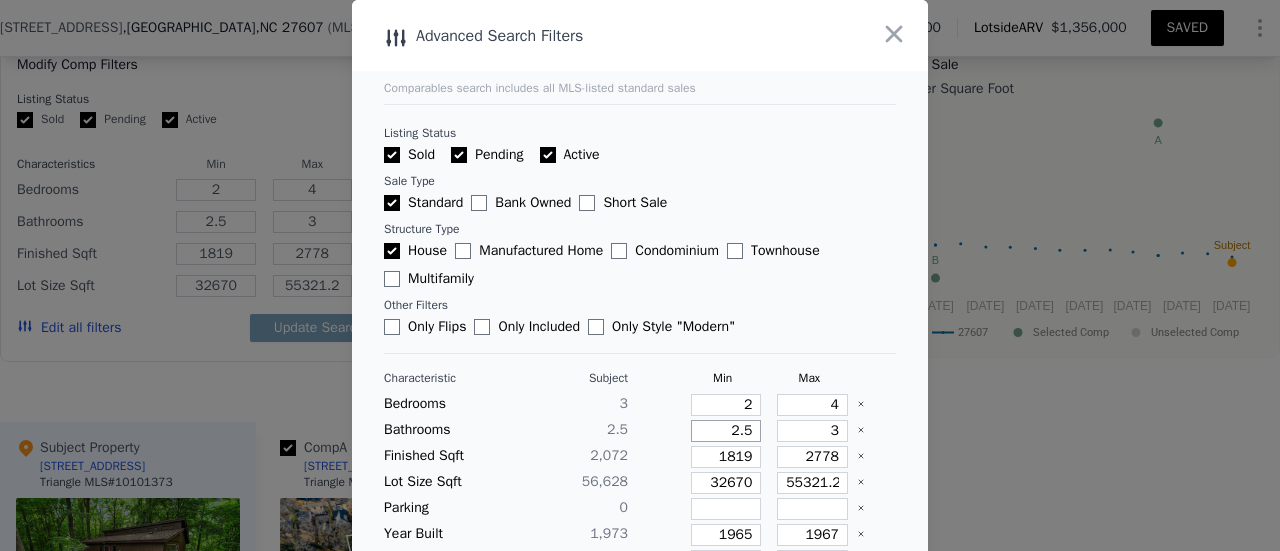 type on "1" 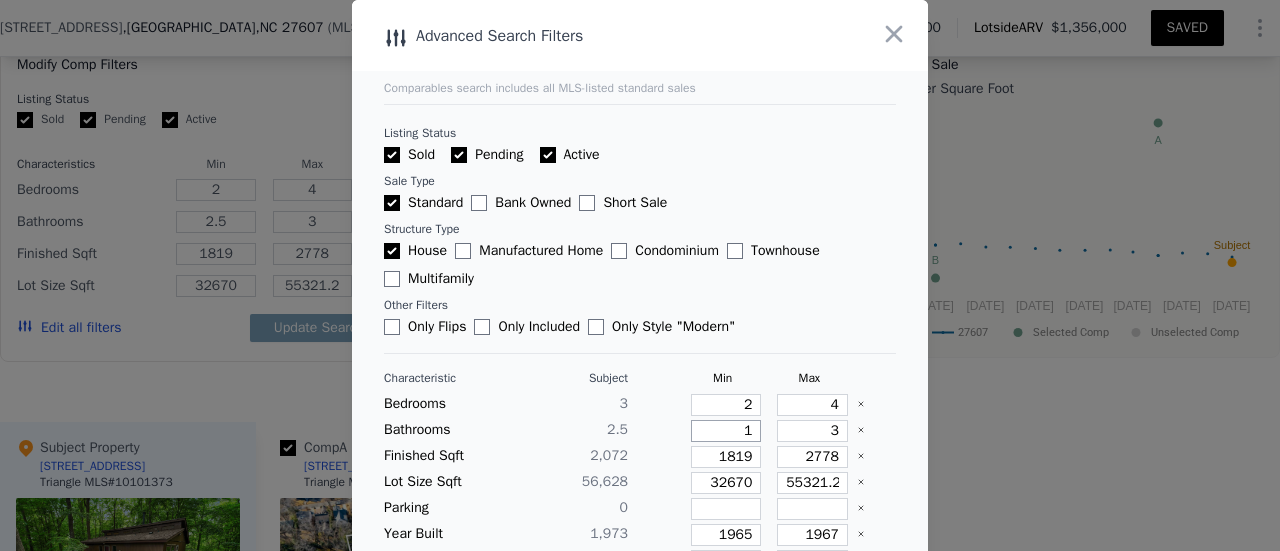 type on "1" 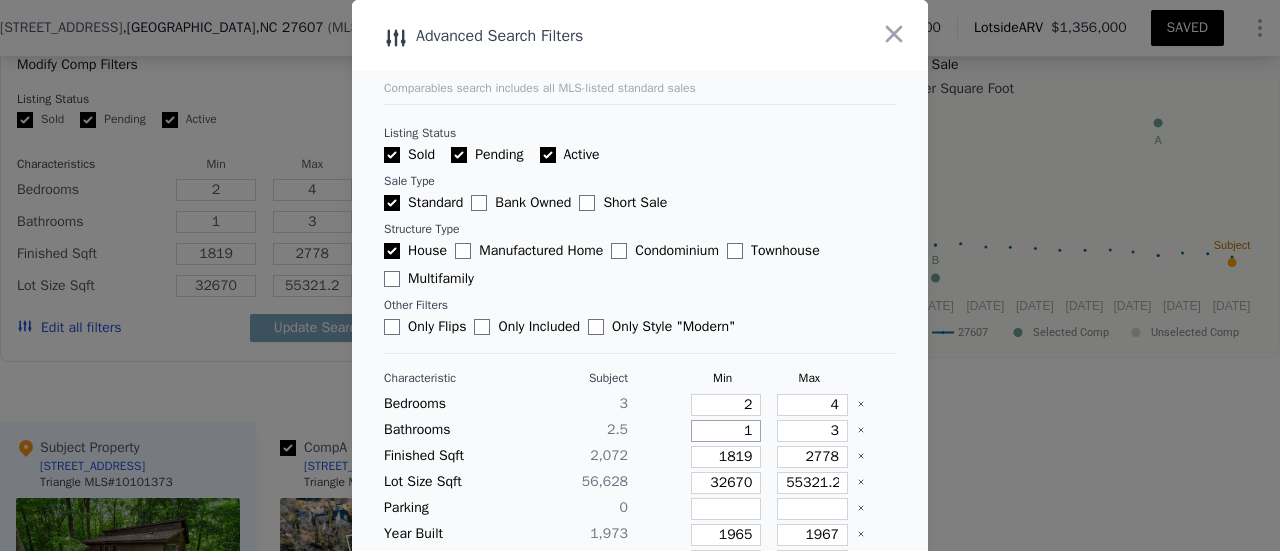 type on "1.5" 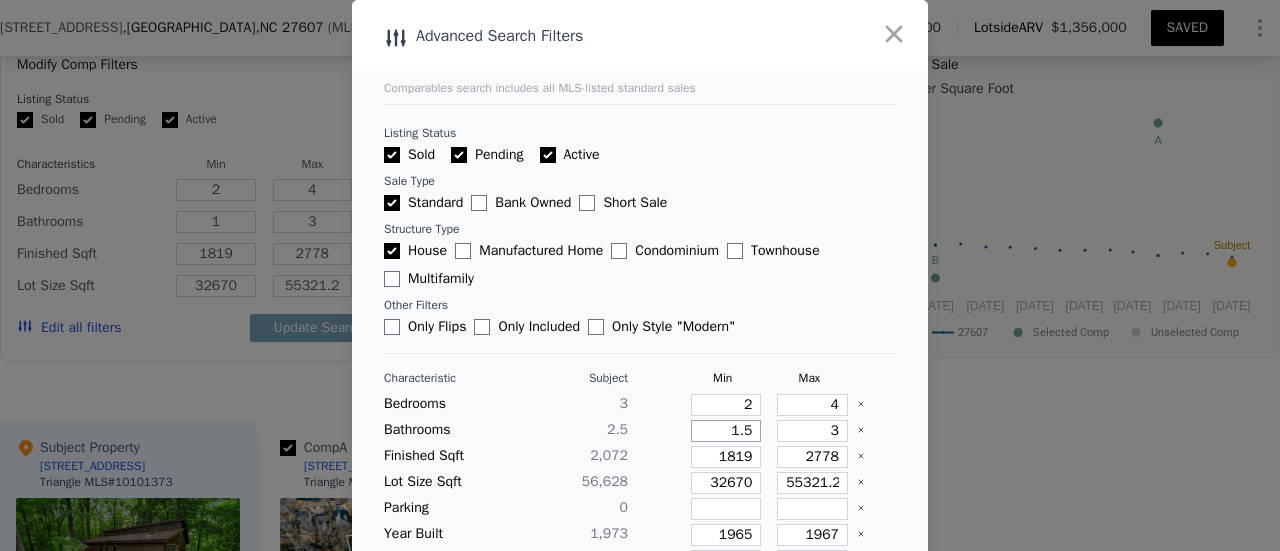 type on "1.5" 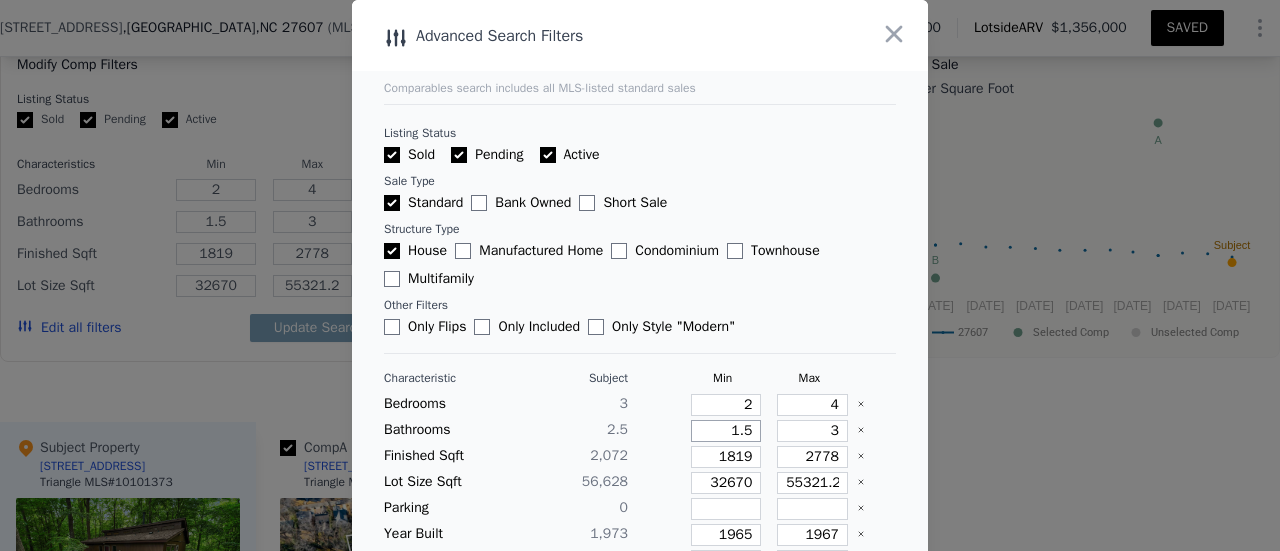 type on "1.5" 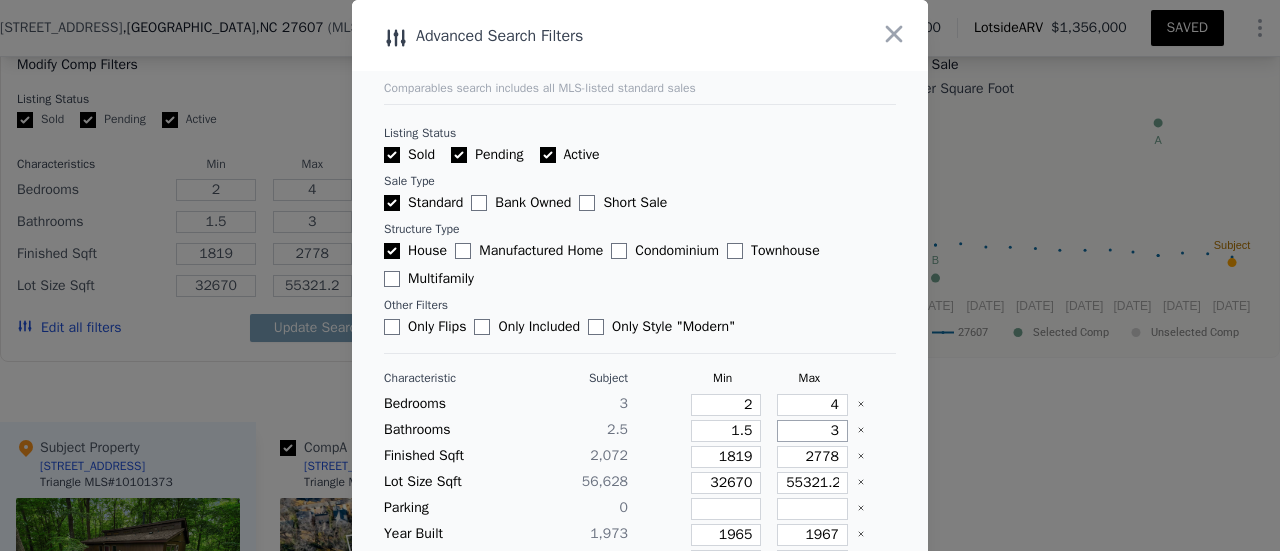 type on "3.5" 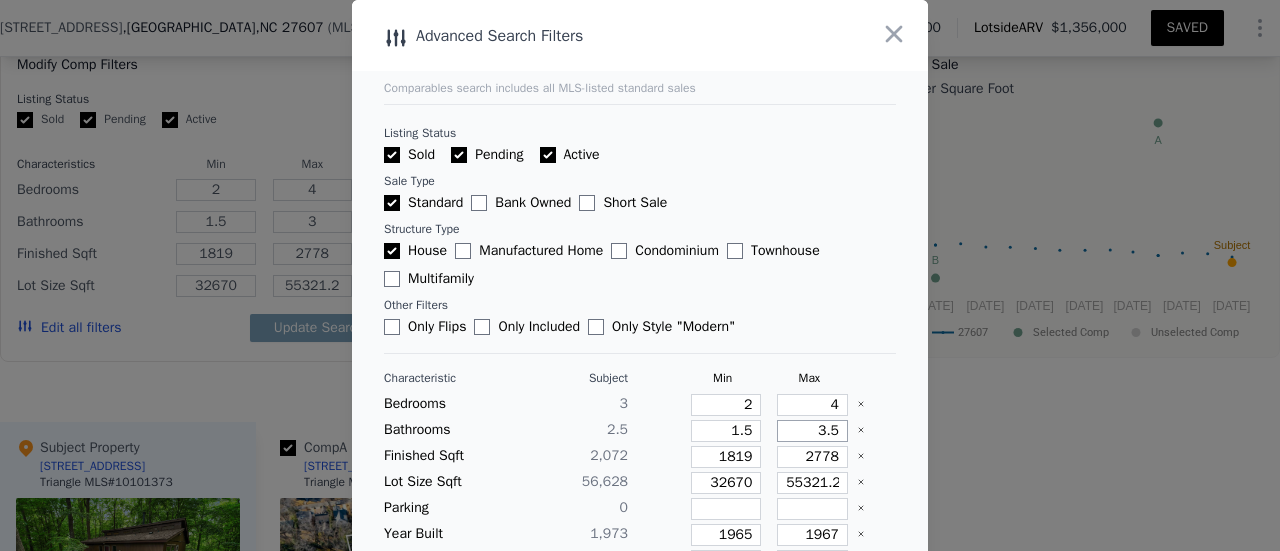 type on "3.5" 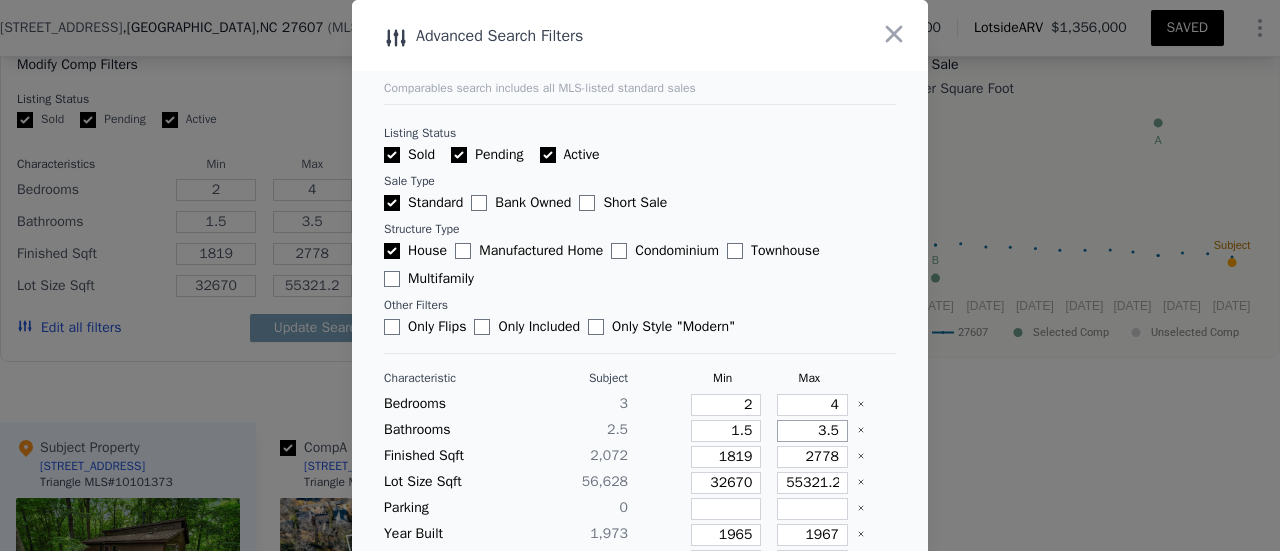 type on "3.5" 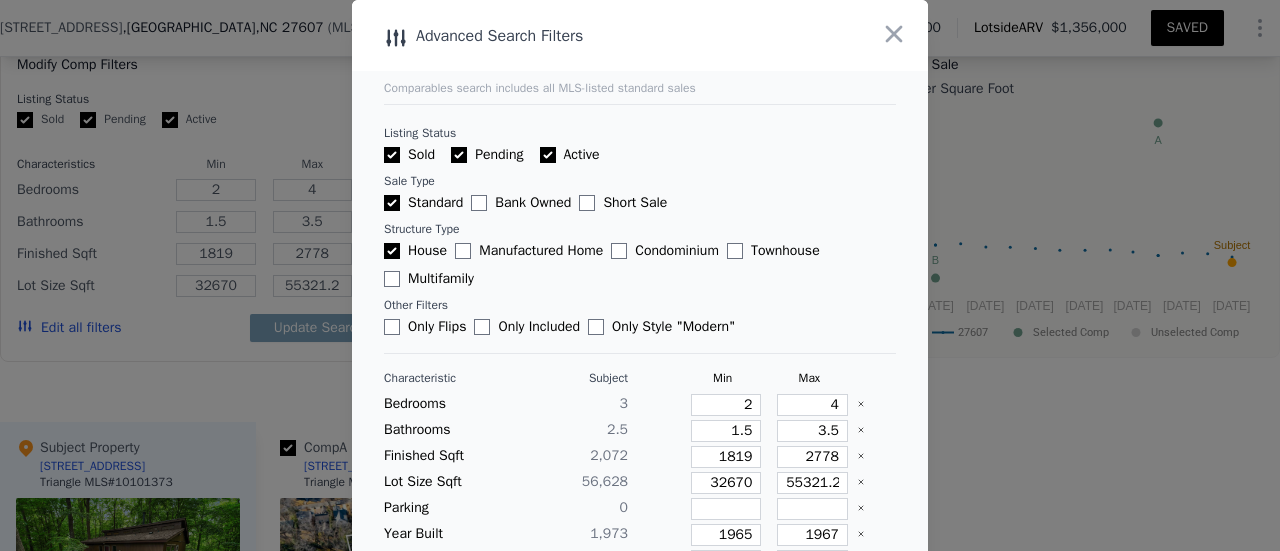 type 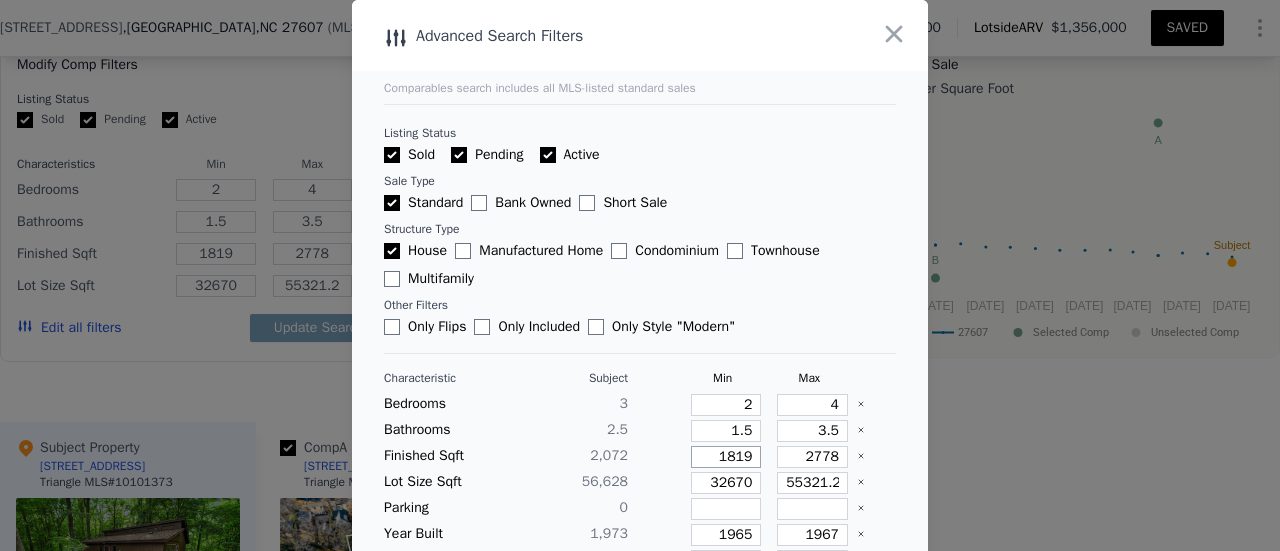 type on "1" 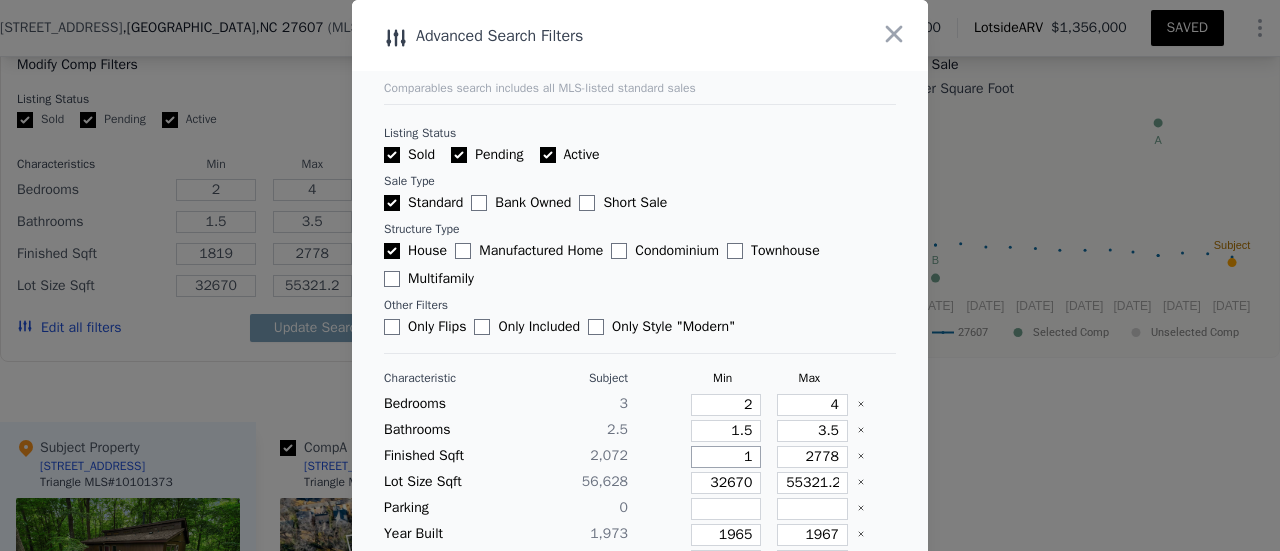 type on "1" 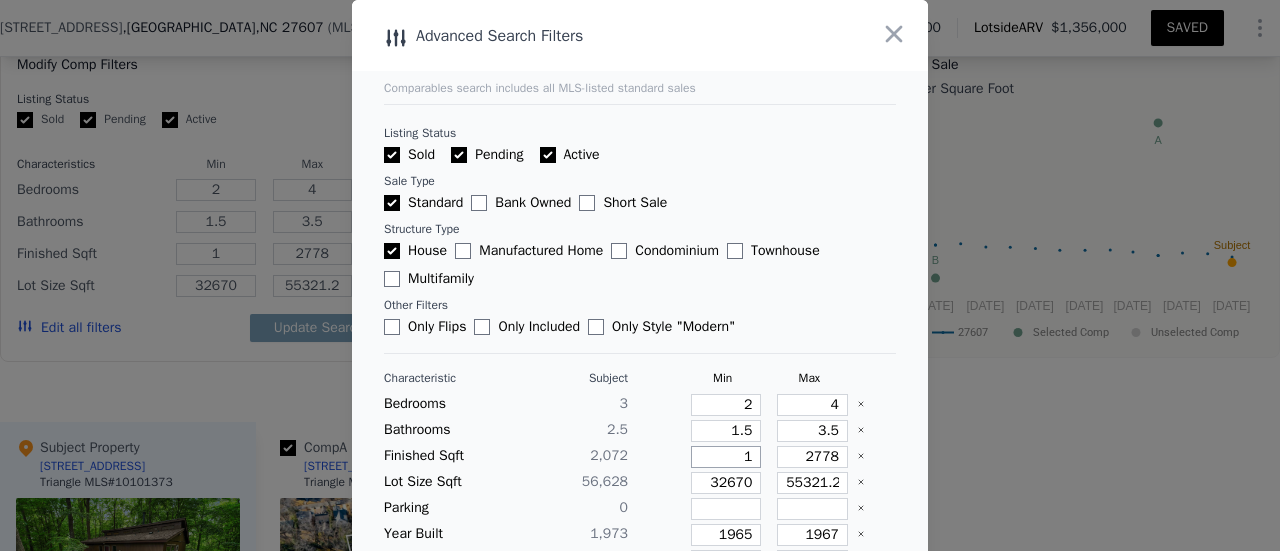 type on "18" 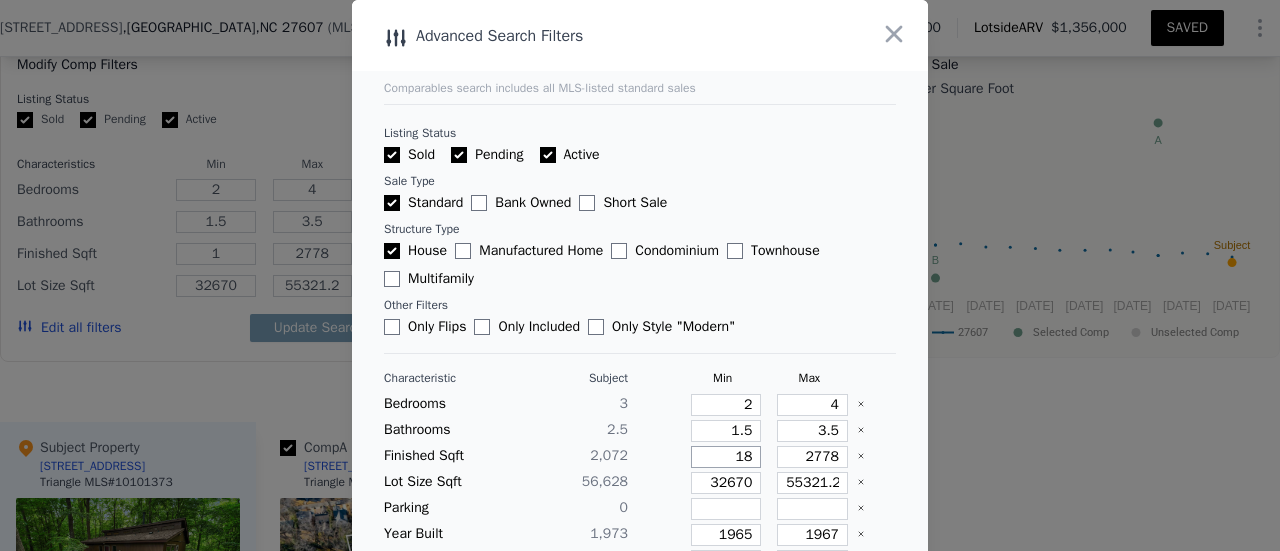 type on "18" 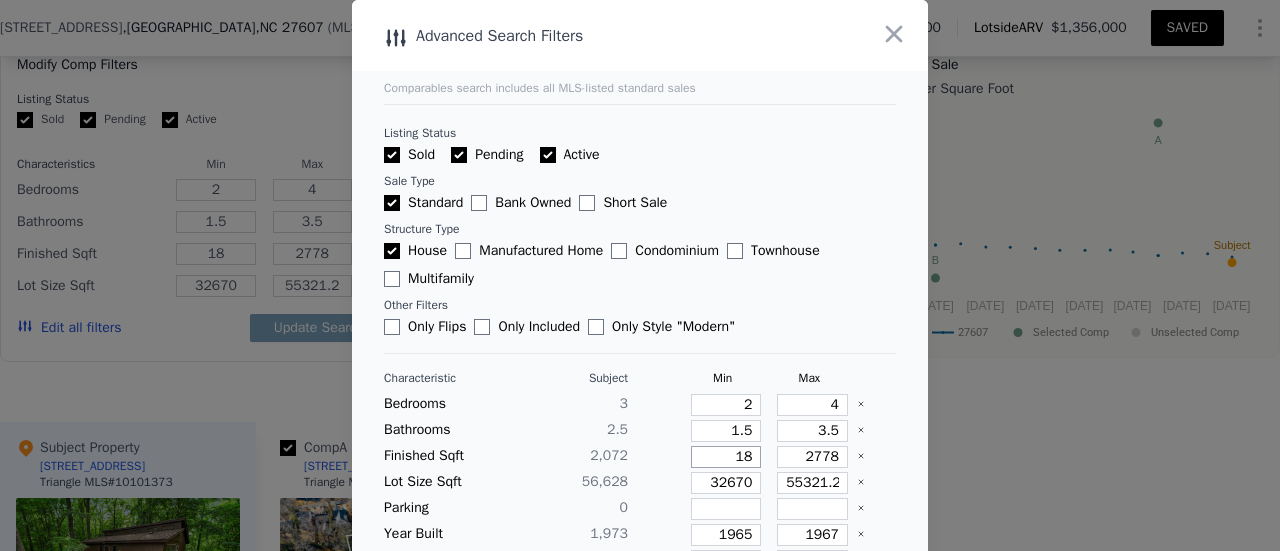 type on "182" 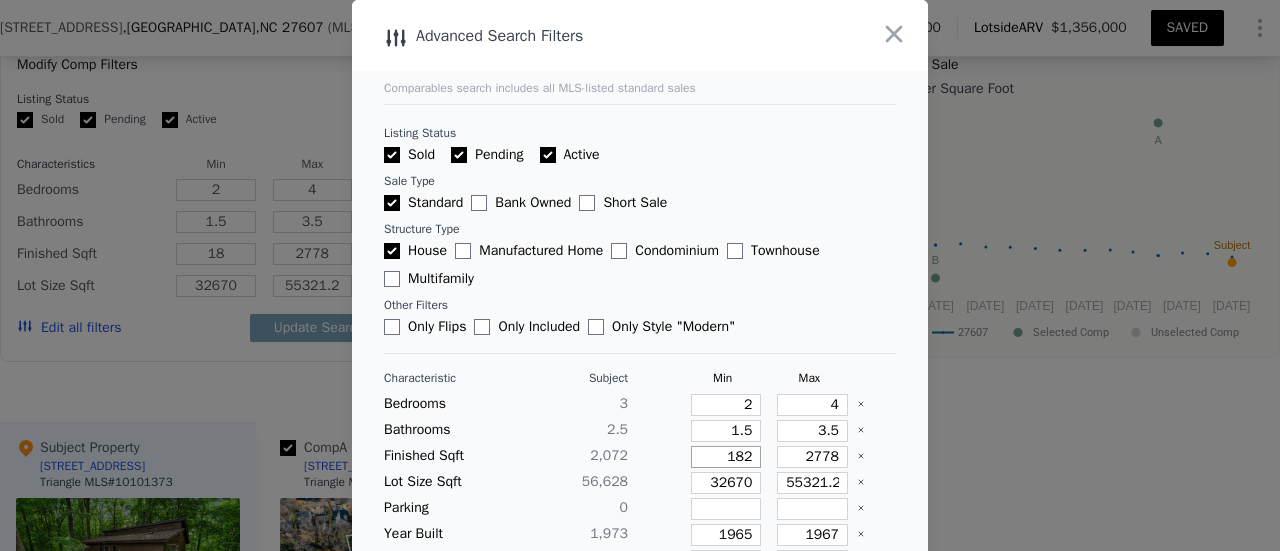 type on "182" 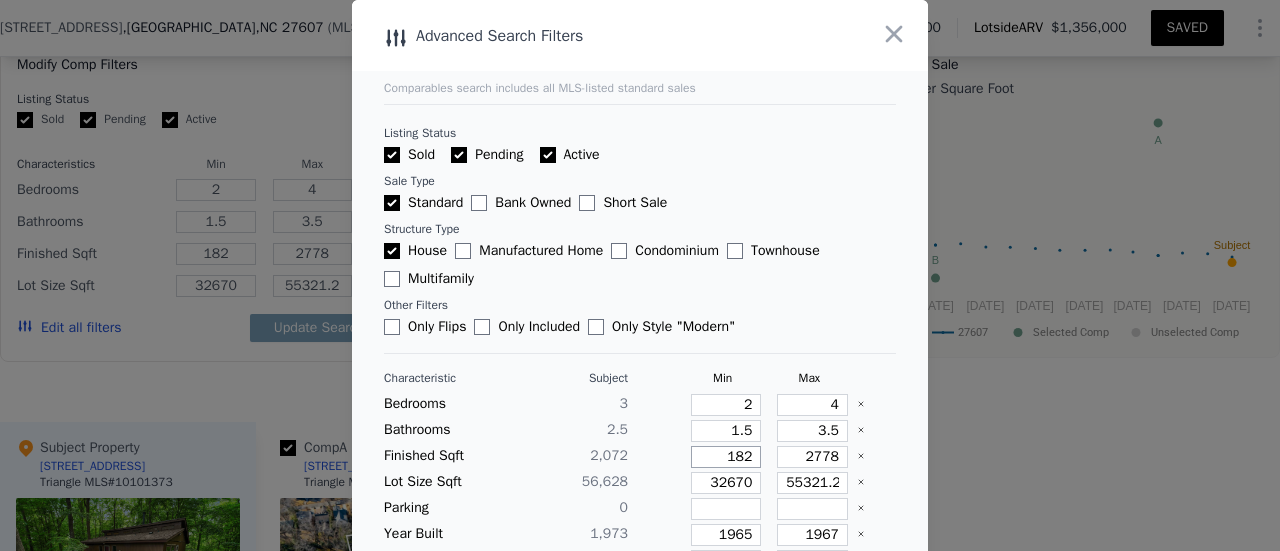 type on "1822" 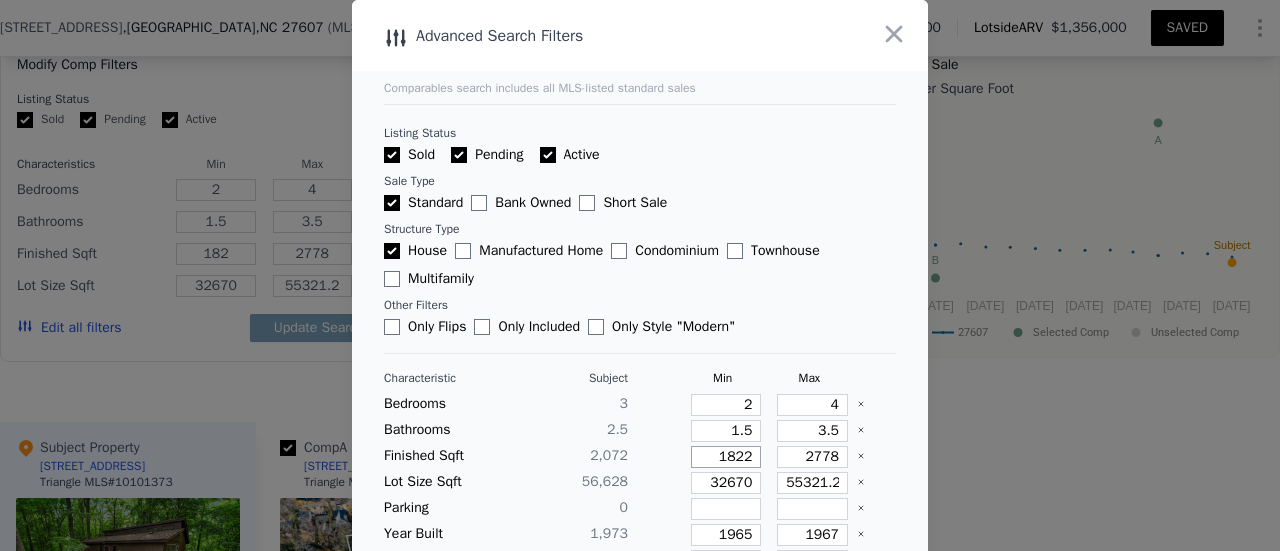 type on "1822" 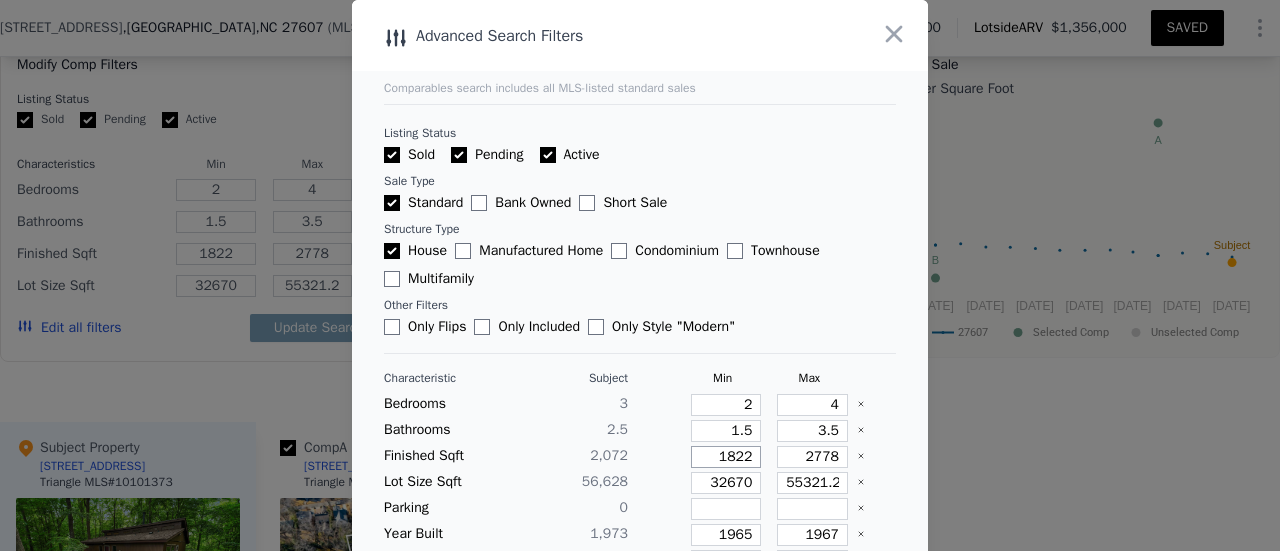 type on "1822" 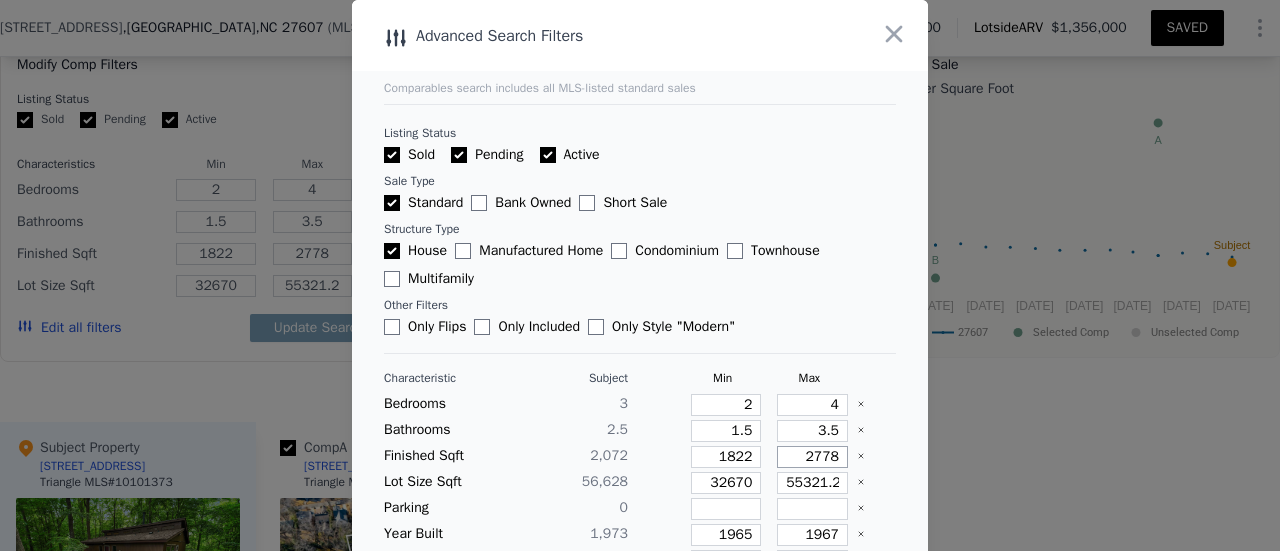 type on "2" 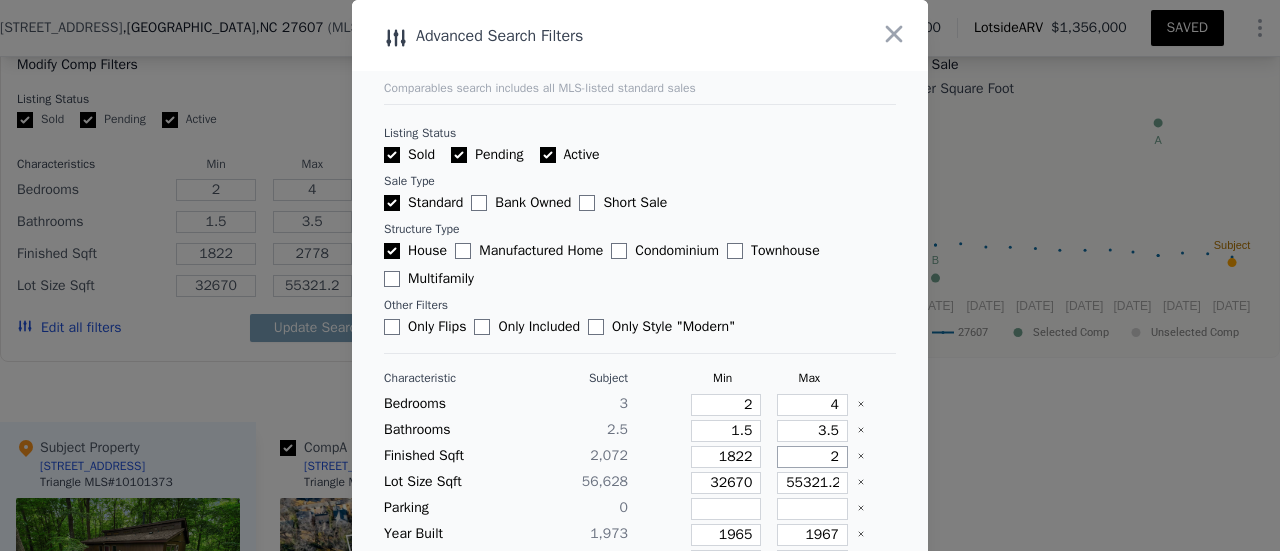 type on "2" 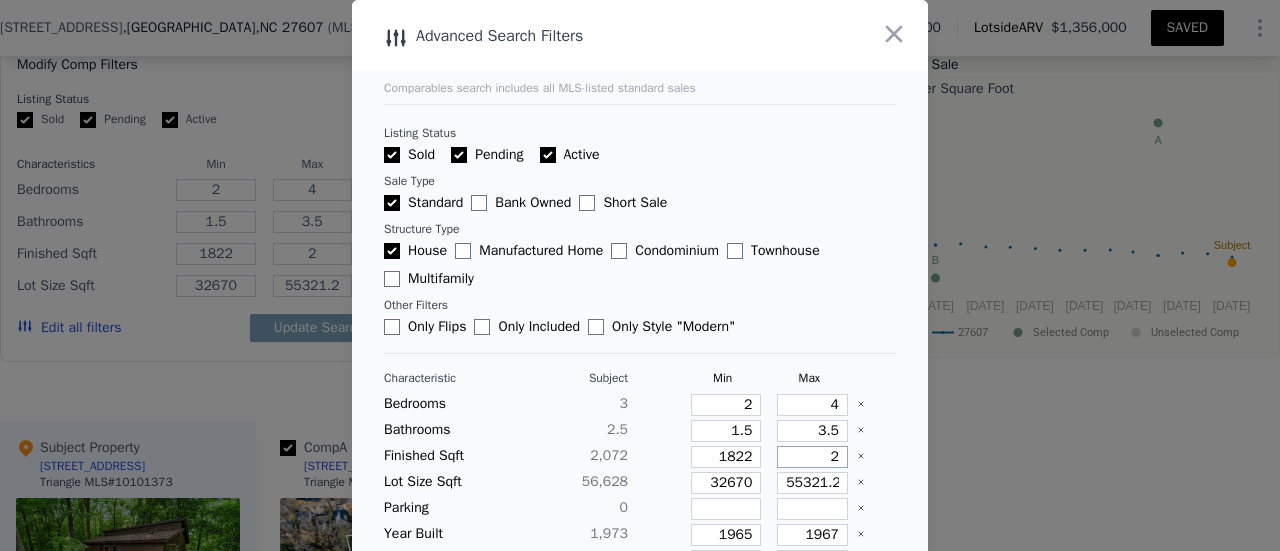 type on "23" 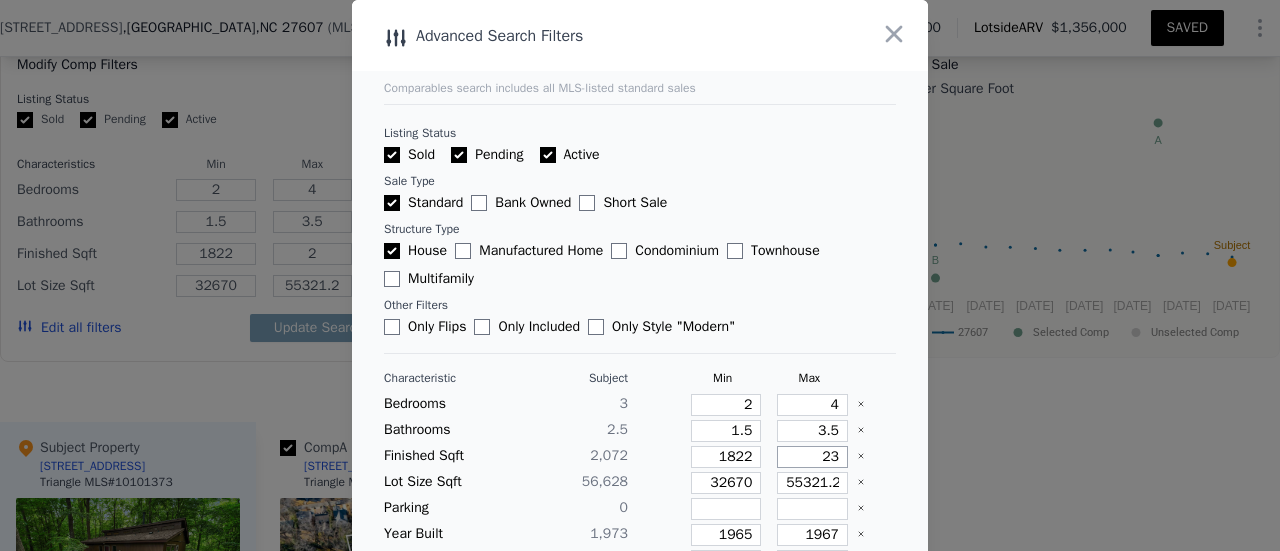 type on "23" 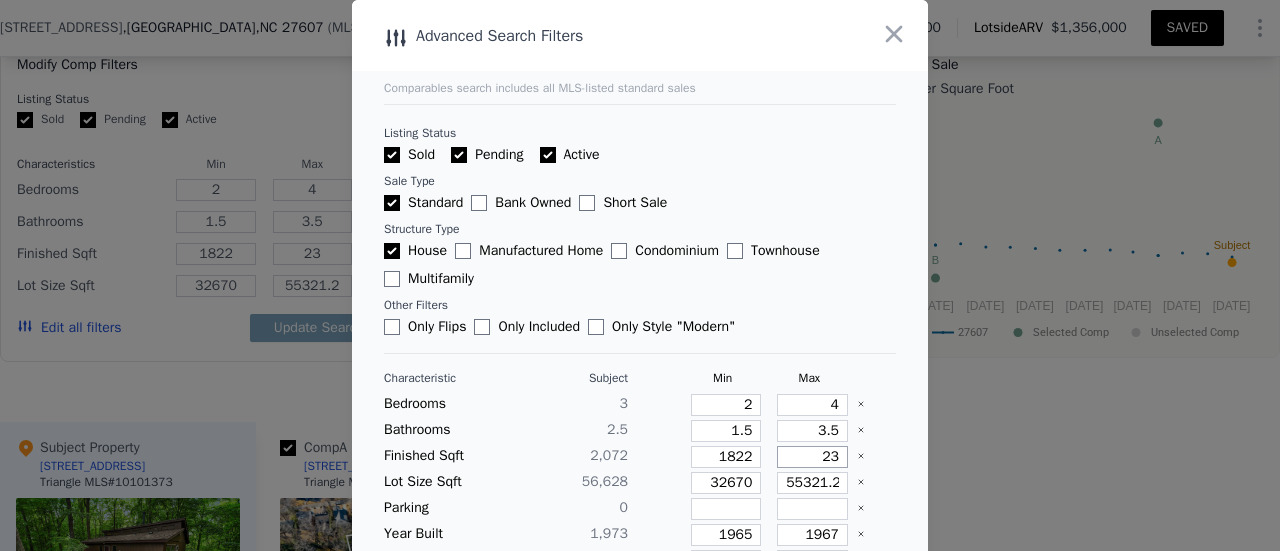 type on "232" 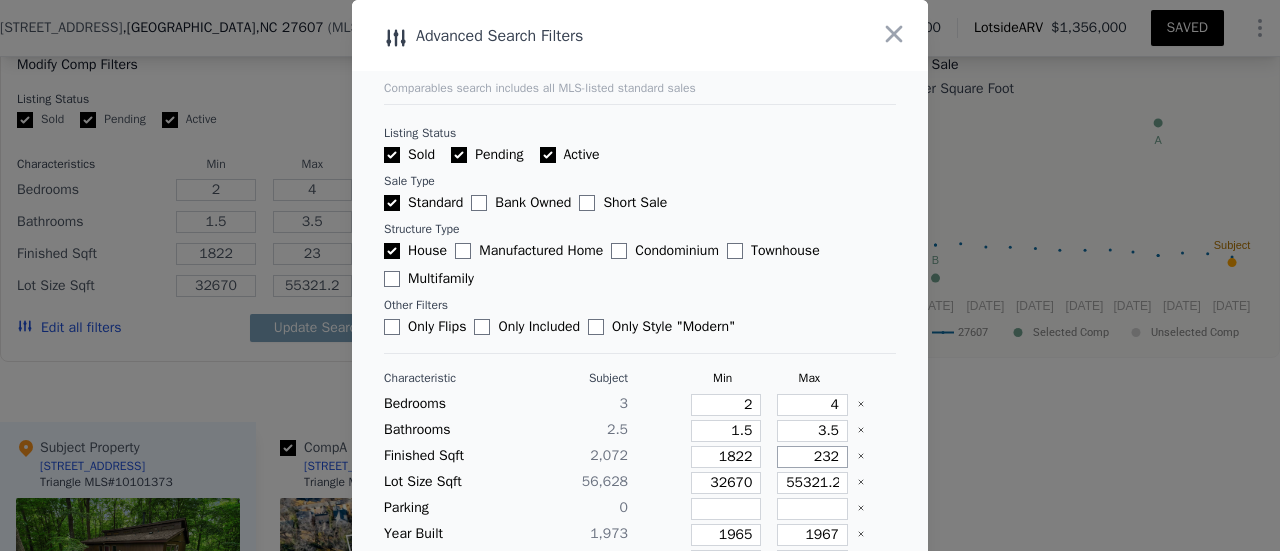 type on "232" 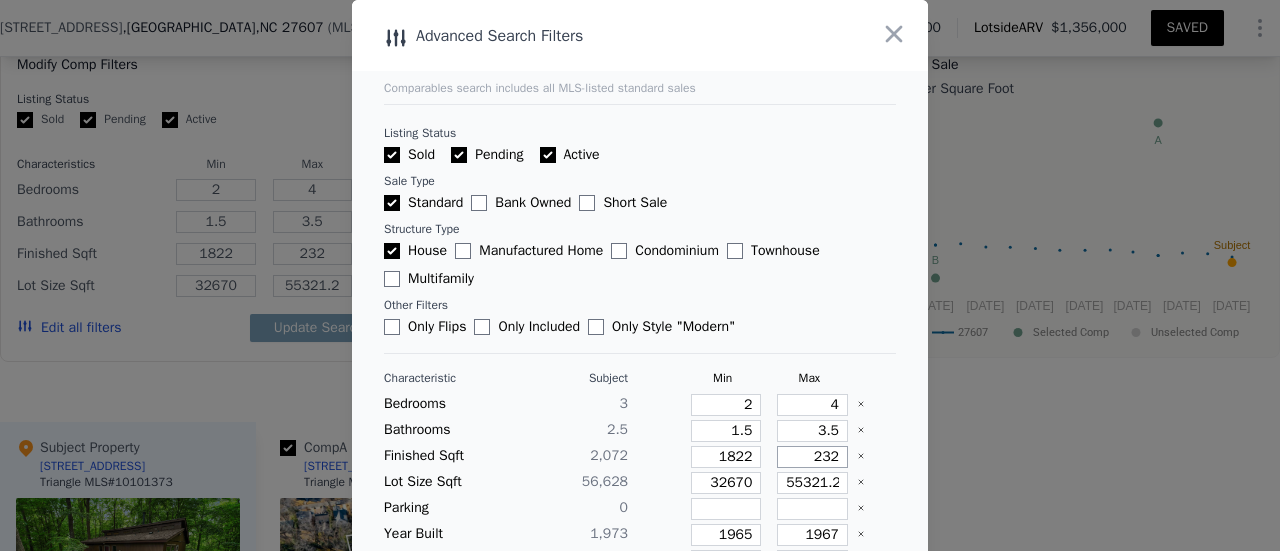 type on "2322" 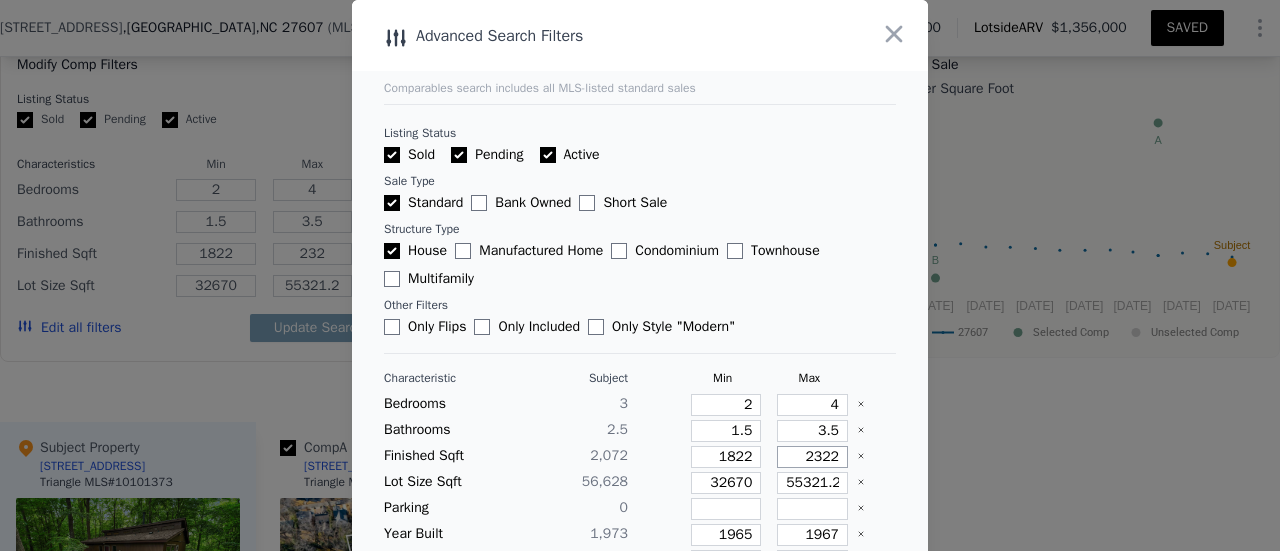 type on "2322" 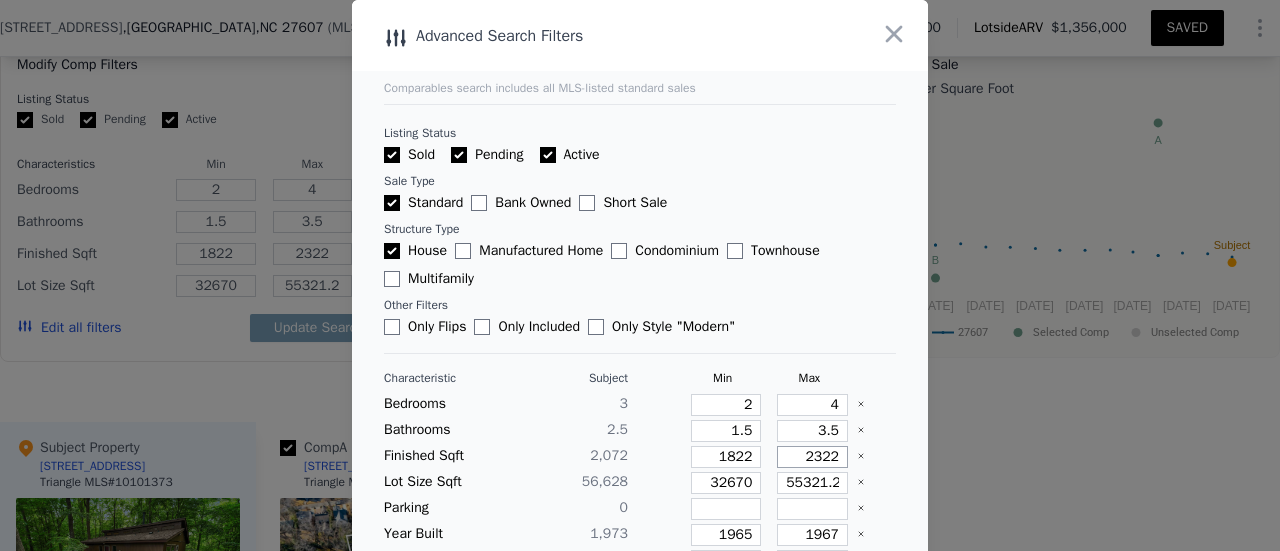 type on "2322" 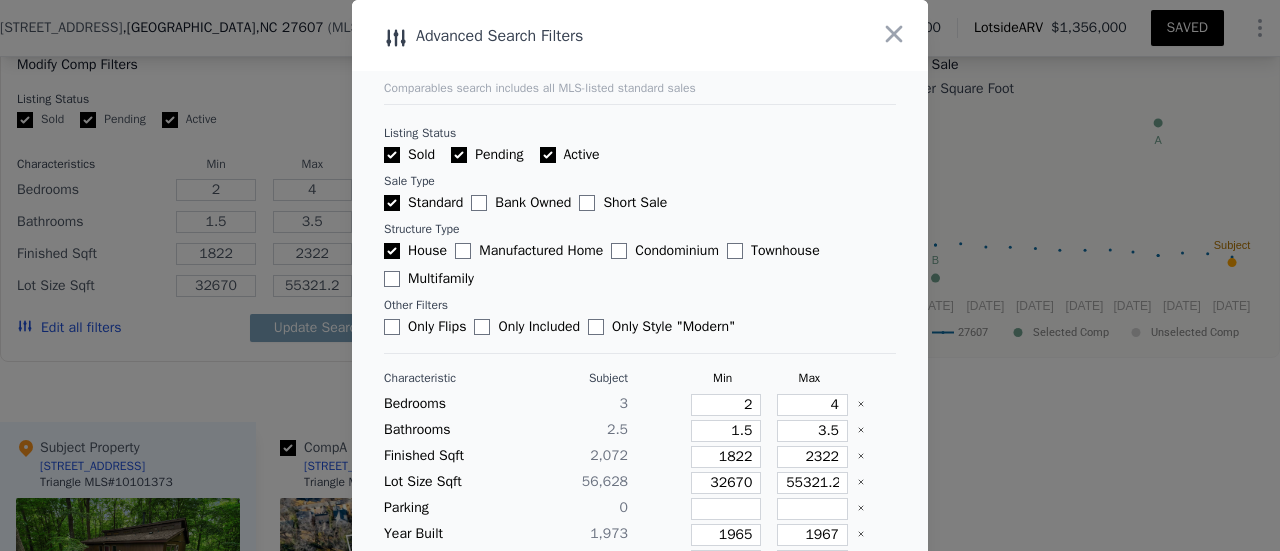 type 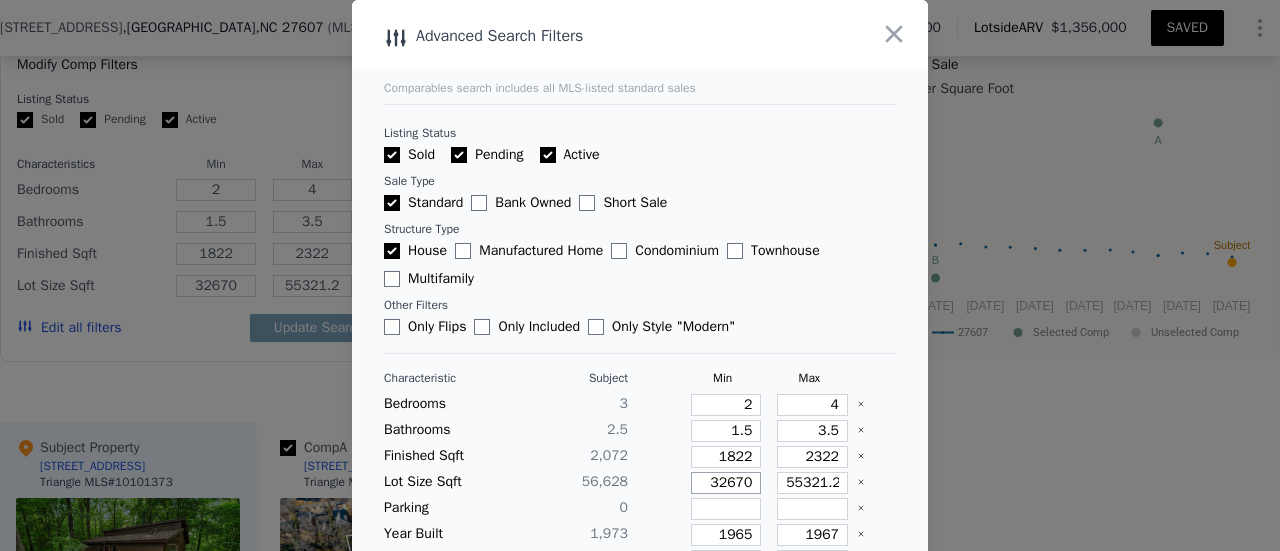 type on "1" 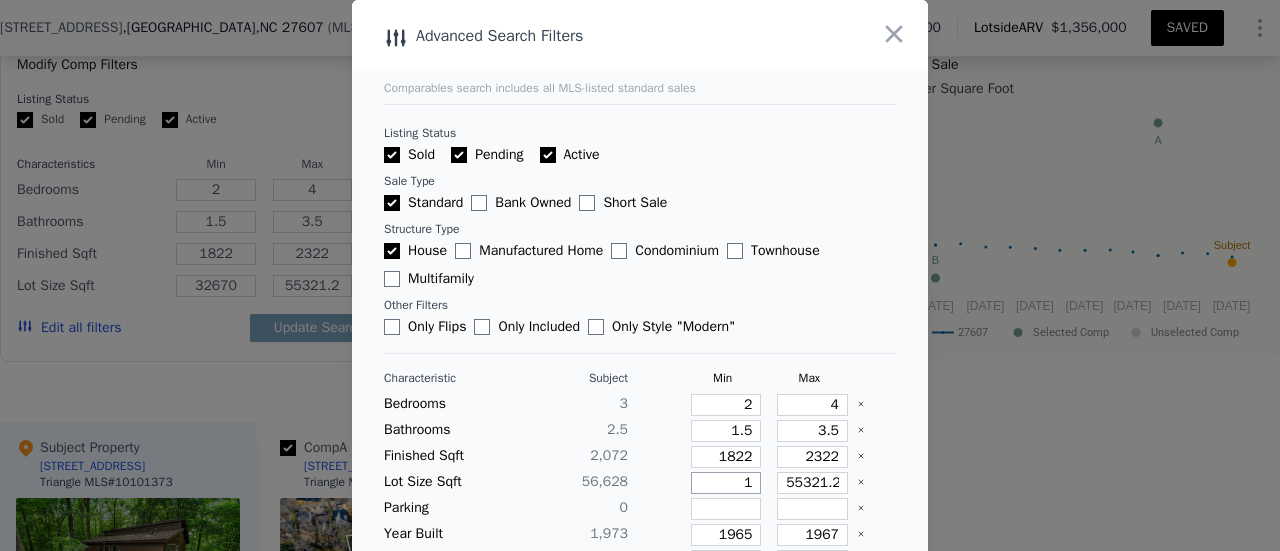 type on "1" 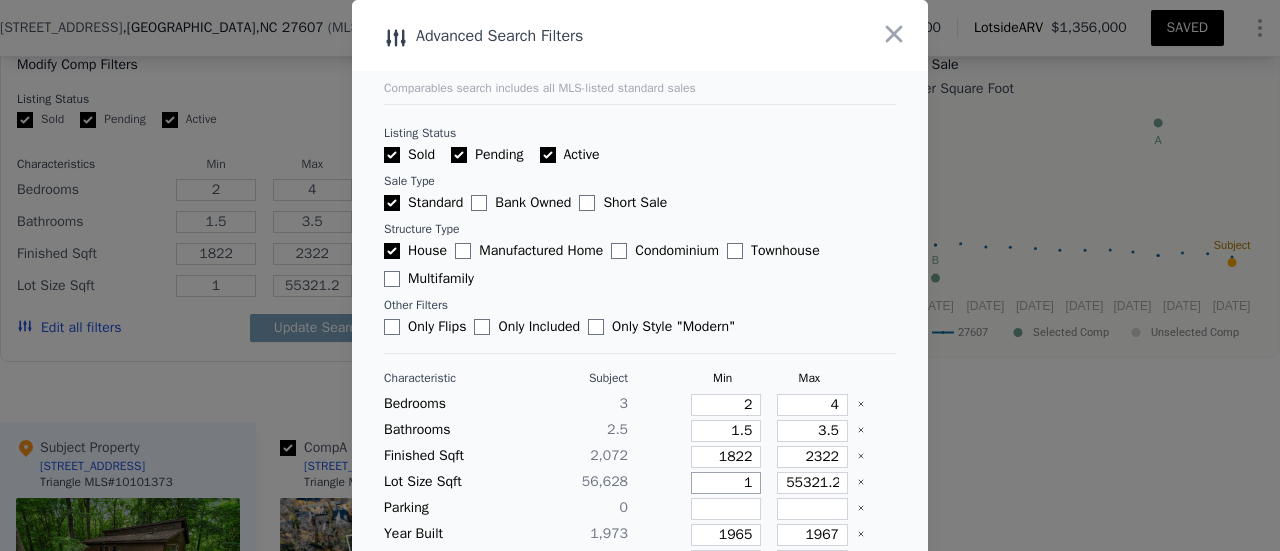 type on "11" 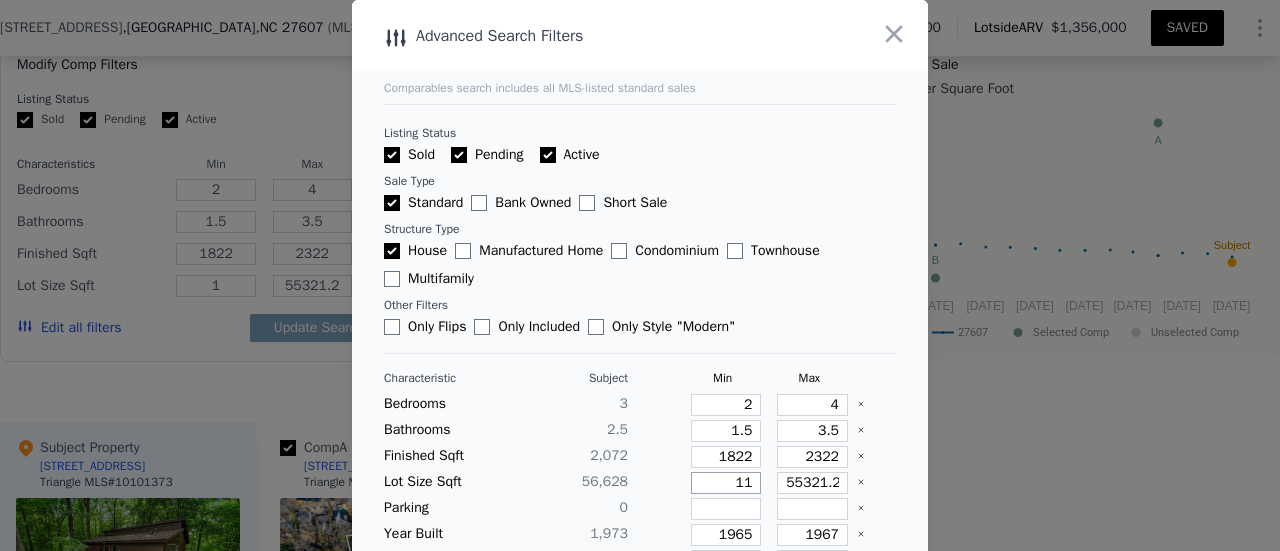 type on "11" 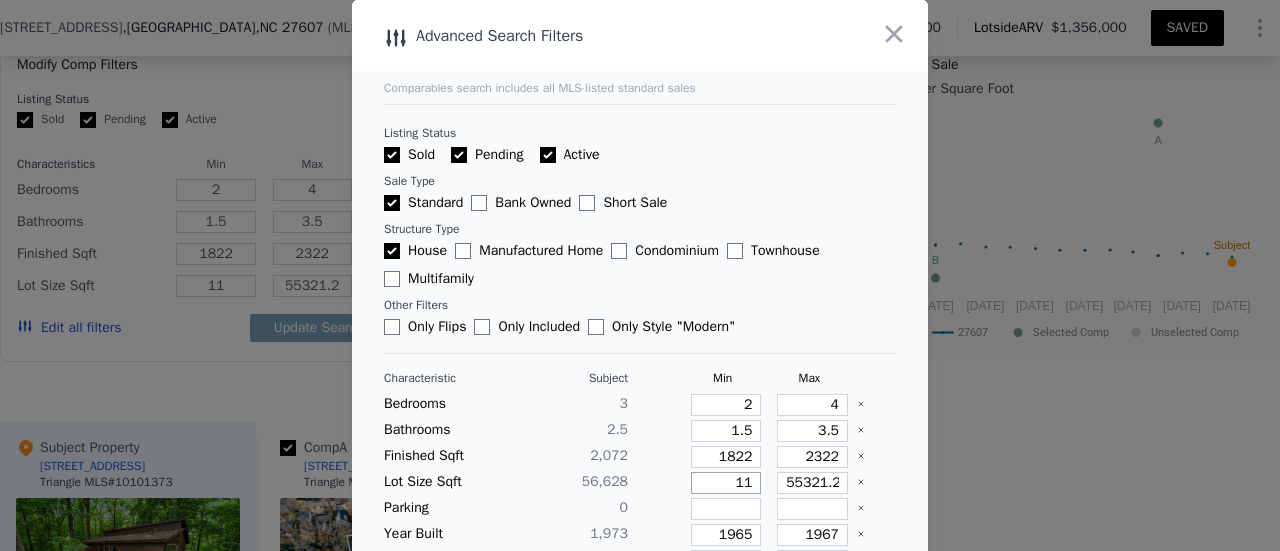 type on "110" 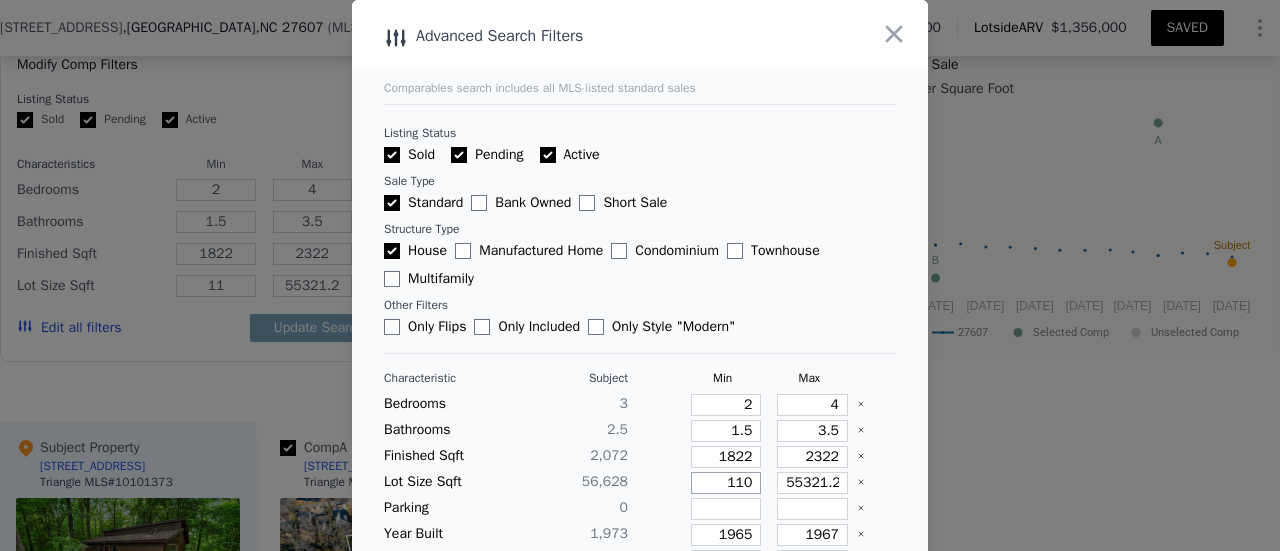 type on "110" 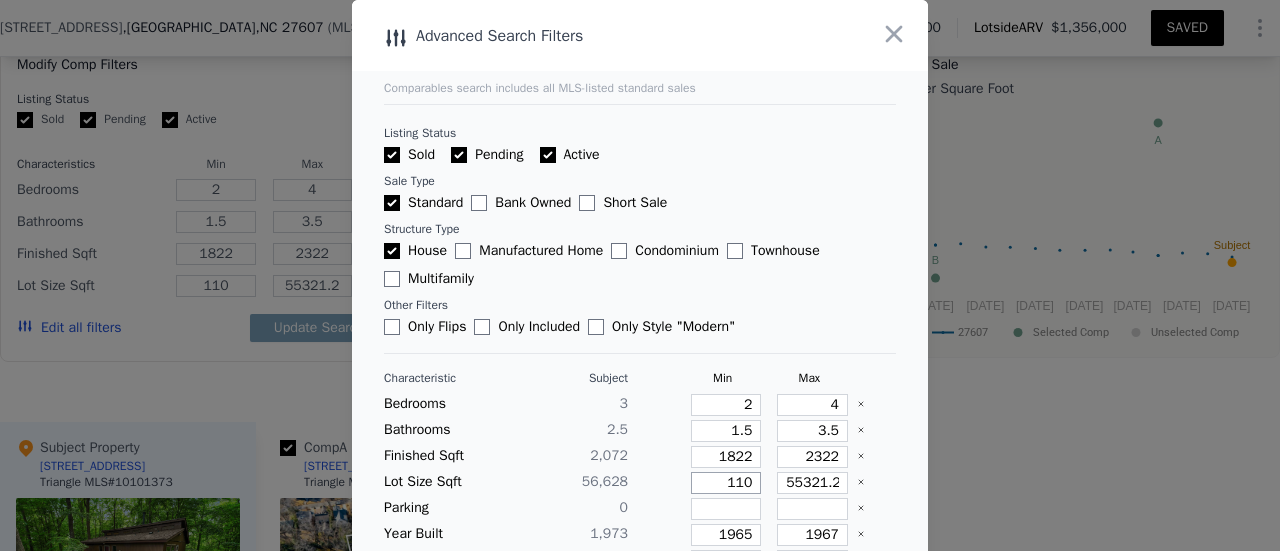 type on "1100" 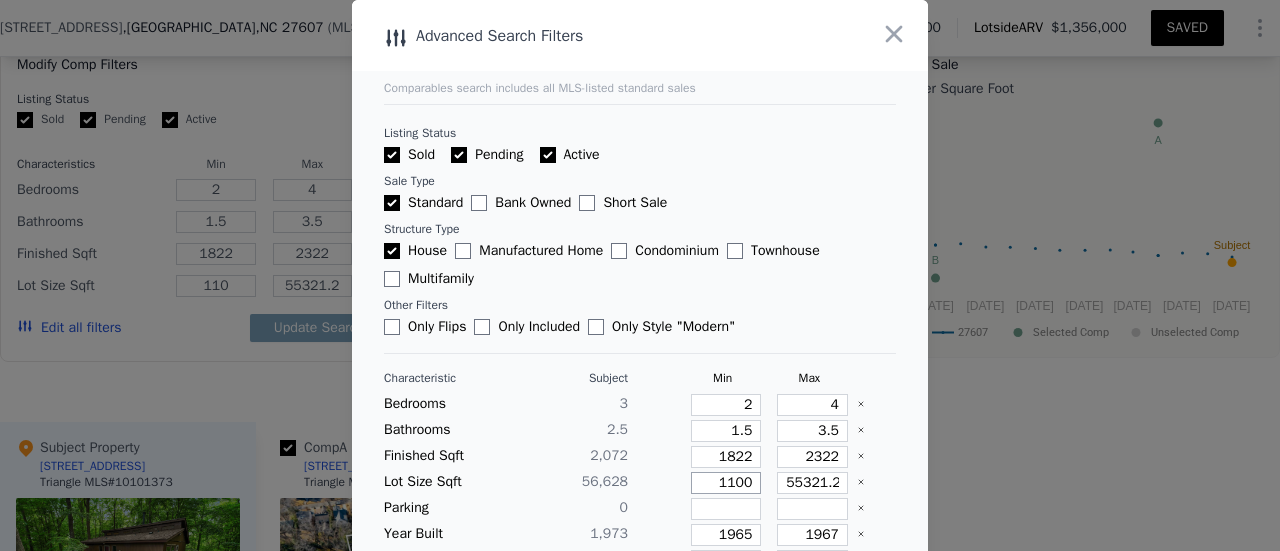 type on "1100" 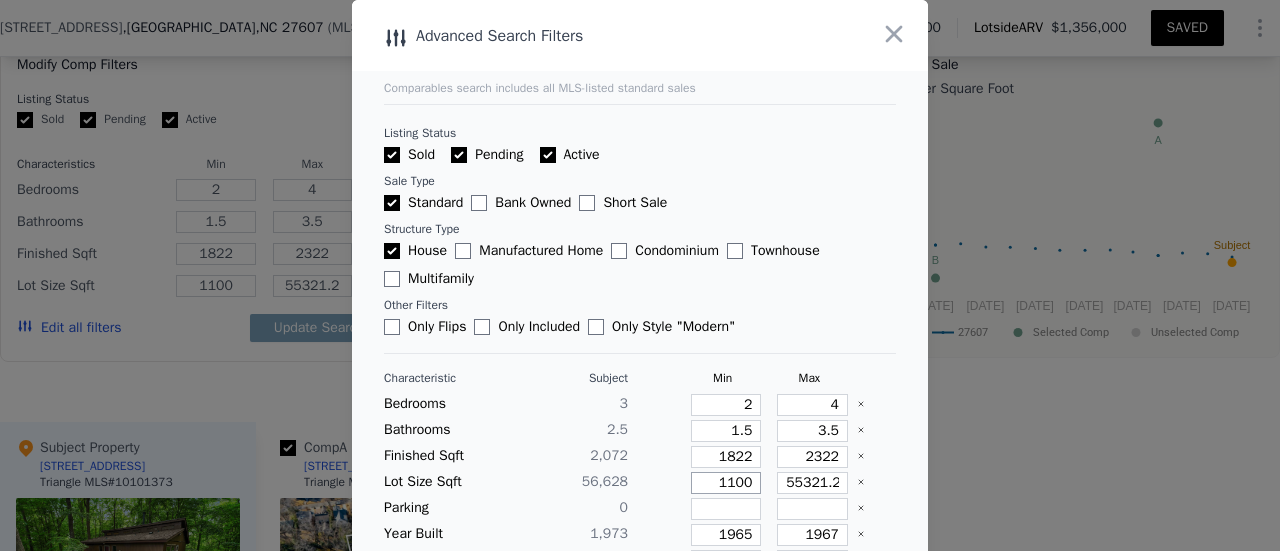 type on "11000" 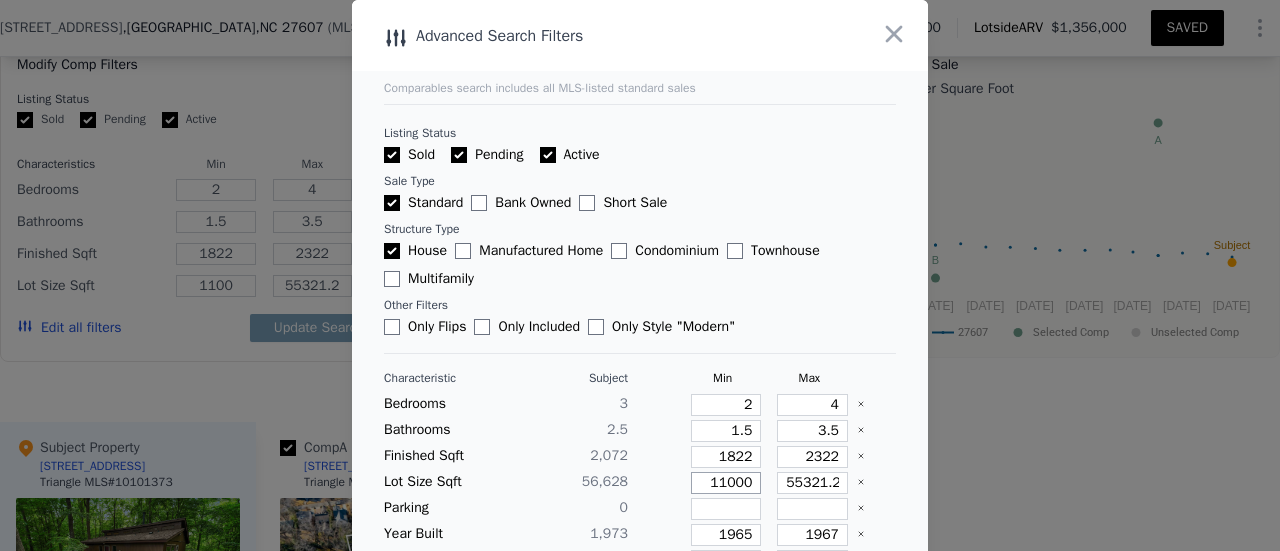 type on "11000" 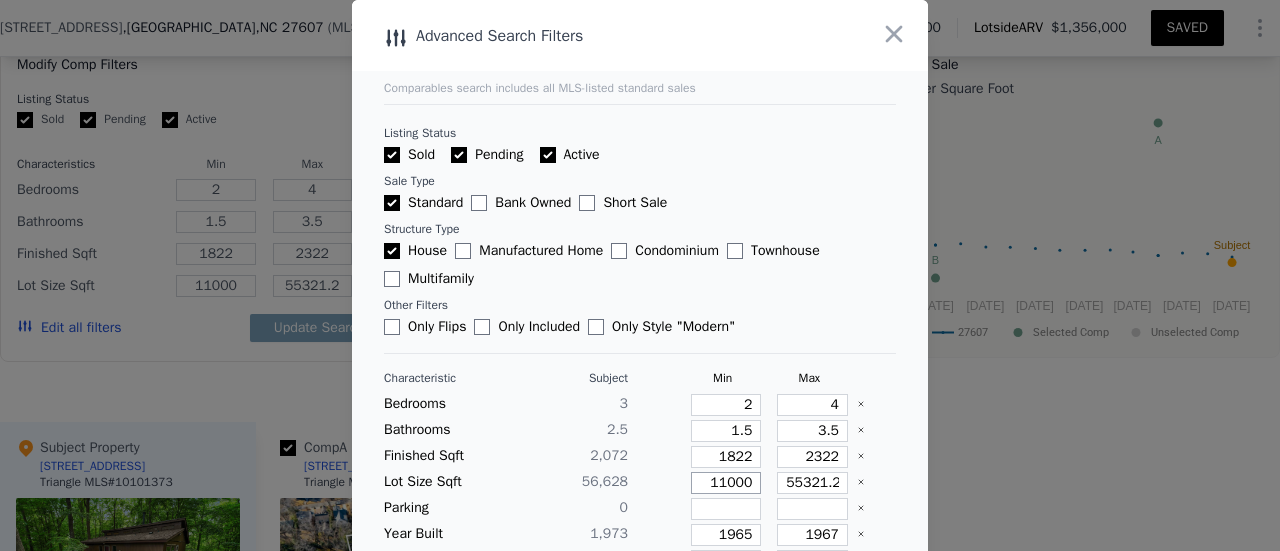 type on "11000" 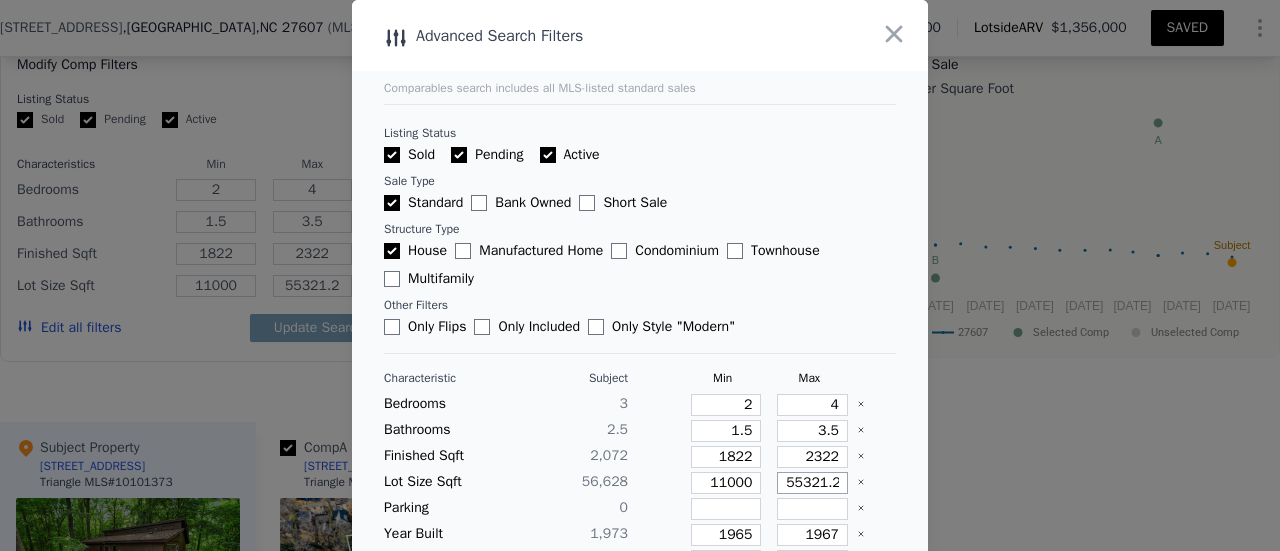 type on "8" 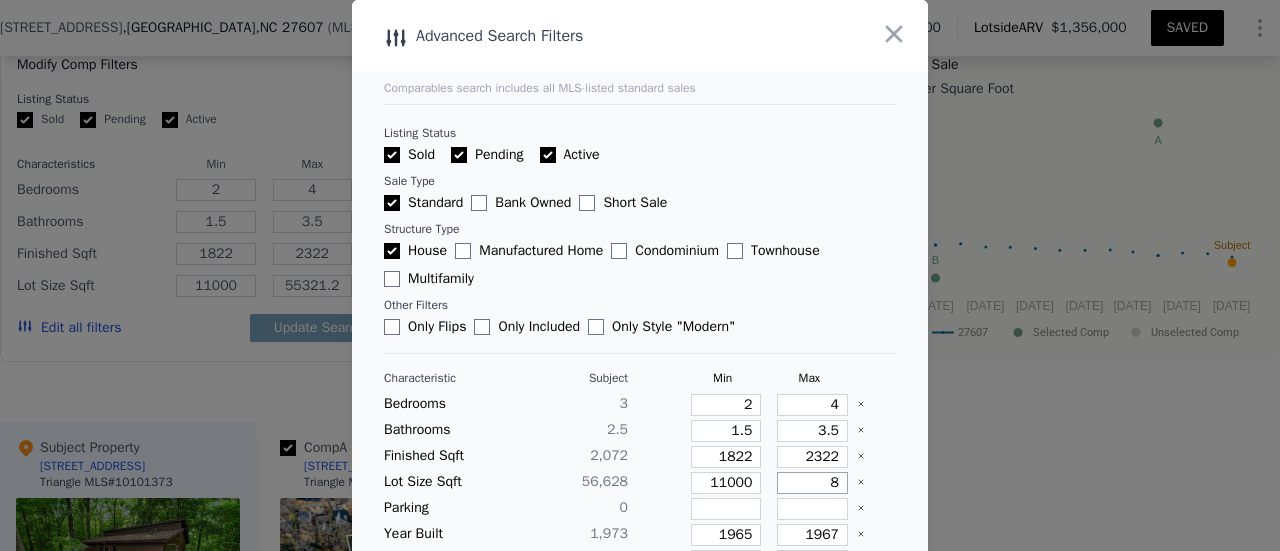 type on "8" 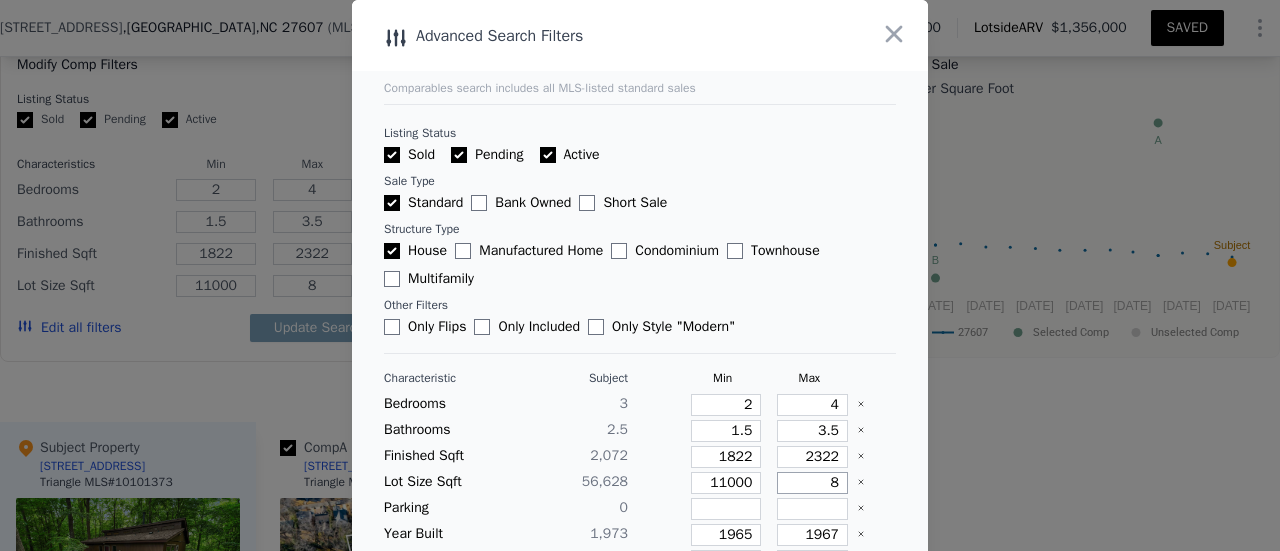type on "80" 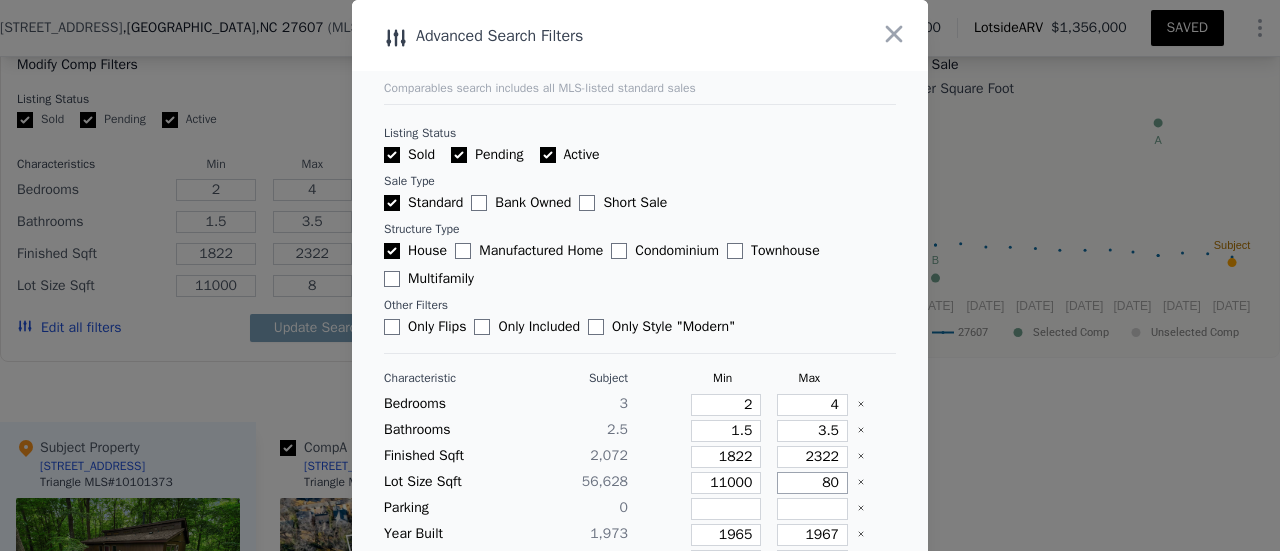 type on "80" 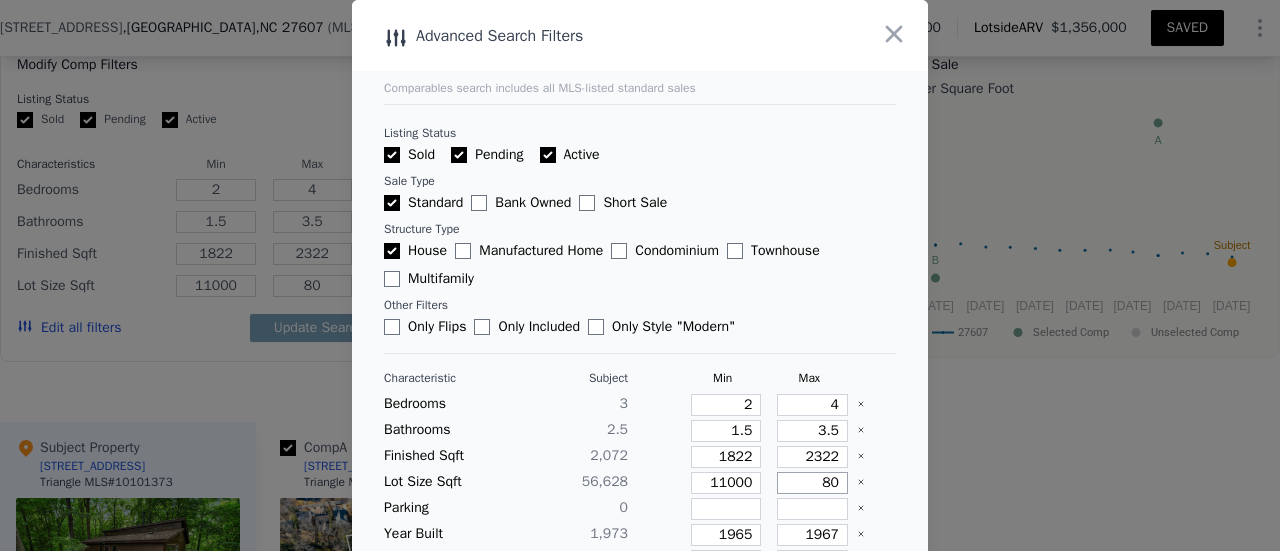 type on "800" 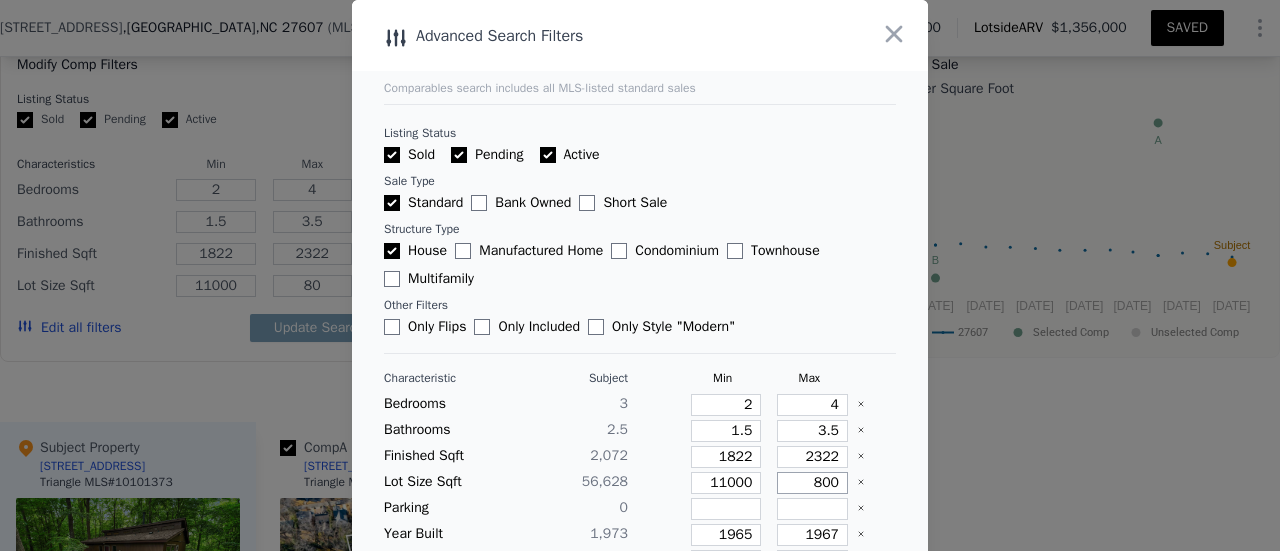 type on "800" 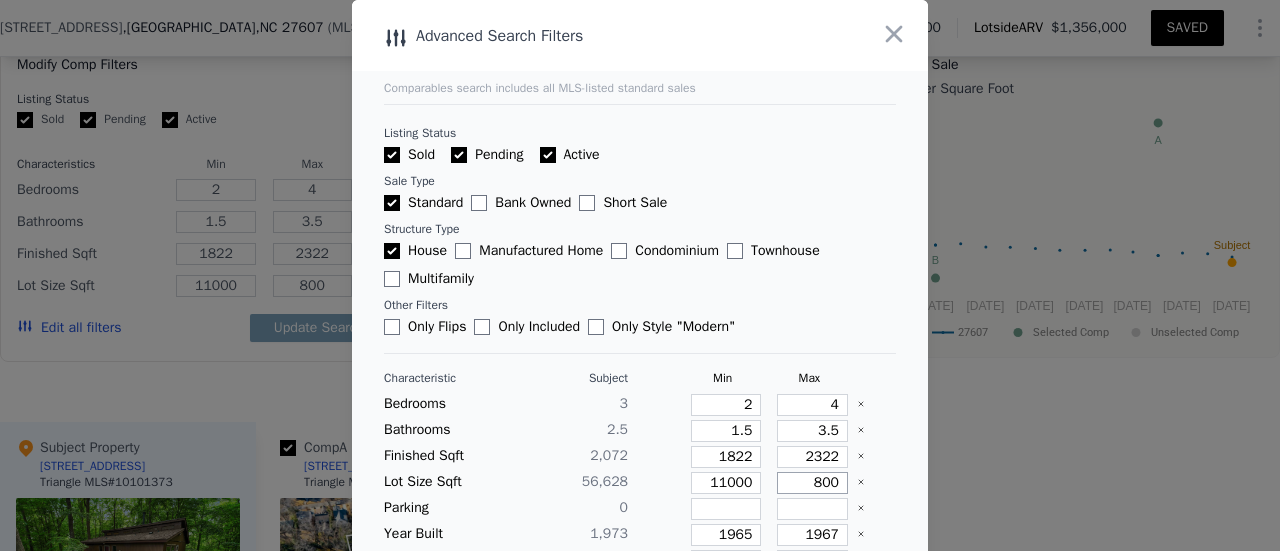 type on "8000" 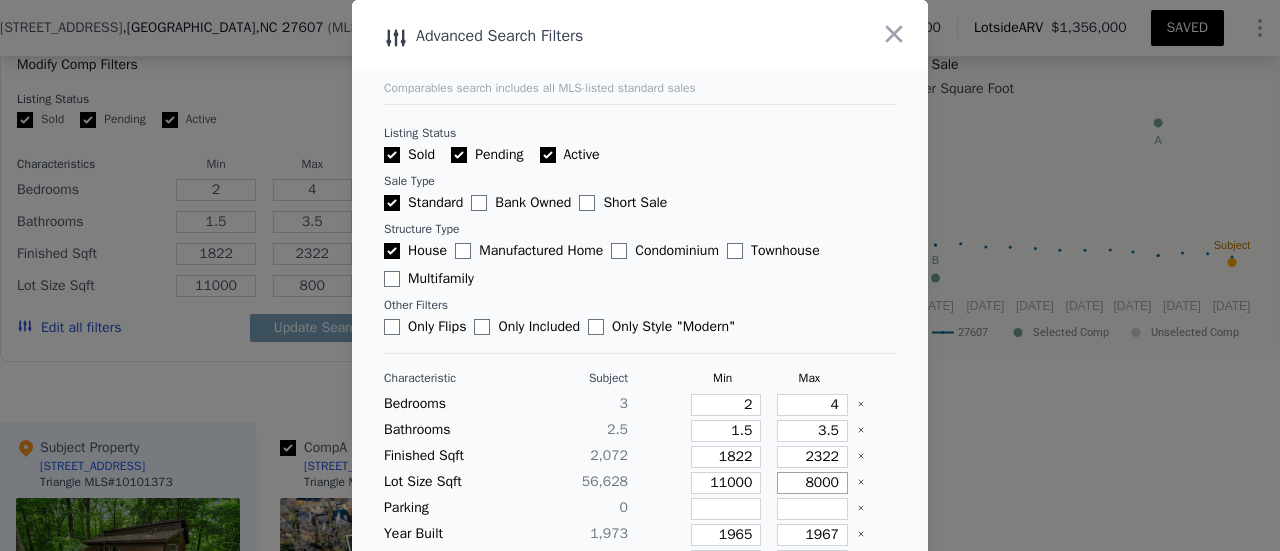 type on "8000" 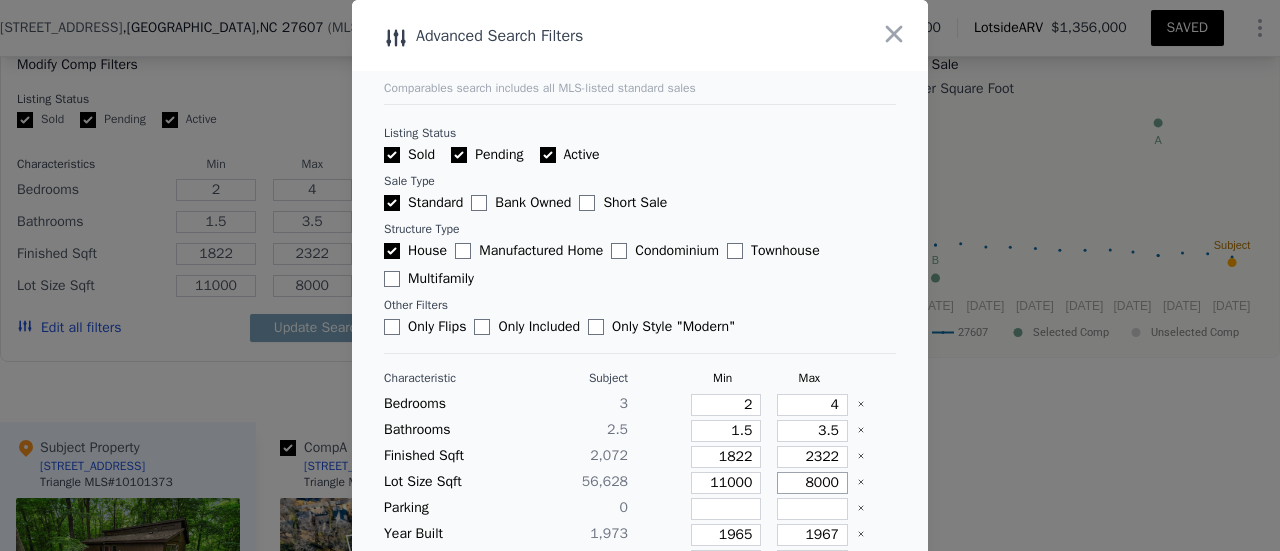 type on "80000" 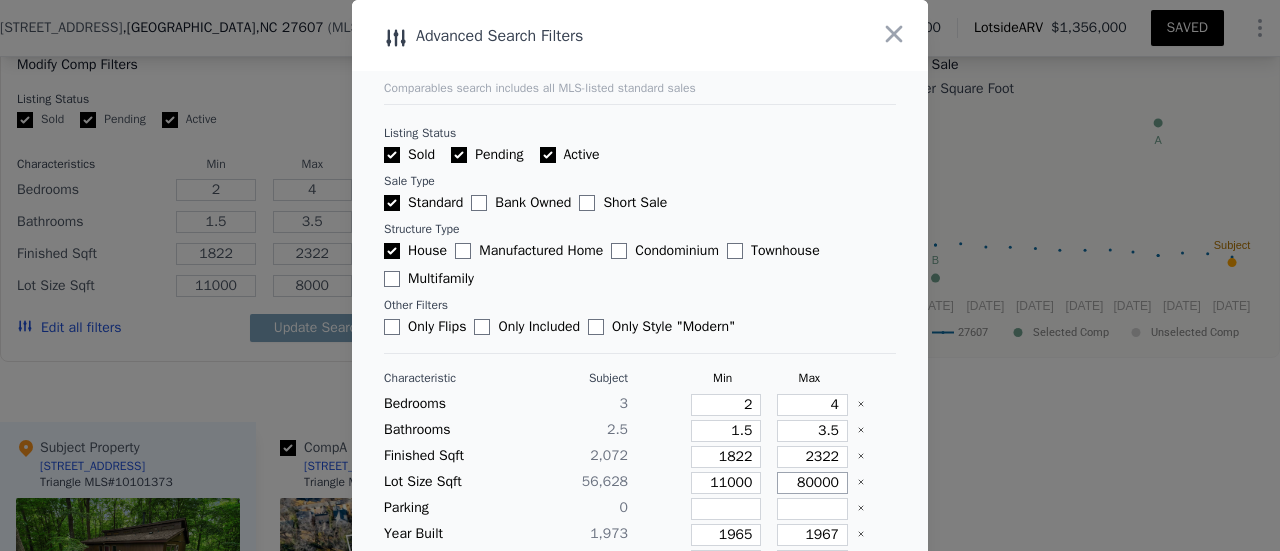 type on "80000" 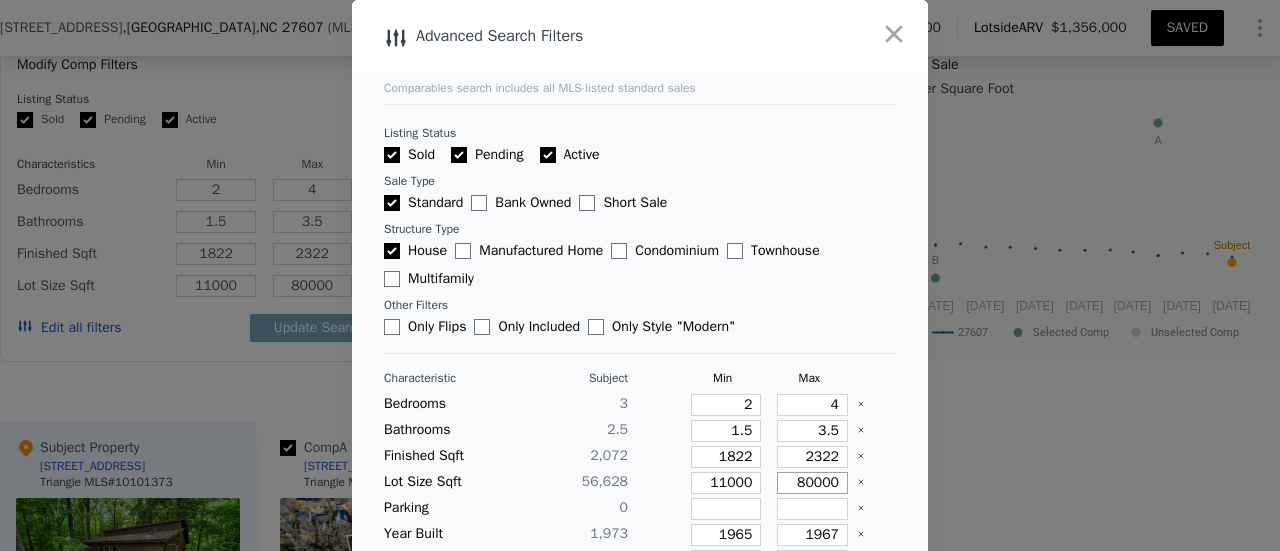 type on "80000" 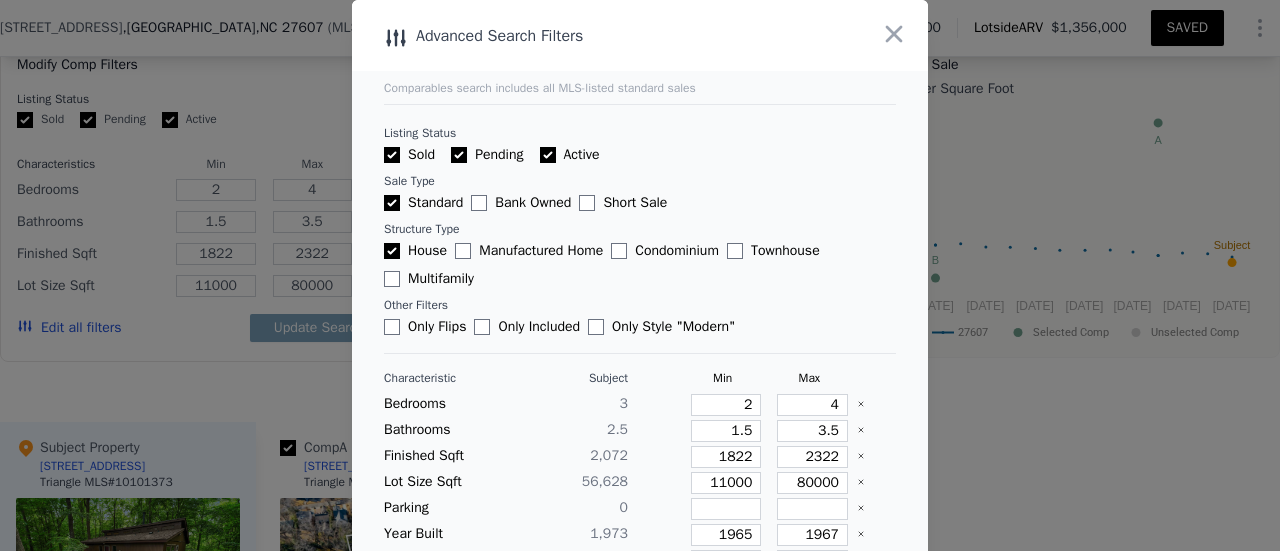 type 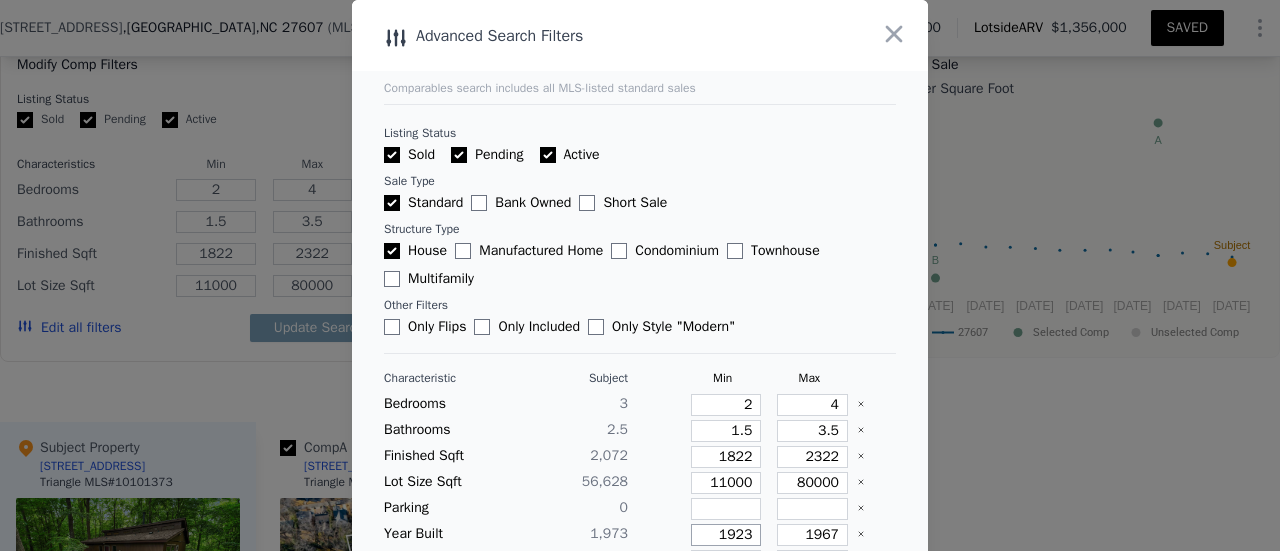type on "1923" 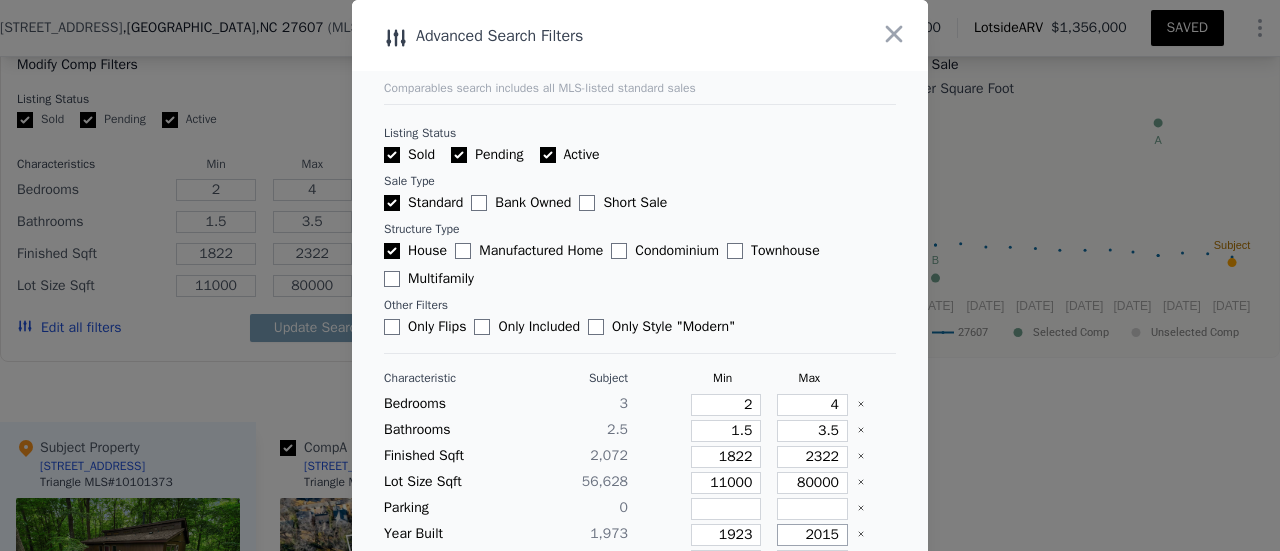 type on "2015" 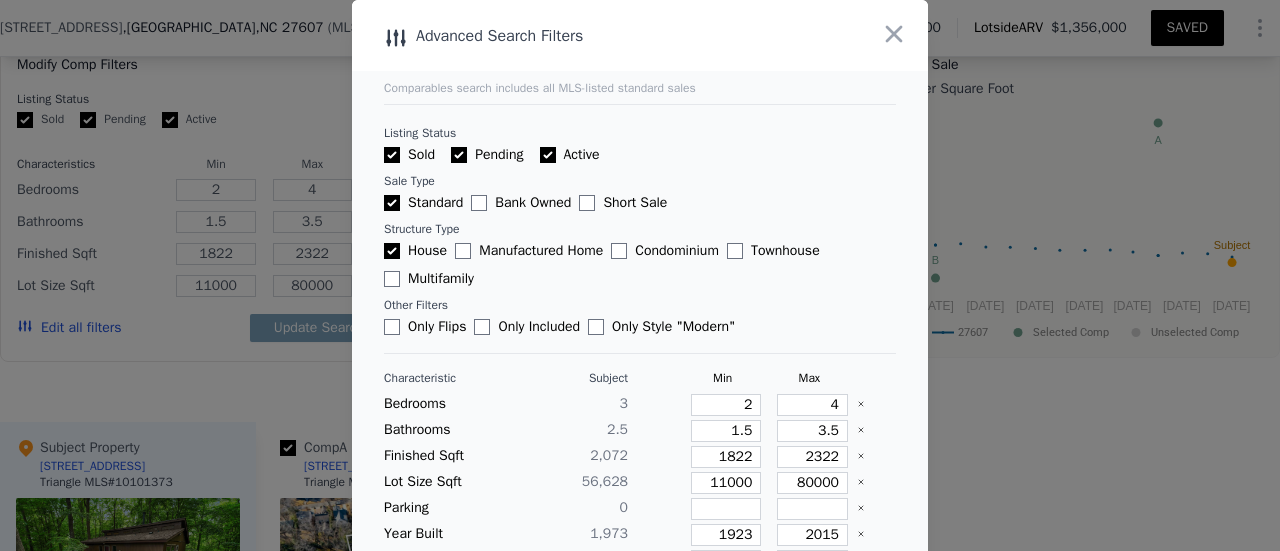 type 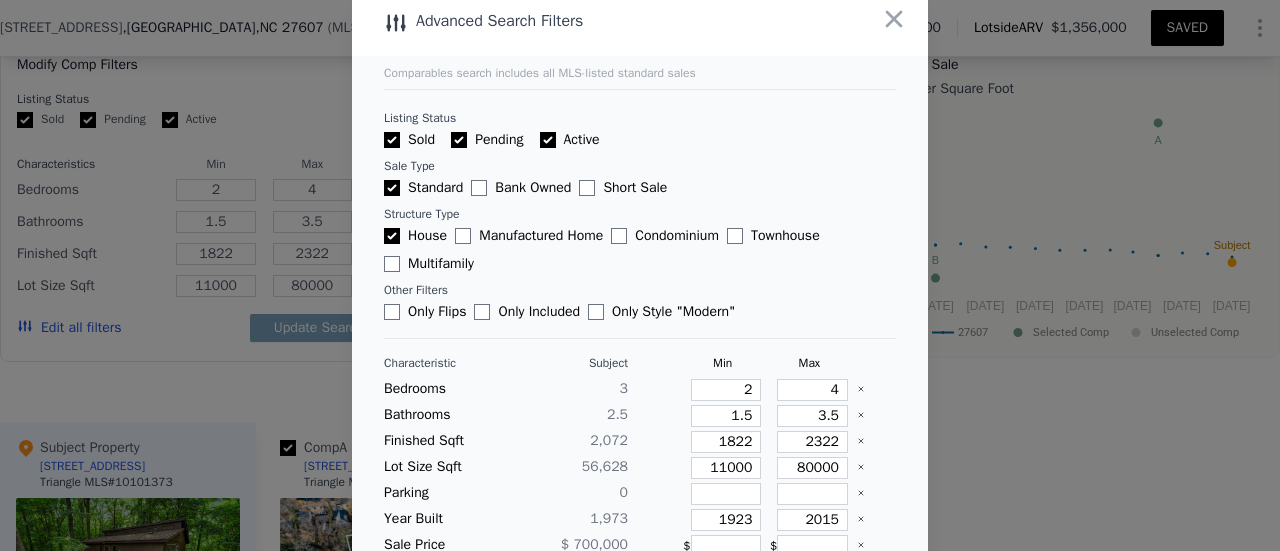 type 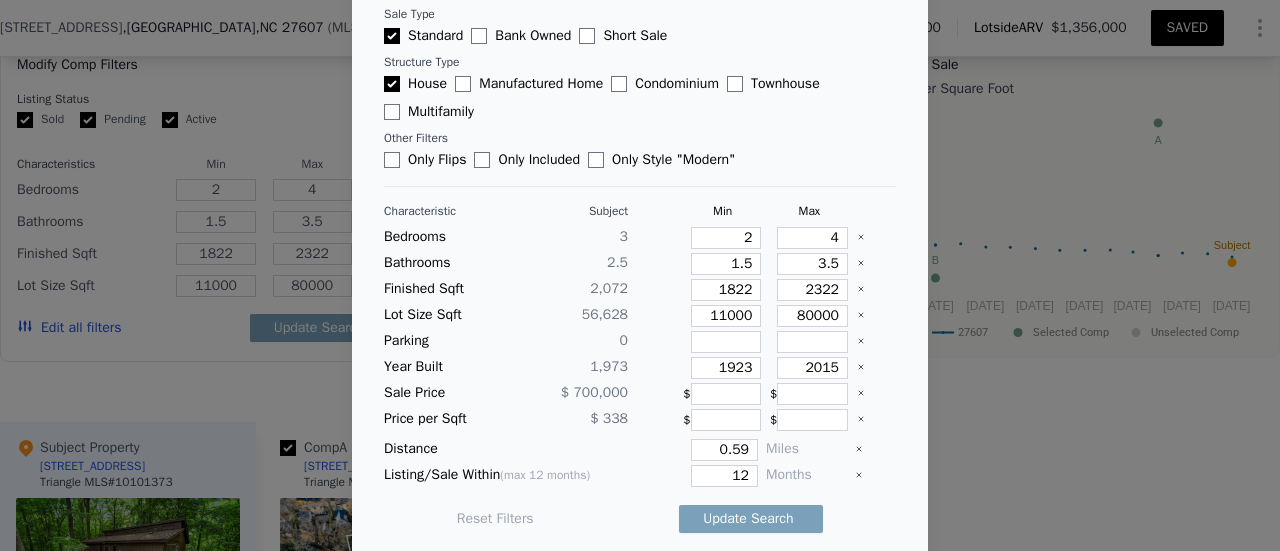type 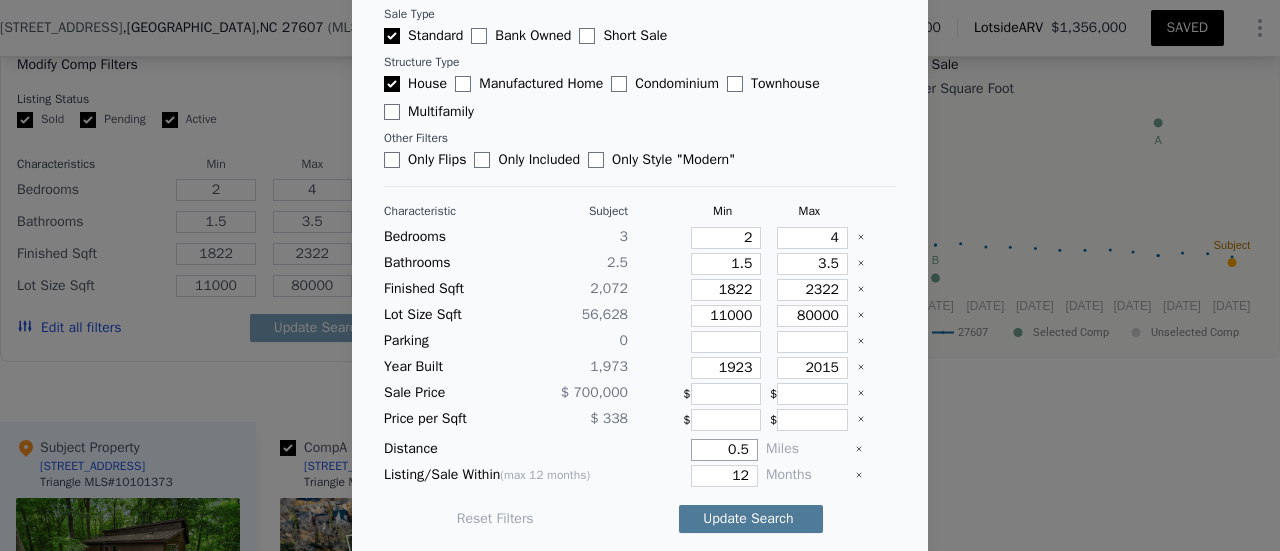 type on "0.5" 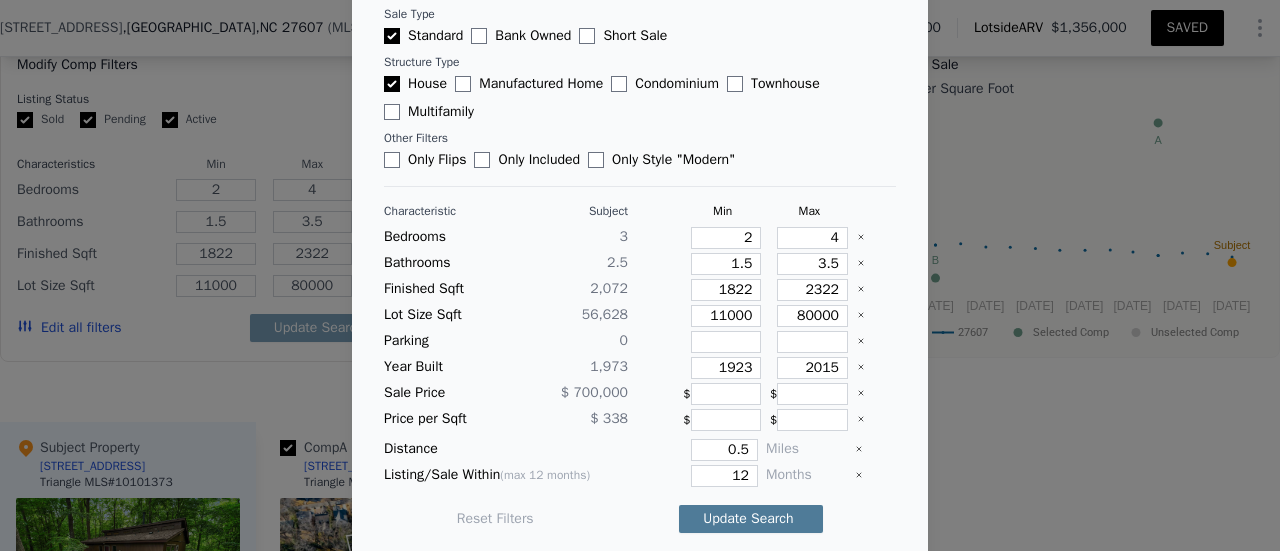 click on "Update Search" at bounding box center [751, 519] 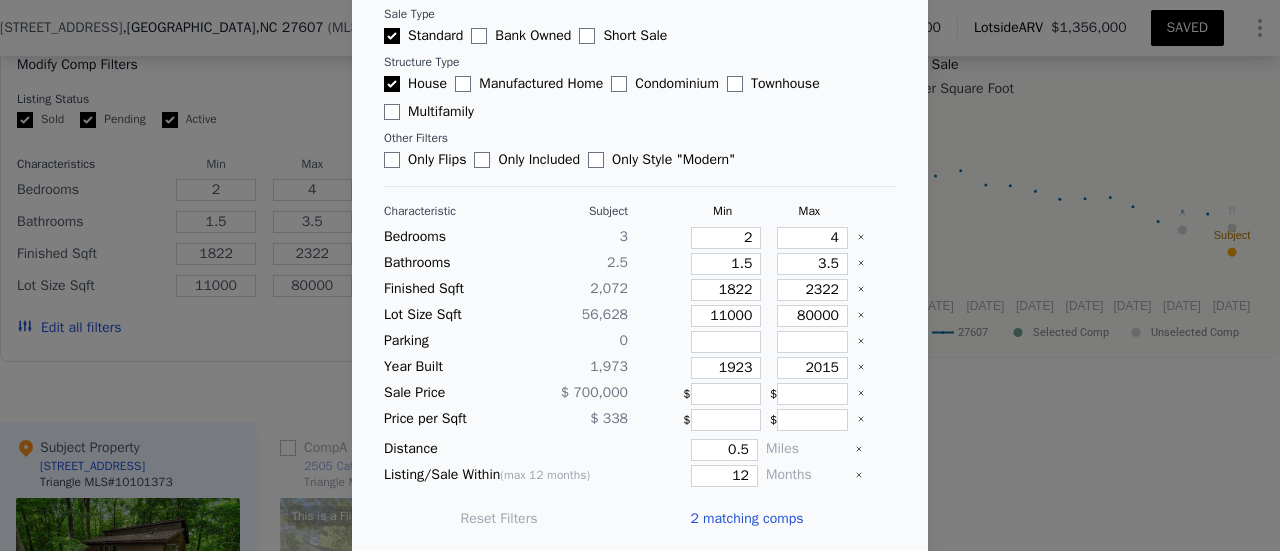 click on "2 matching comps" at bounding box center (746, 519) 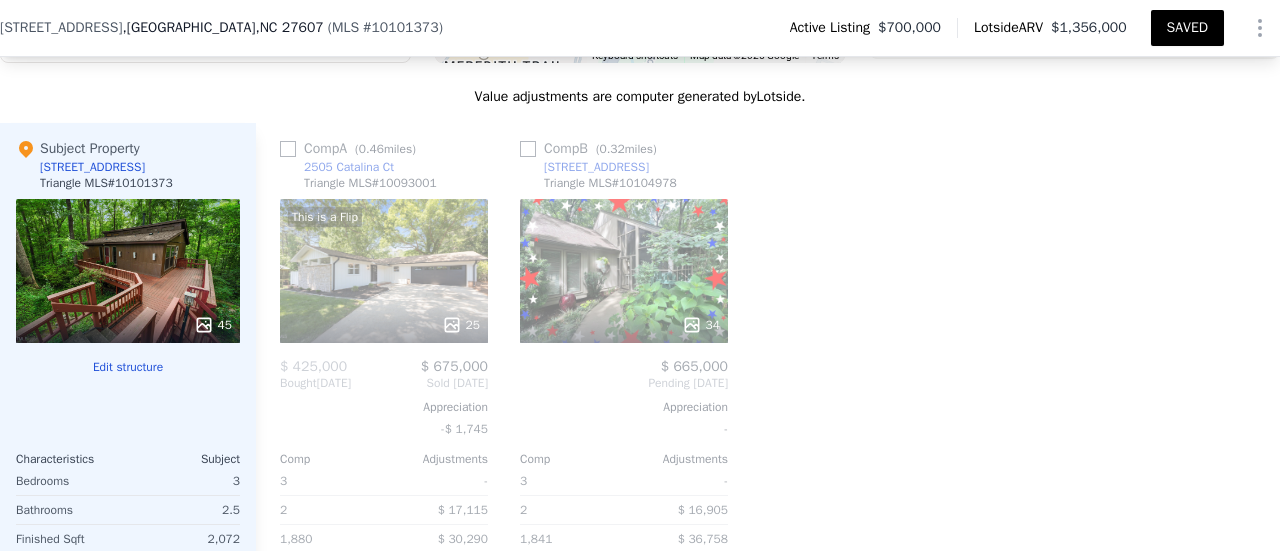 scroll, scrollTop: 2087, scrollLeft: 0, axis: vertical 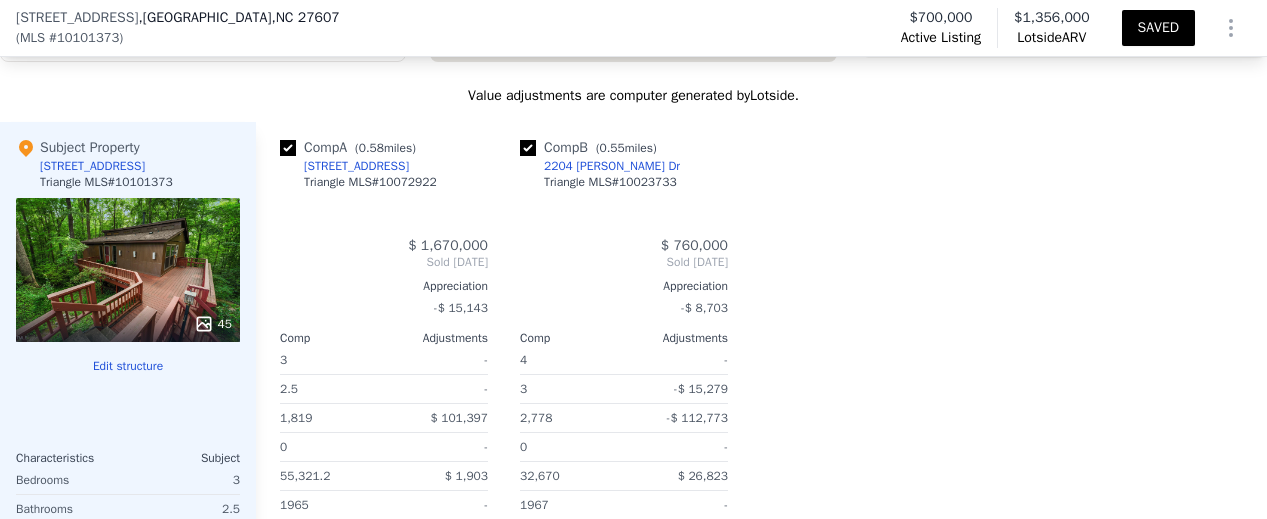 type on "3" 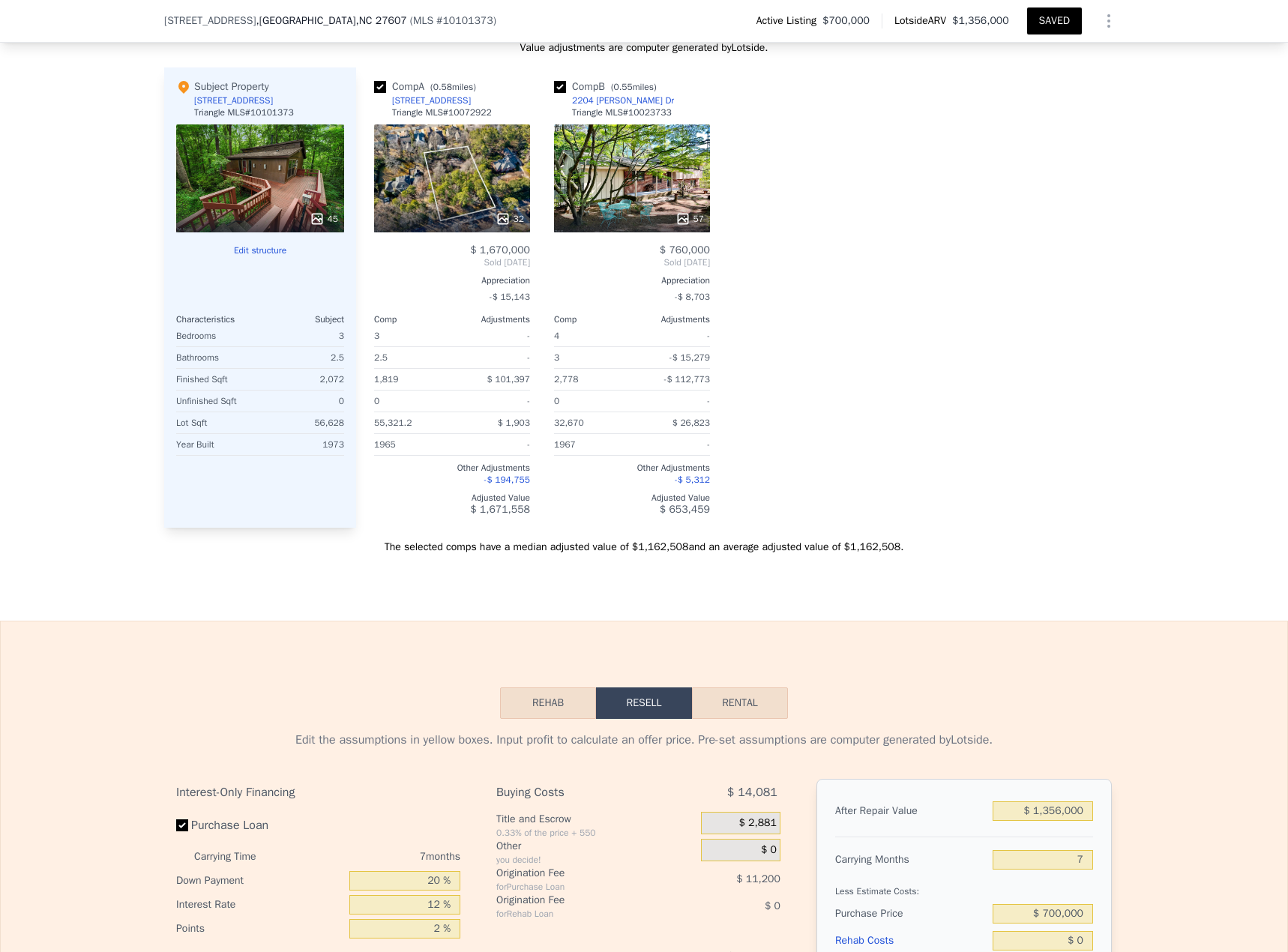 scroll, scrollTop: 1564, scrollLeft: 0, axis: vertical 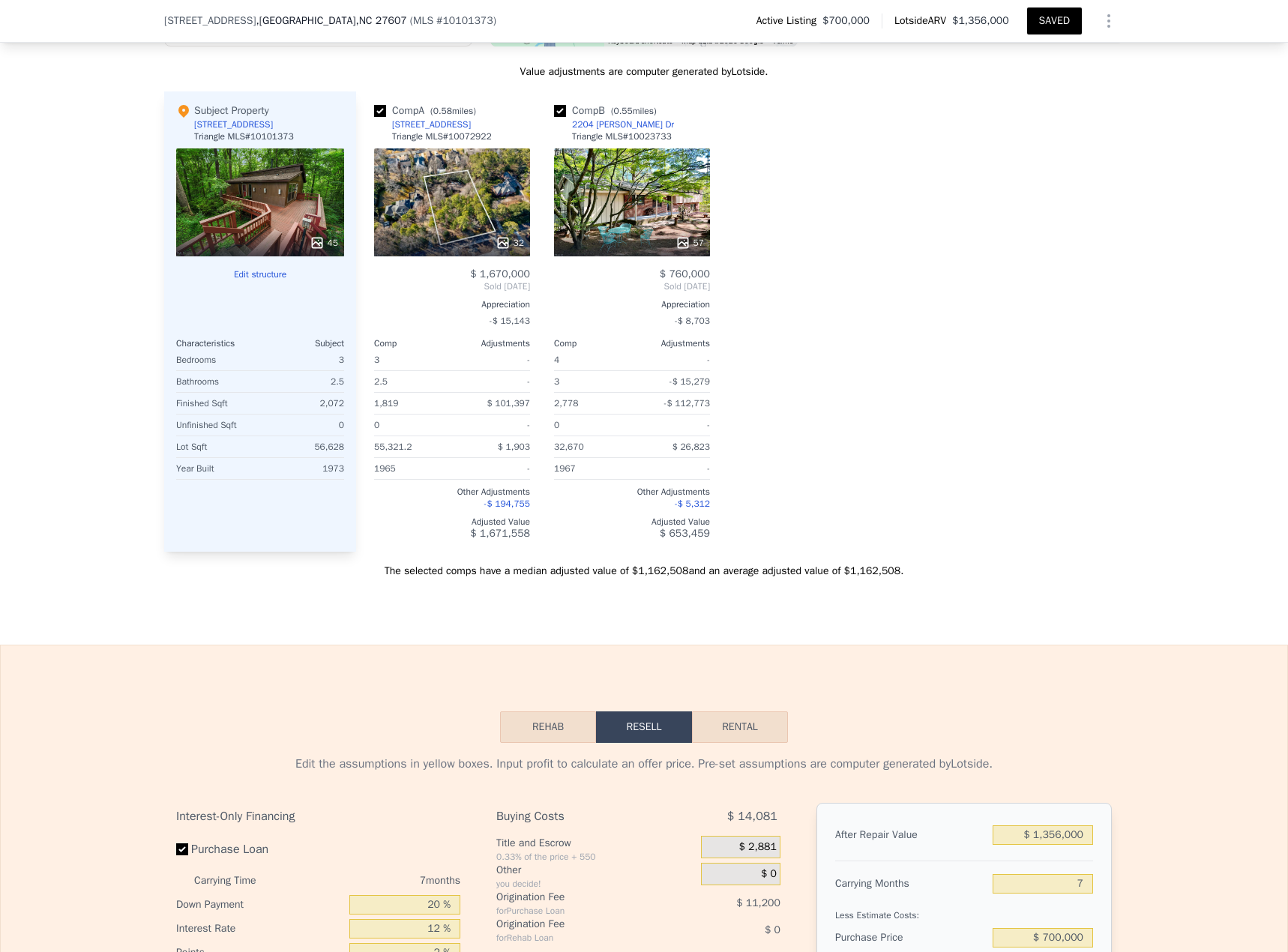 click 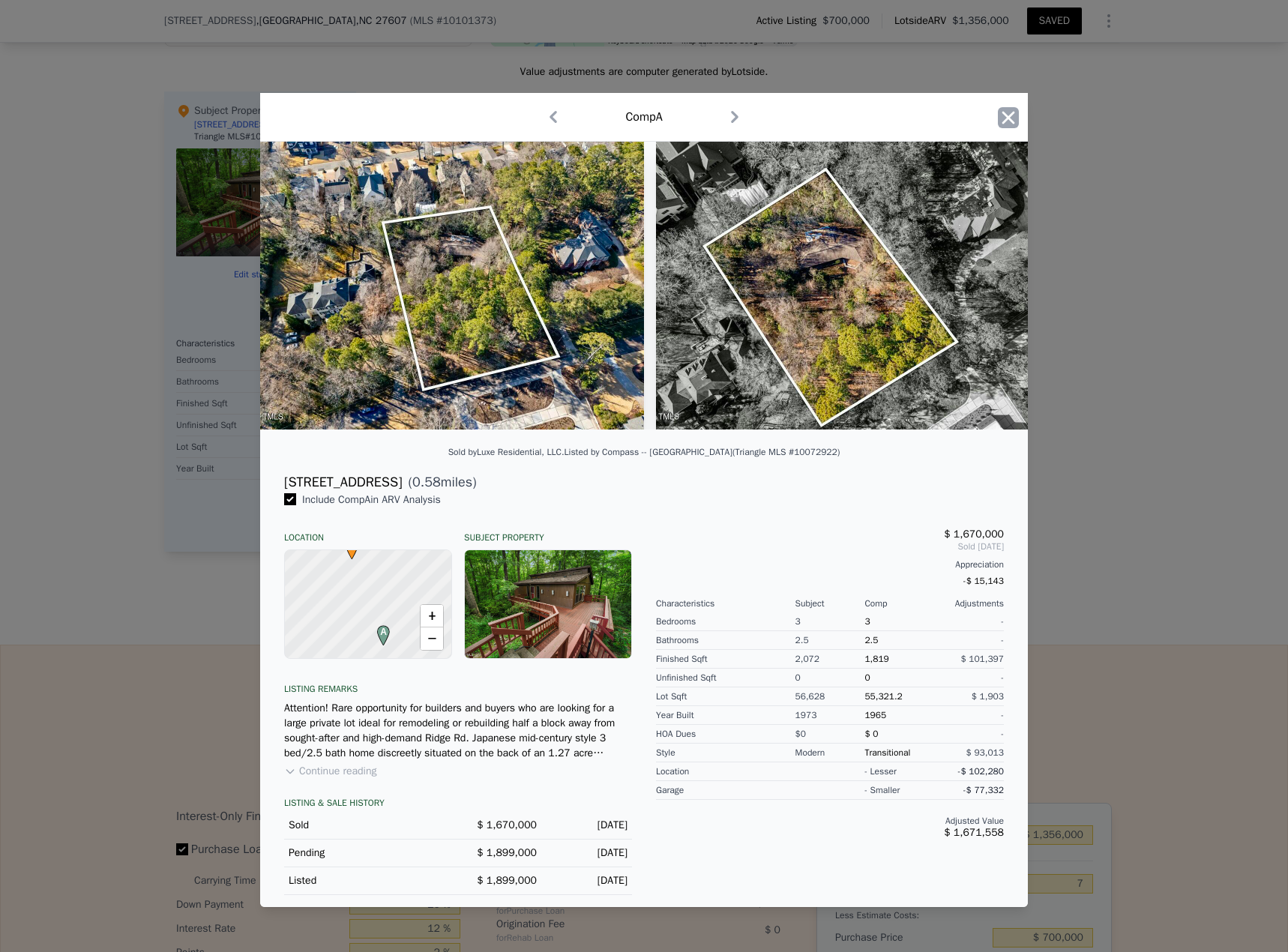 click 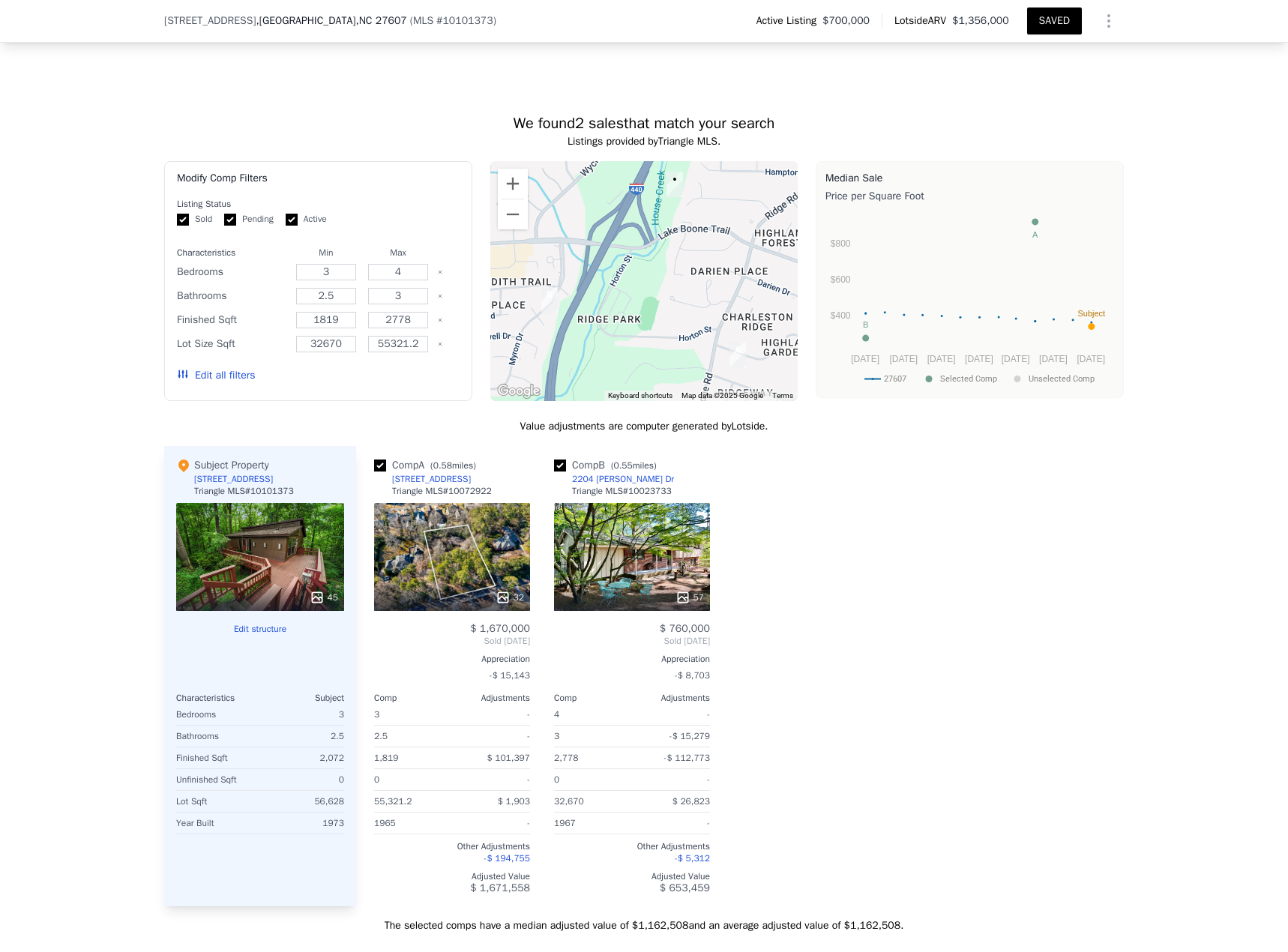 scroll, scrollTop: 1234, scrollLeft: 0, axis: vertical 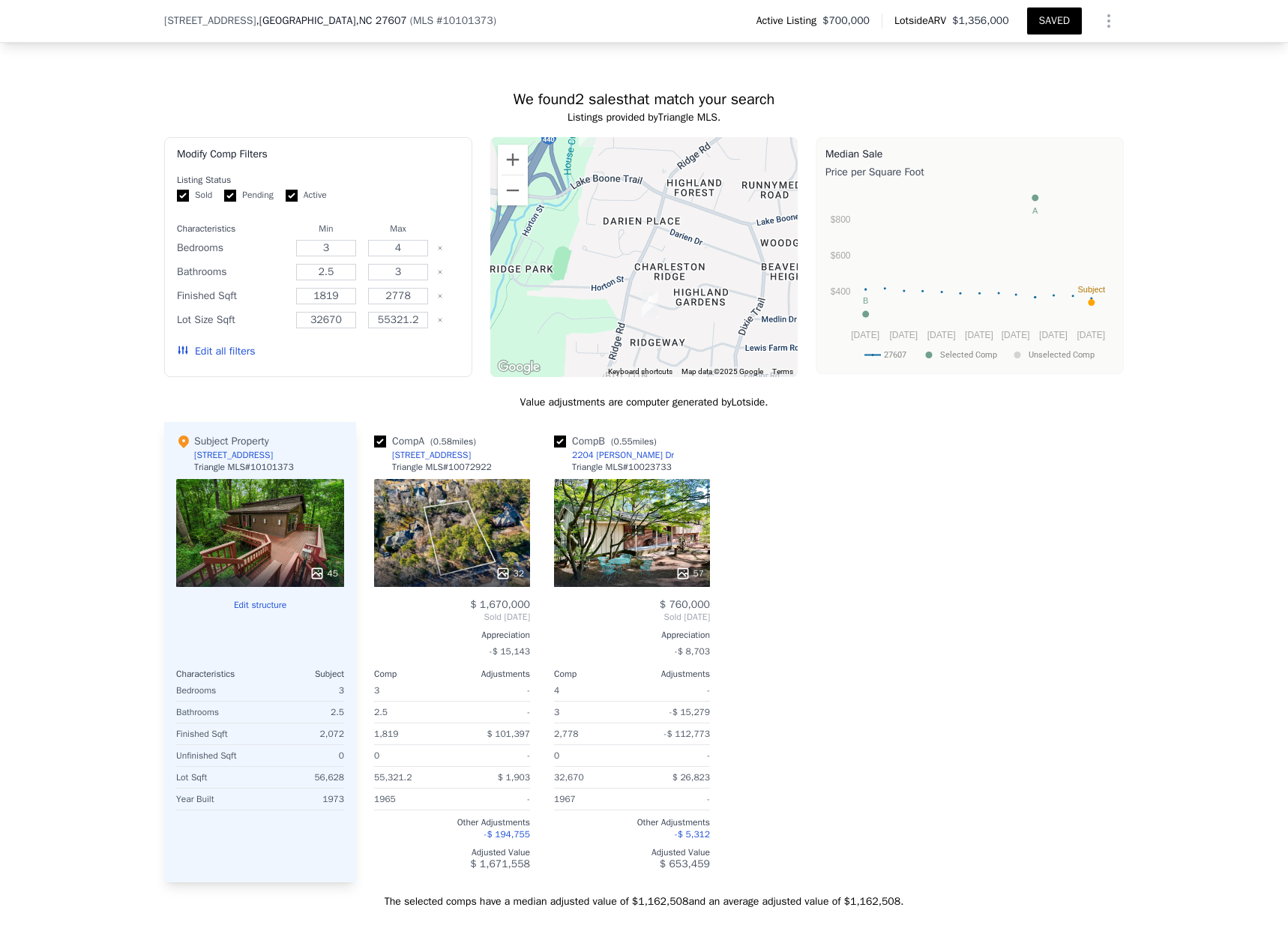 drag, startPoint x: 677, startPoint y: 334, endPoint x: 588, endPoint y: 306, distance: 93.300589 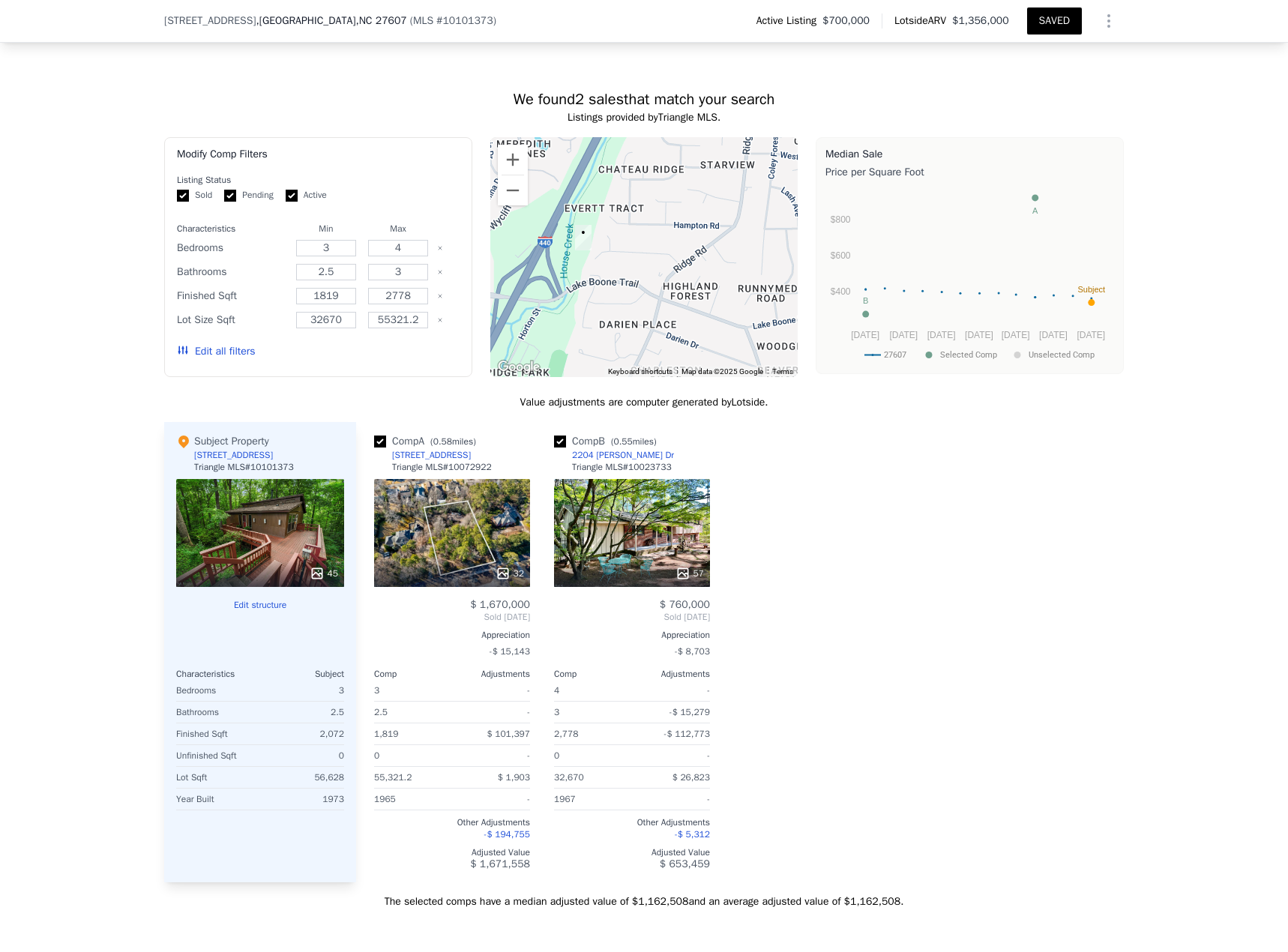 drag, startPoint x: 714, startPoint y: 226, endPoint x: 710, endPoint y: 332, distance: 106.07544 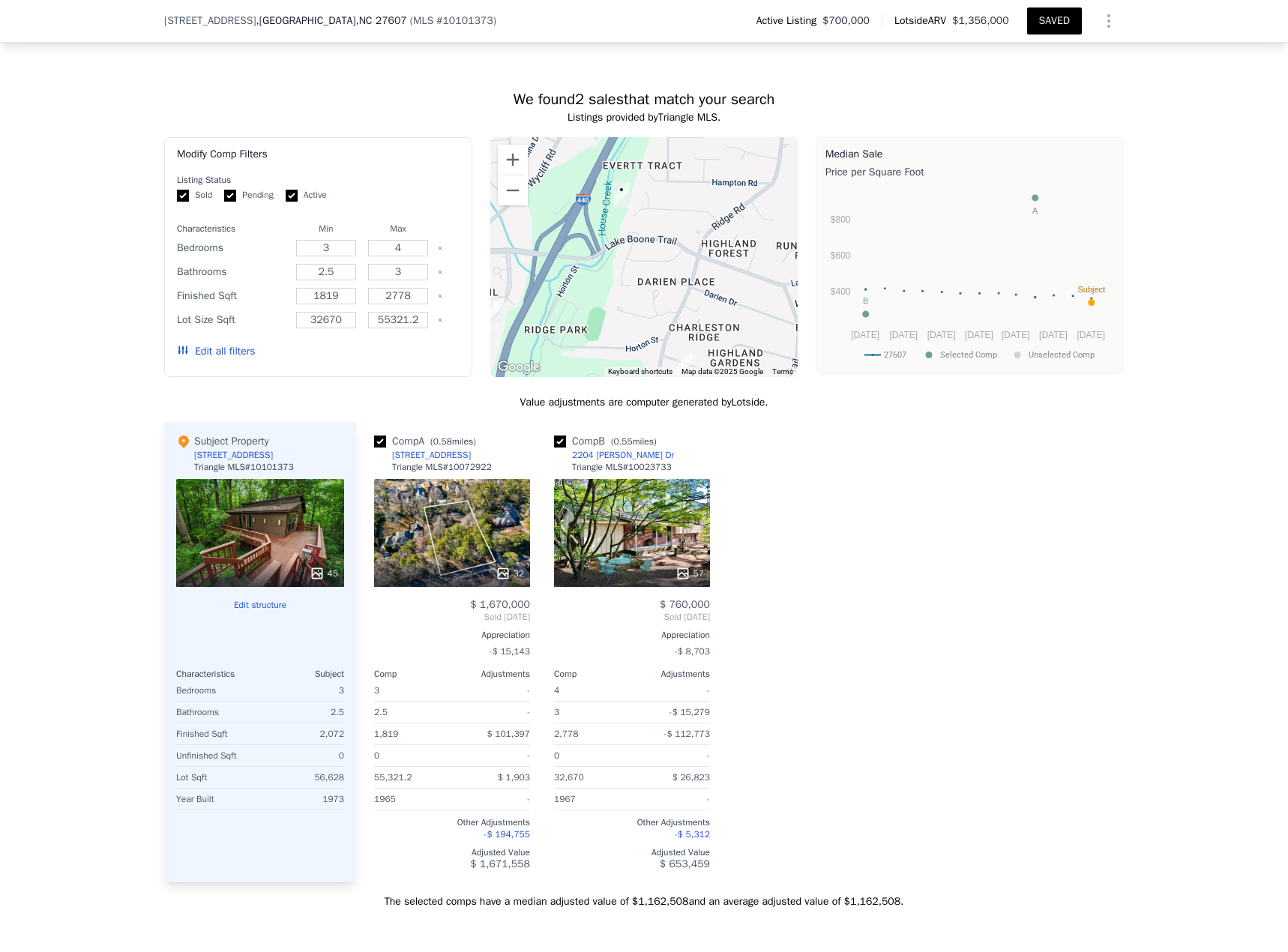 drag, startPoint x: 610, startPoint y: 273, endPoint x: 650, endPoint y: 234, distance: 55.86591 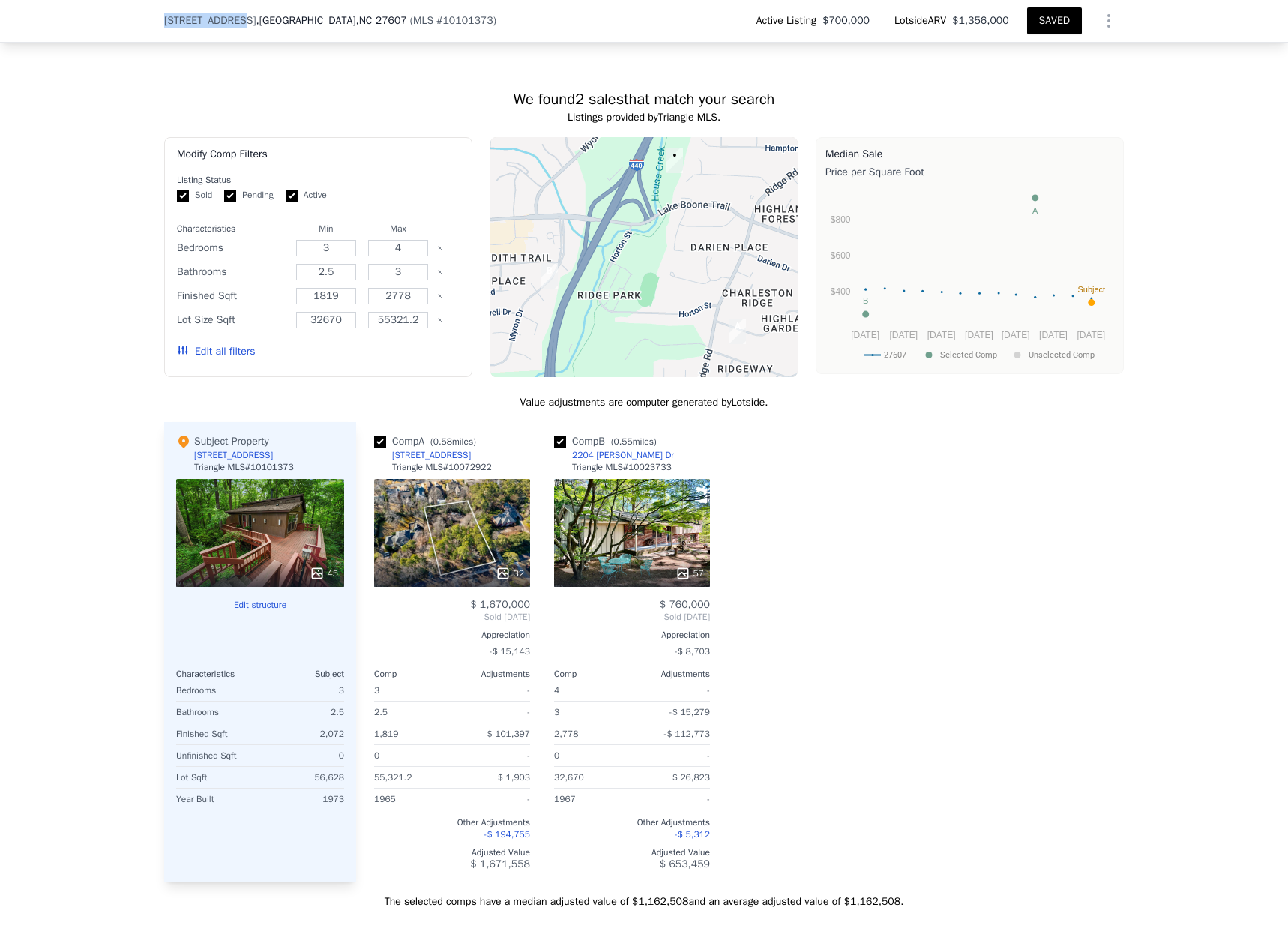 drag, startPoint x: 152, startPoint y: 26, endPoint x: 228, endPoint y: 19, distance: 76.3217 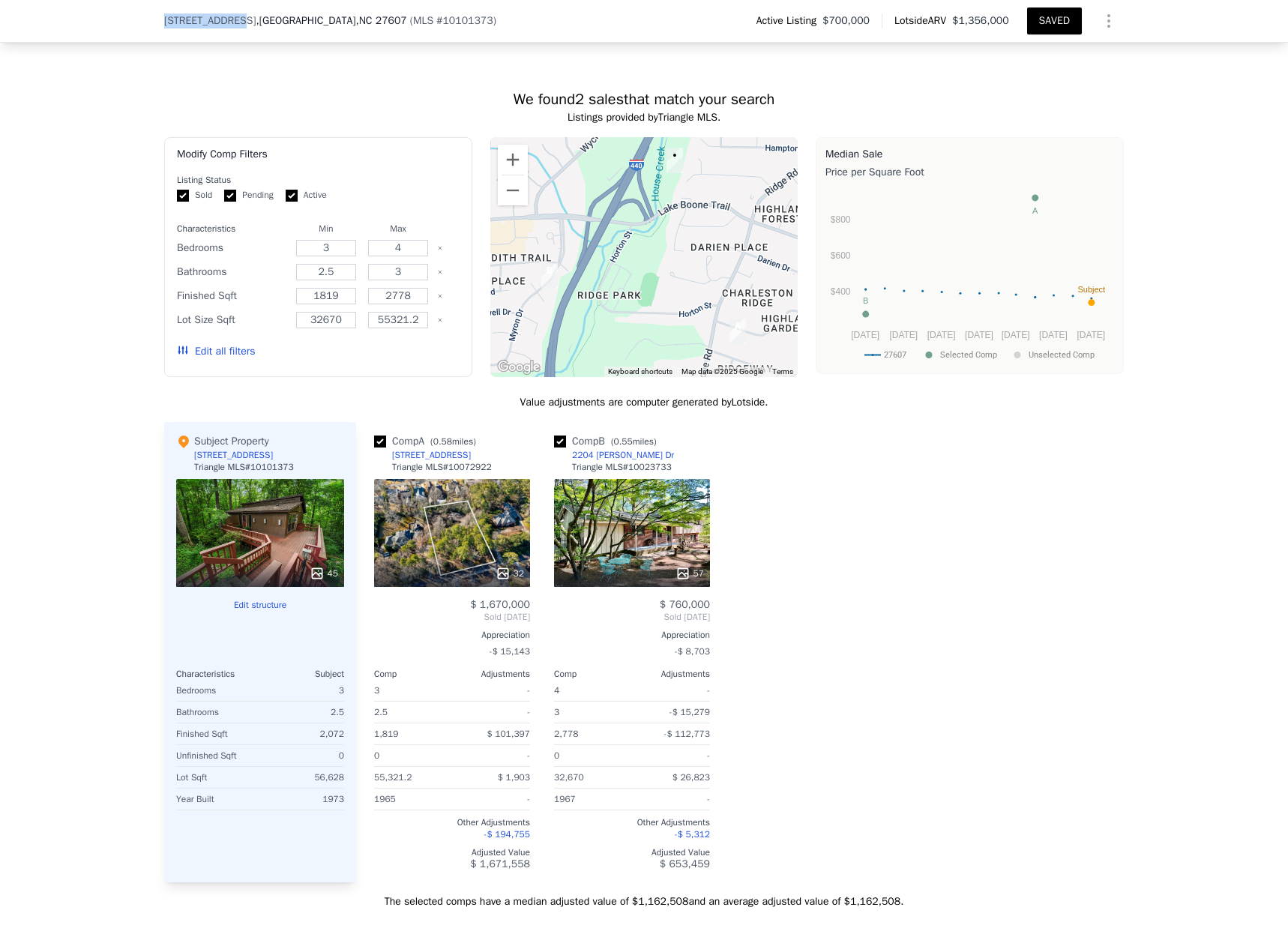 copy on "[STREET_ADDRESS]" 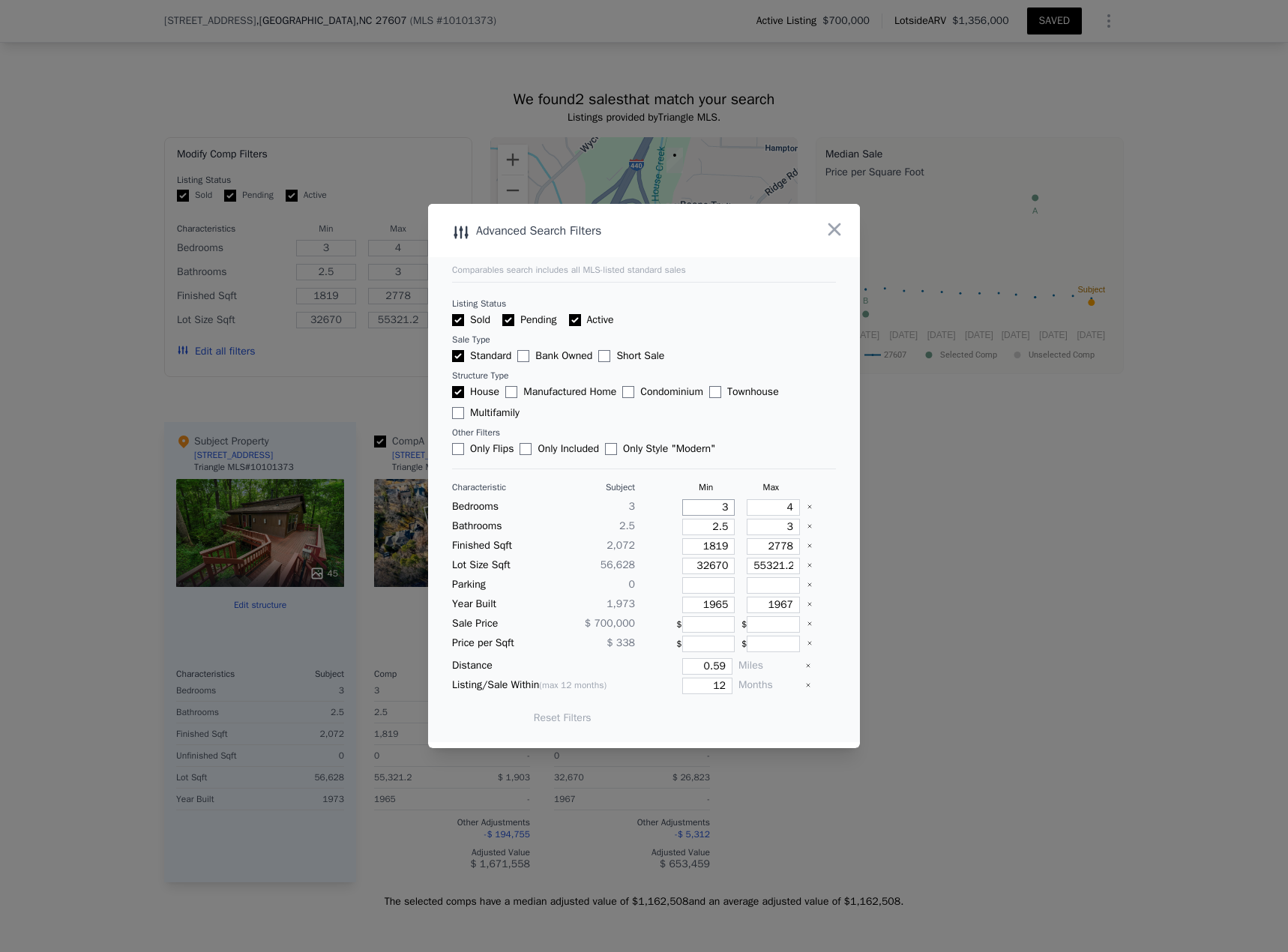 drag, startPoint x: 711, startPoint y: 507, endPoint x: 740, endPoint y: 507, distance: 29 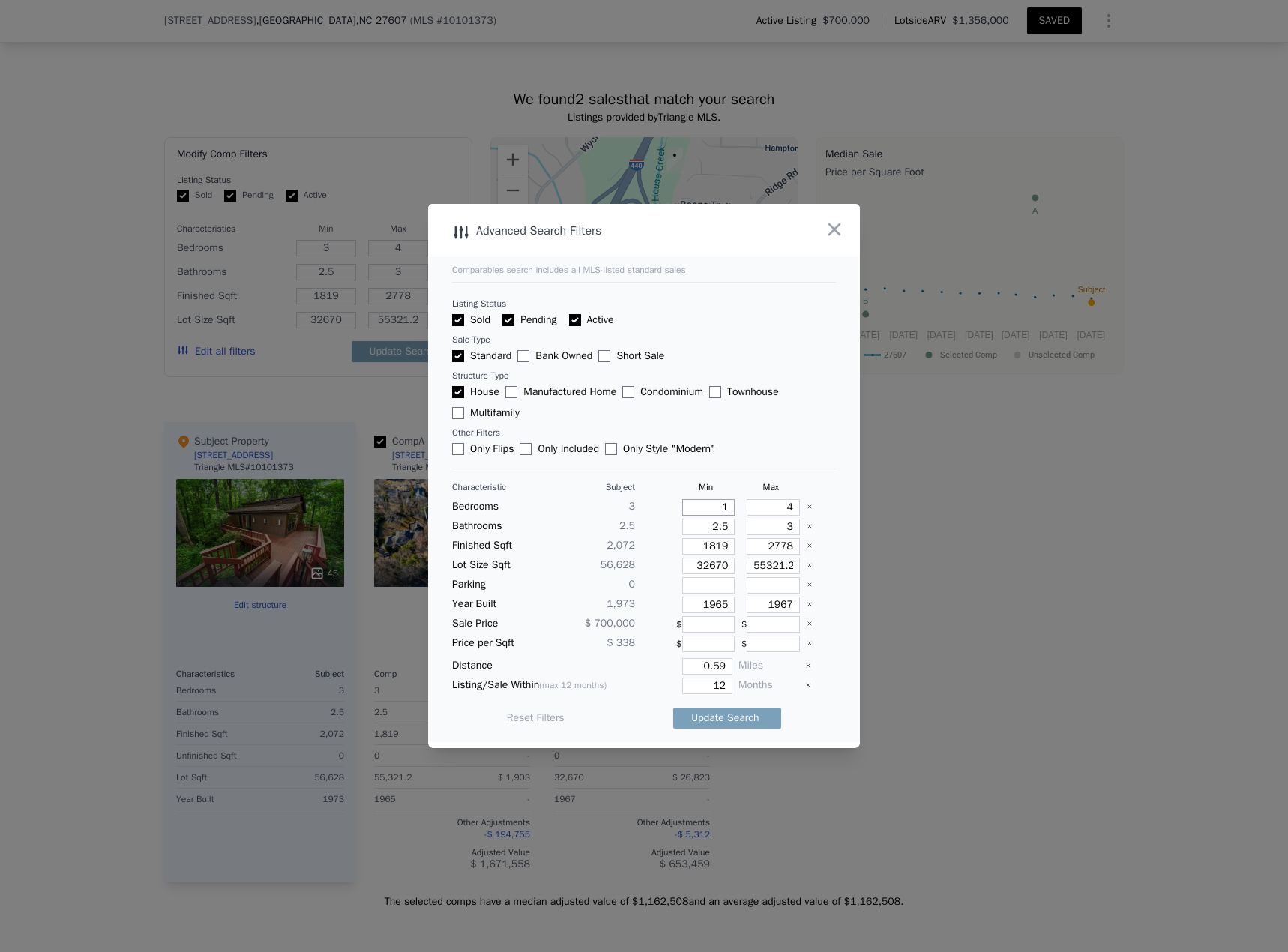 type on "1" 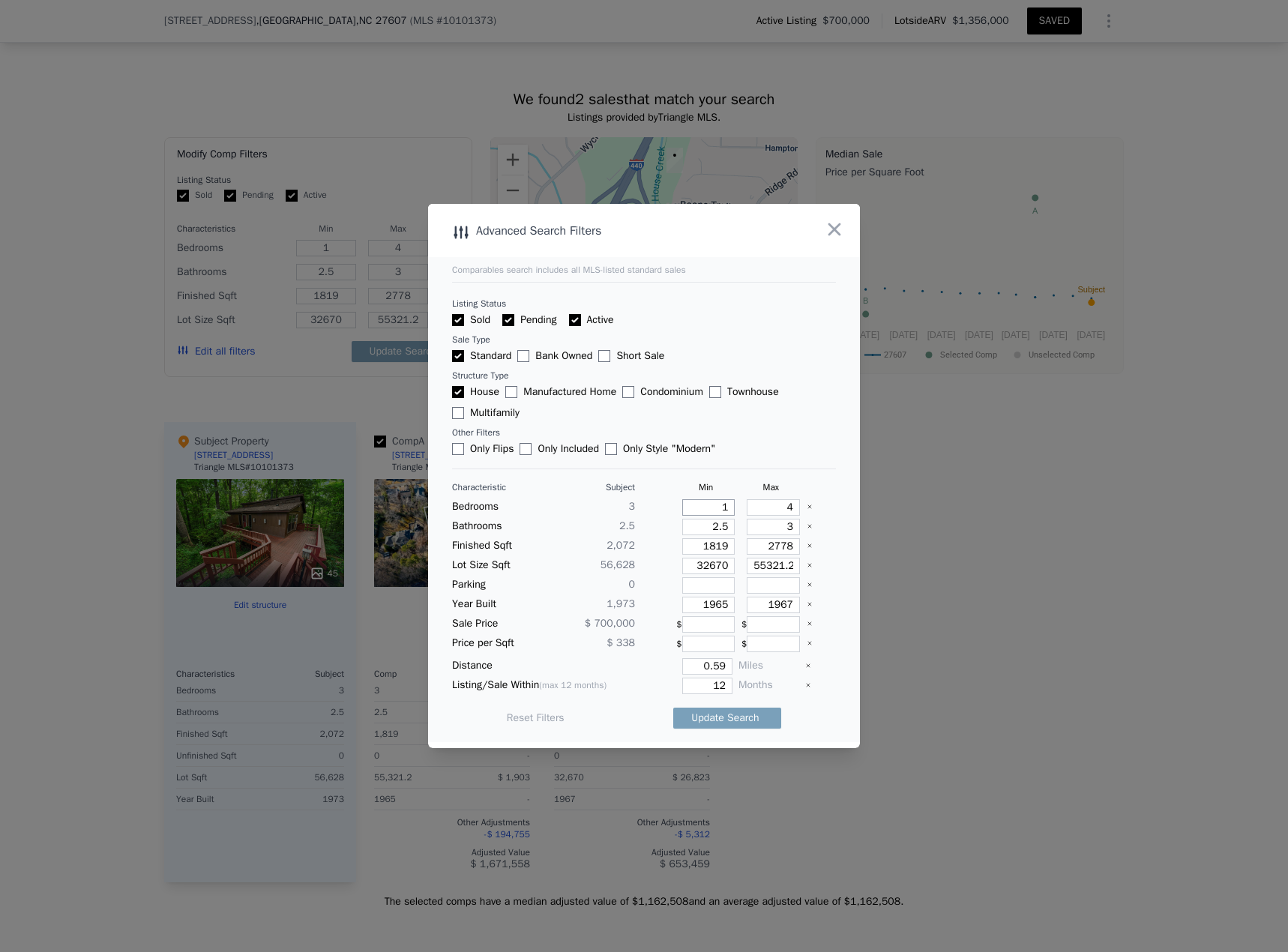 type on "1" 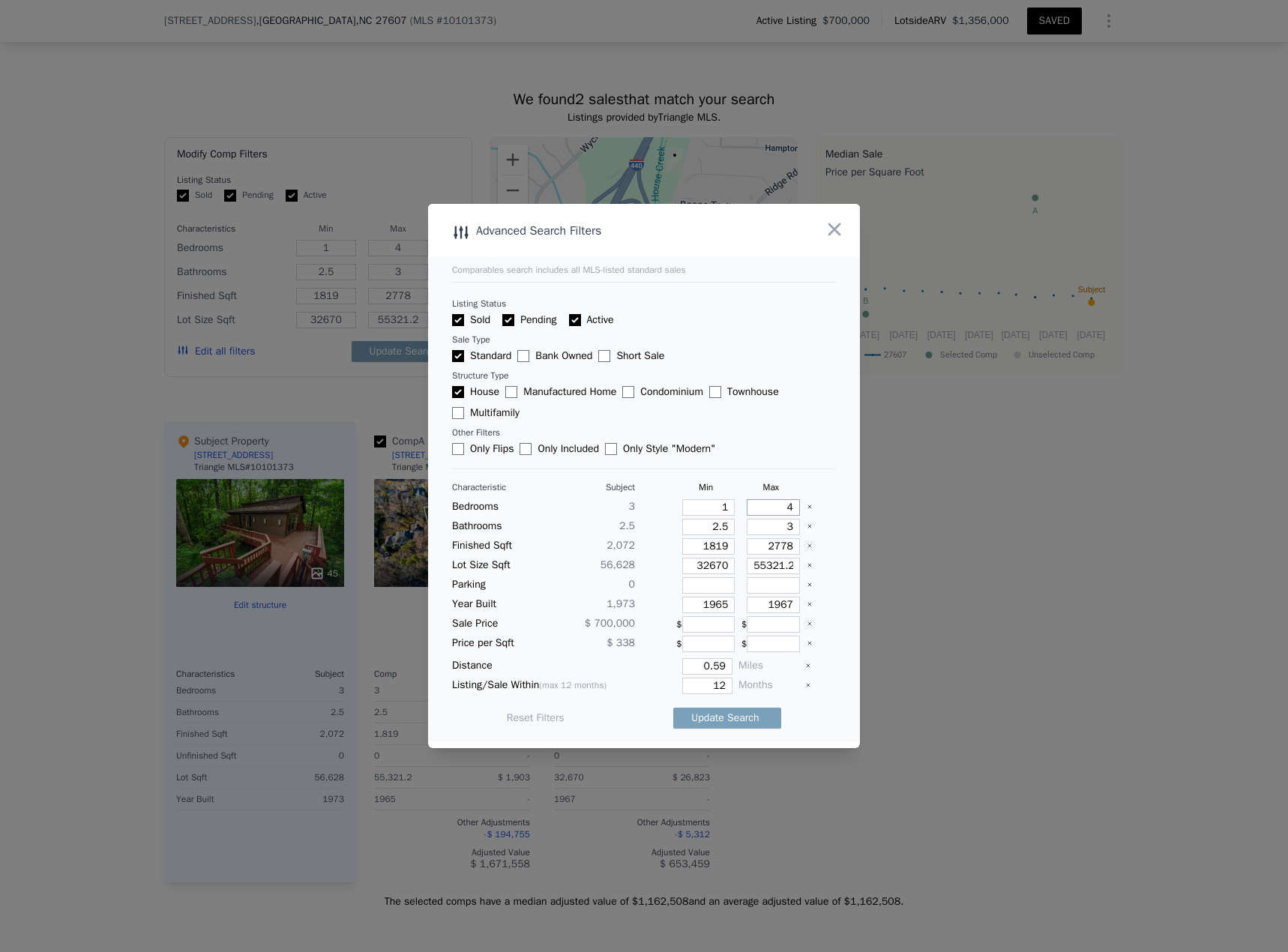 drag, startPoint x: 772, startPoint y: 510, endPoint x: 790, endPoint y: 510, distance: 18 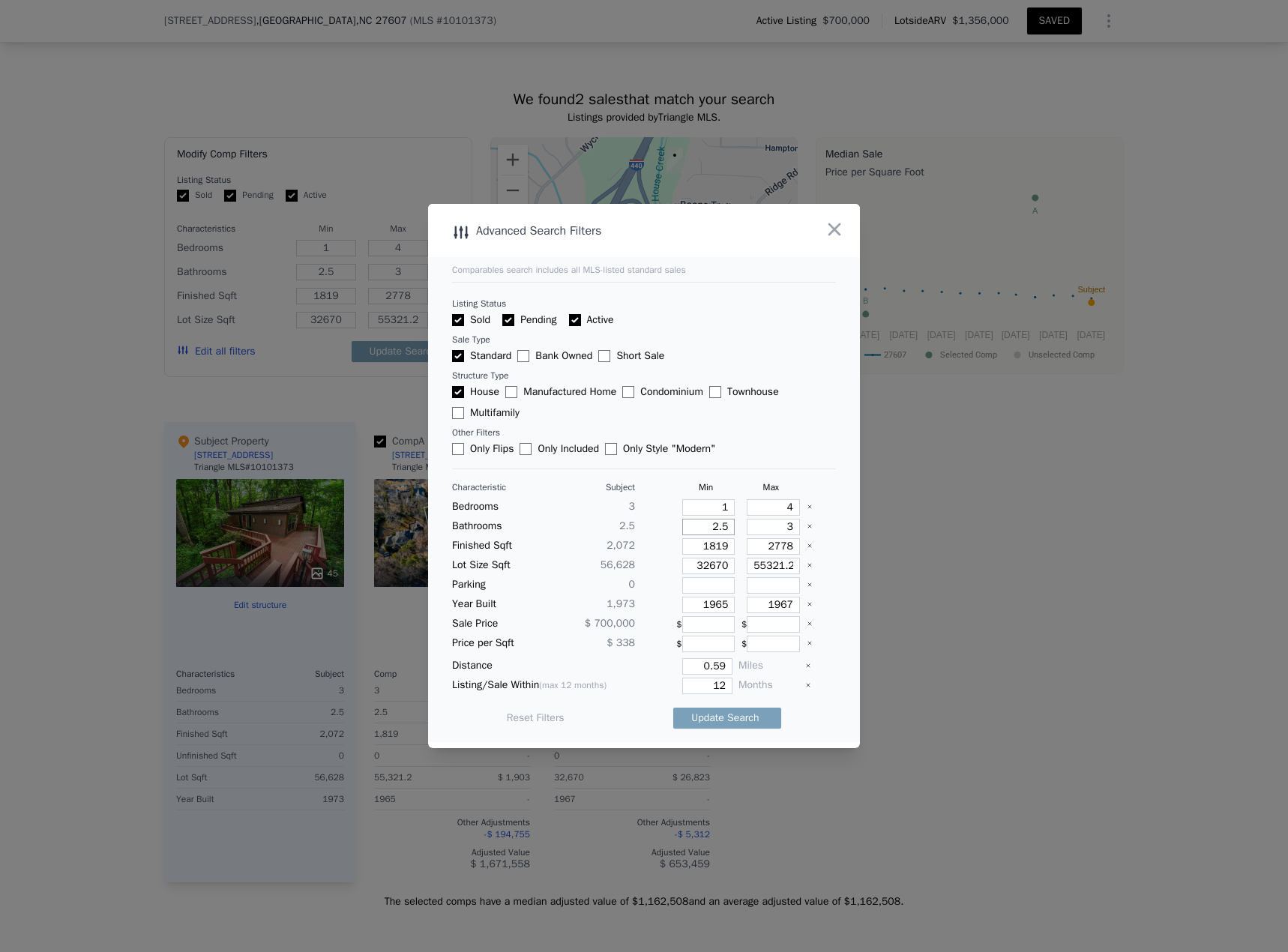 drag, startPoint x: 698, startPoint y: 525, endPoint x: 736, endPoint y: 525, distance: 38 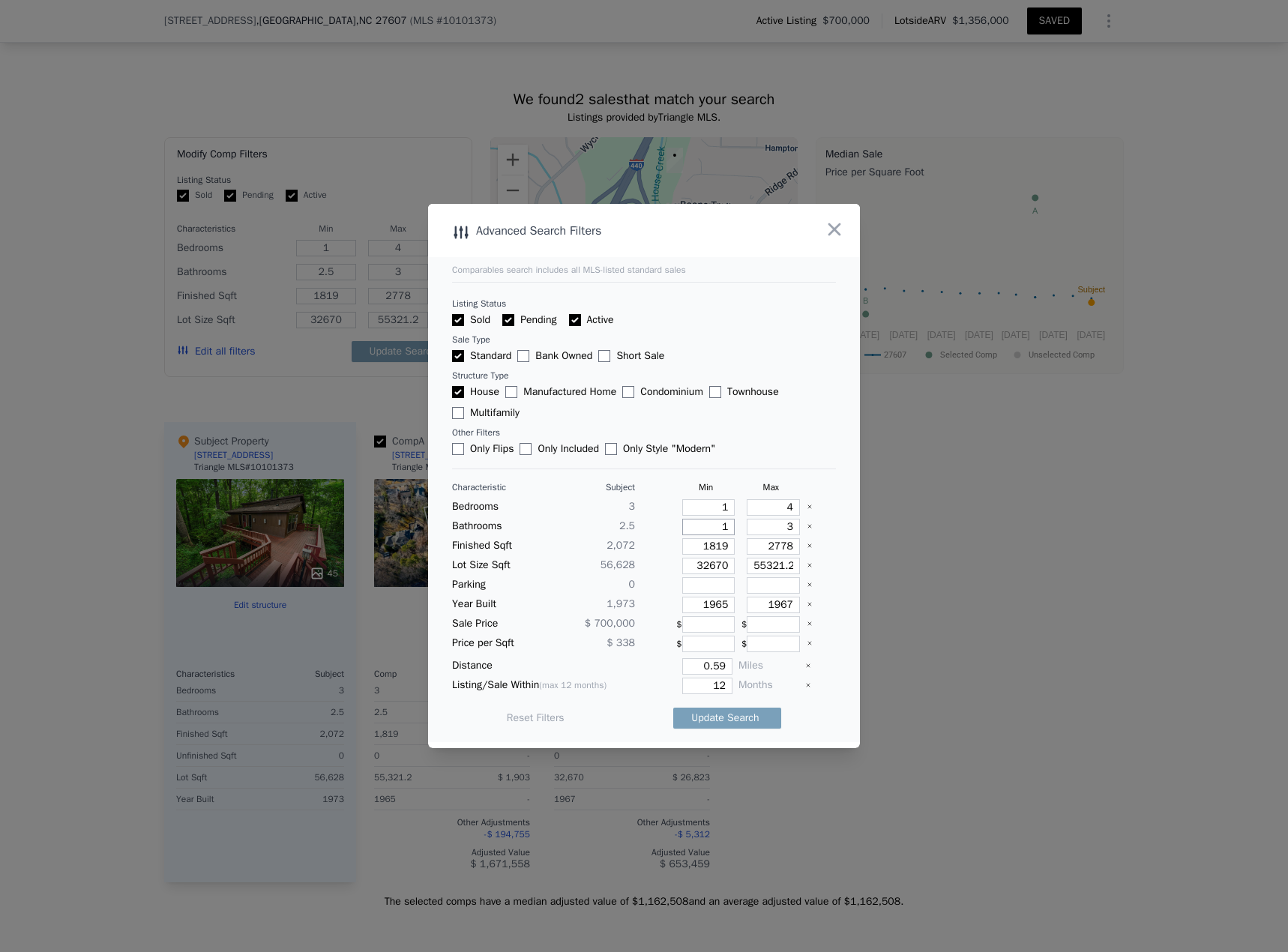 type on "1" 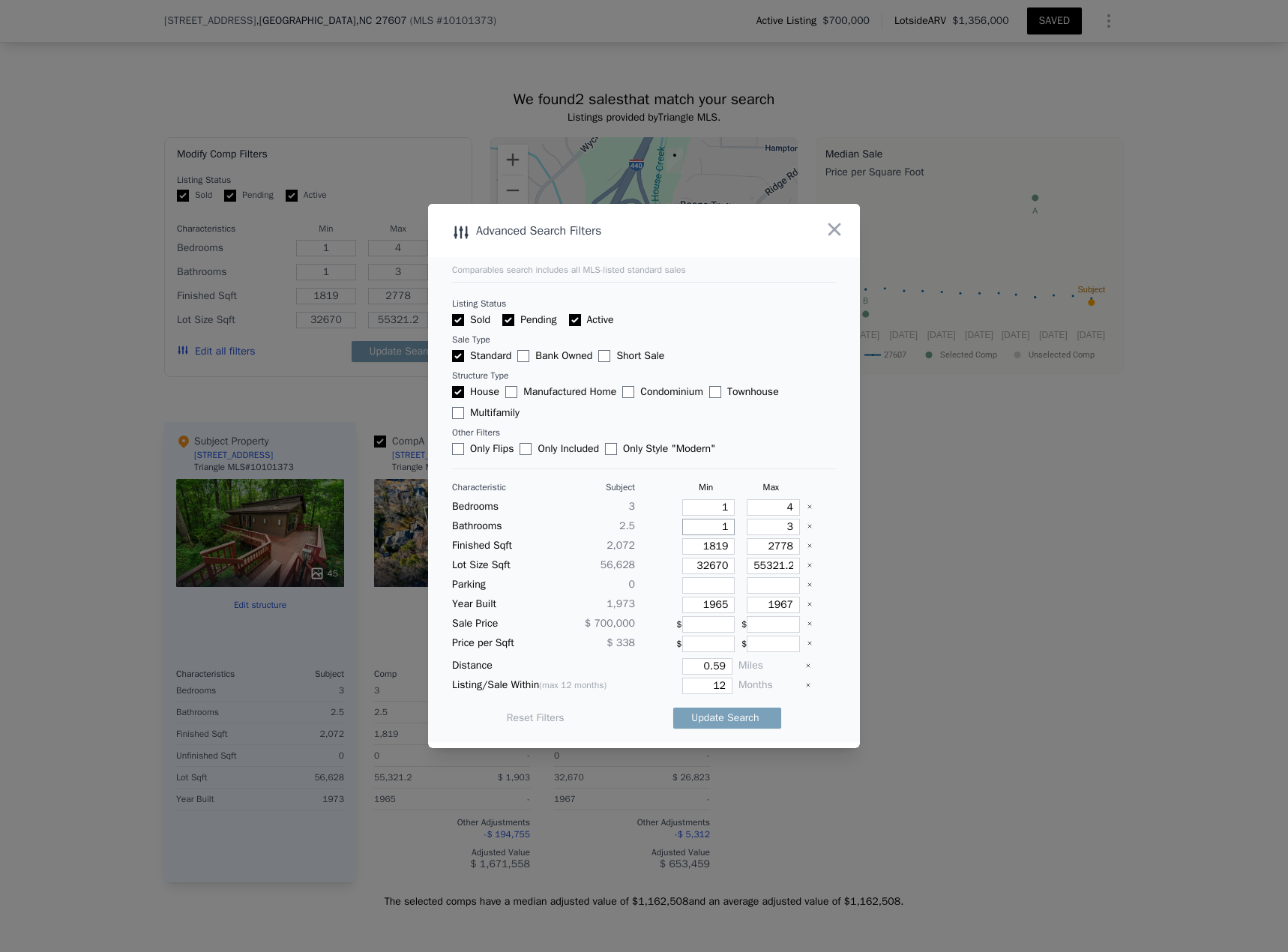 type on "1" 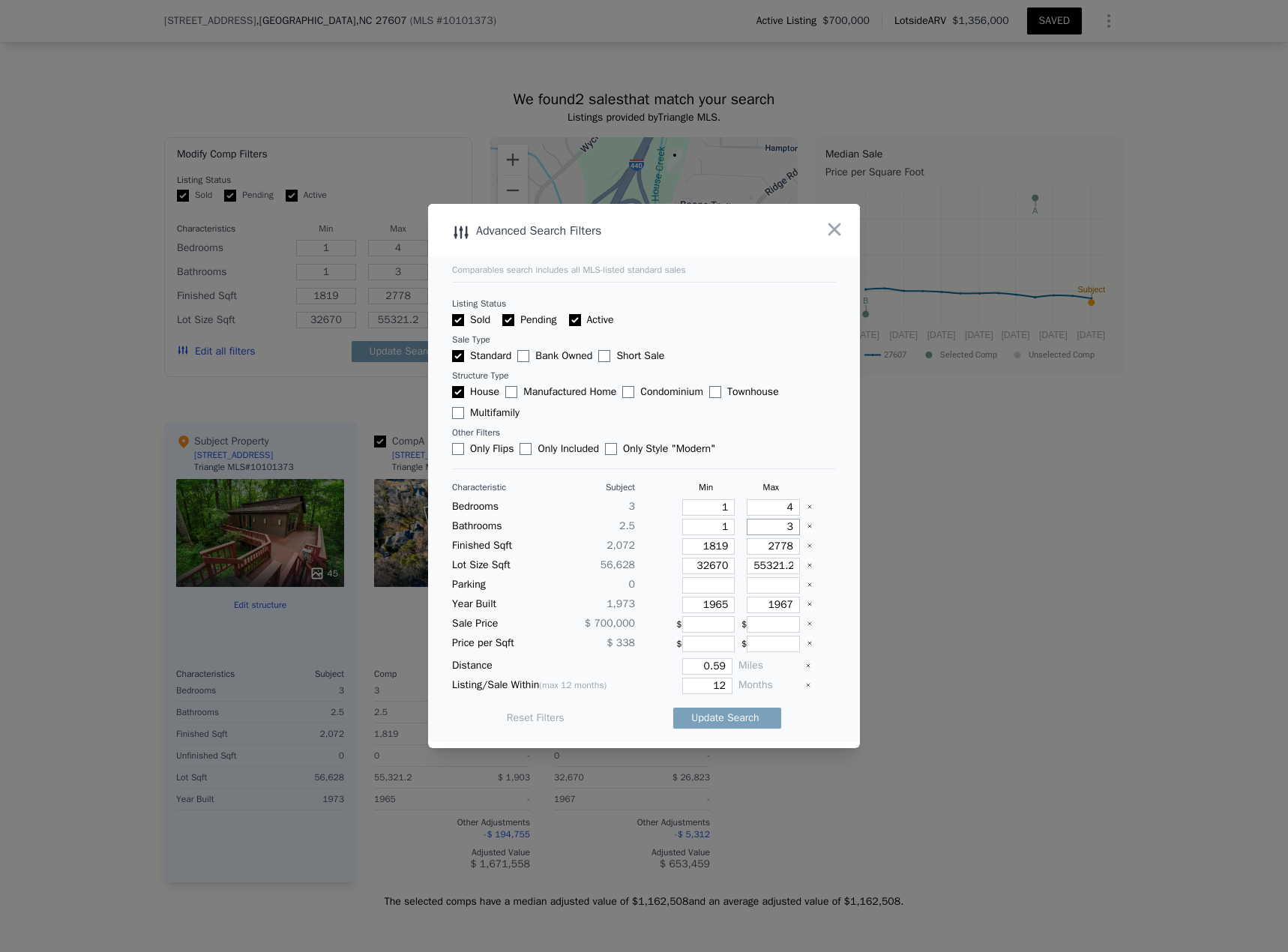 drag, startPoint x: 771, startPoint y: 528, endPoint x: 786, endPoint y: 528, distance: 15 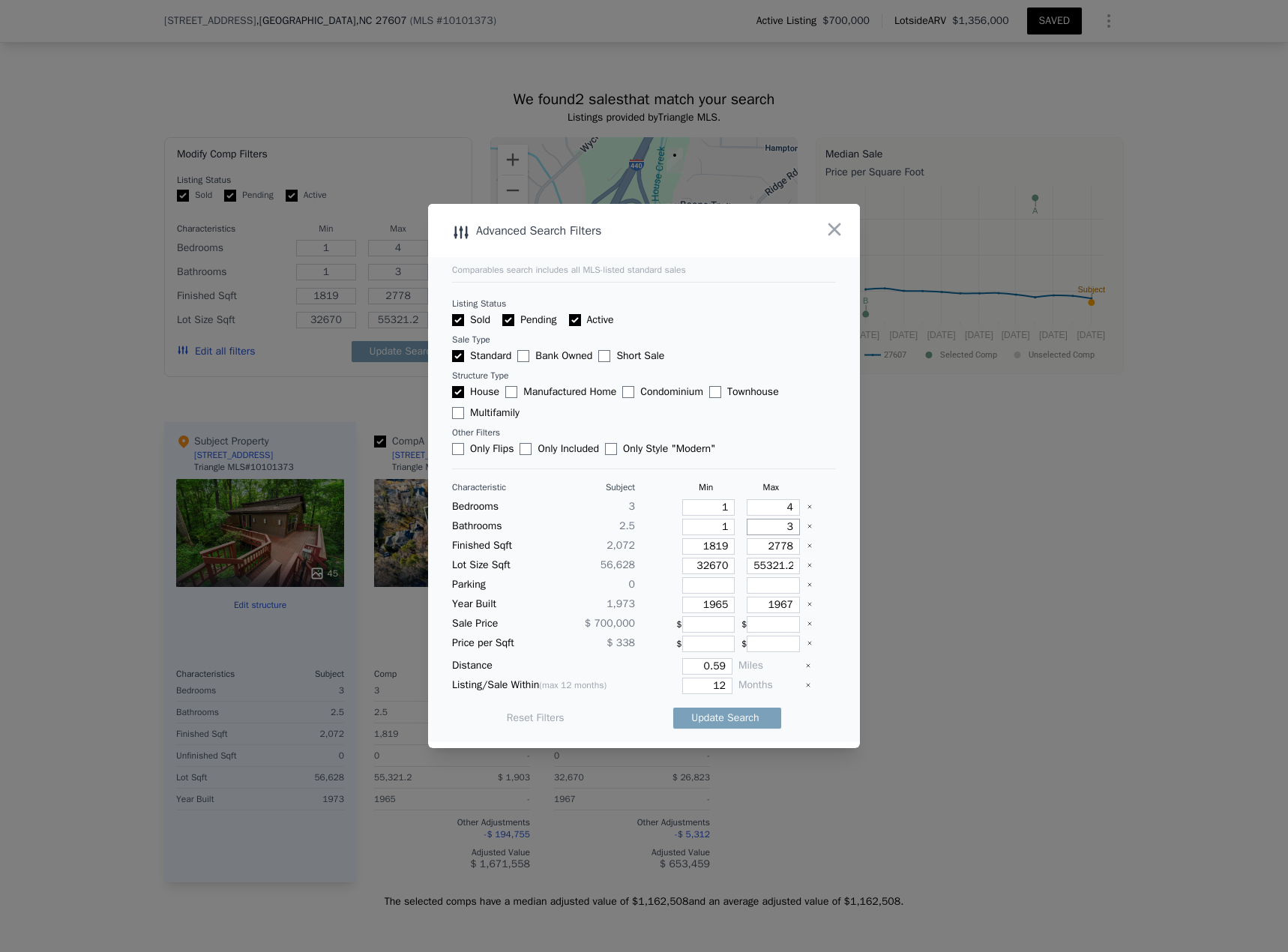 type on "3.5" 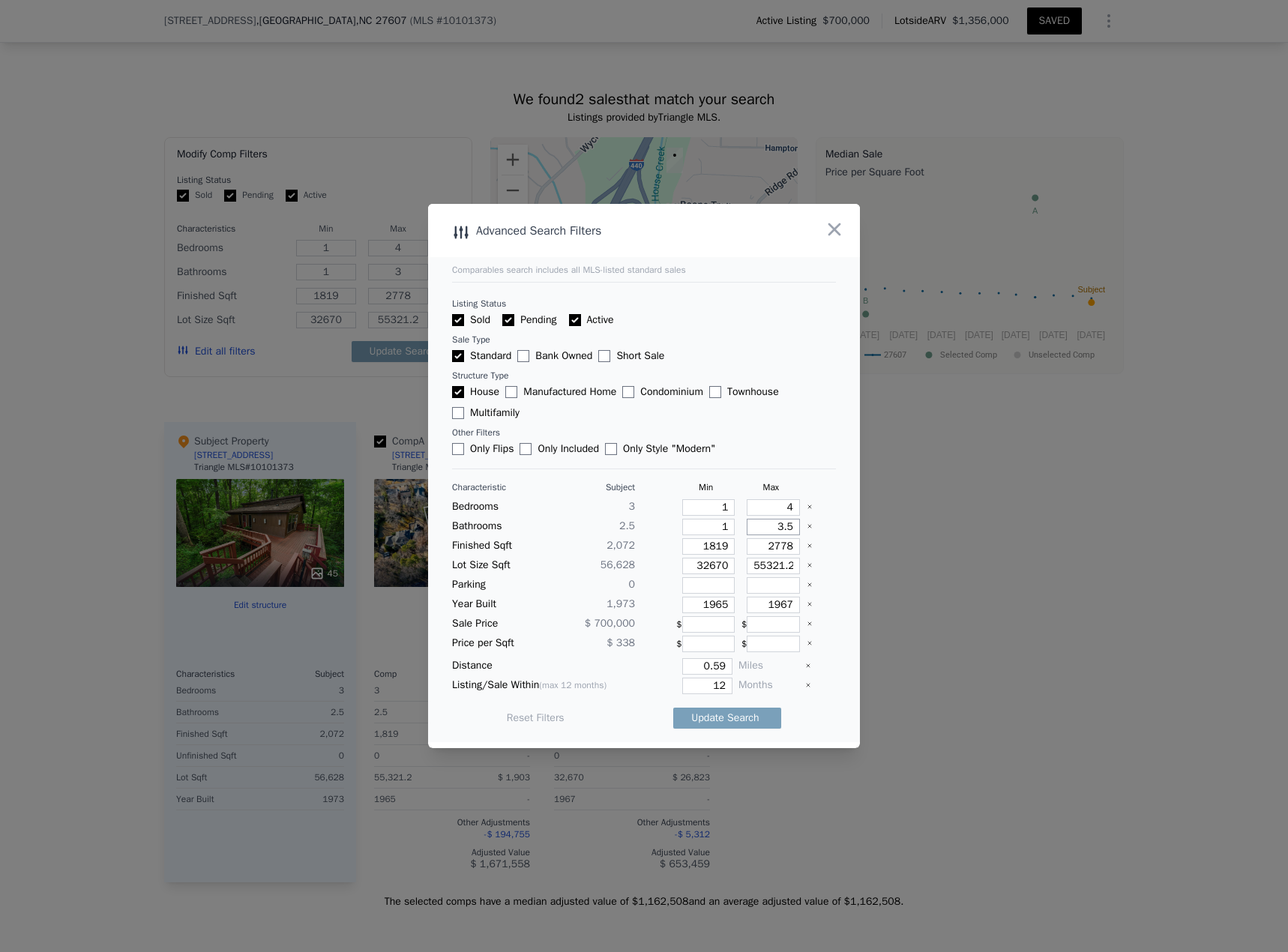 type on "3.5" 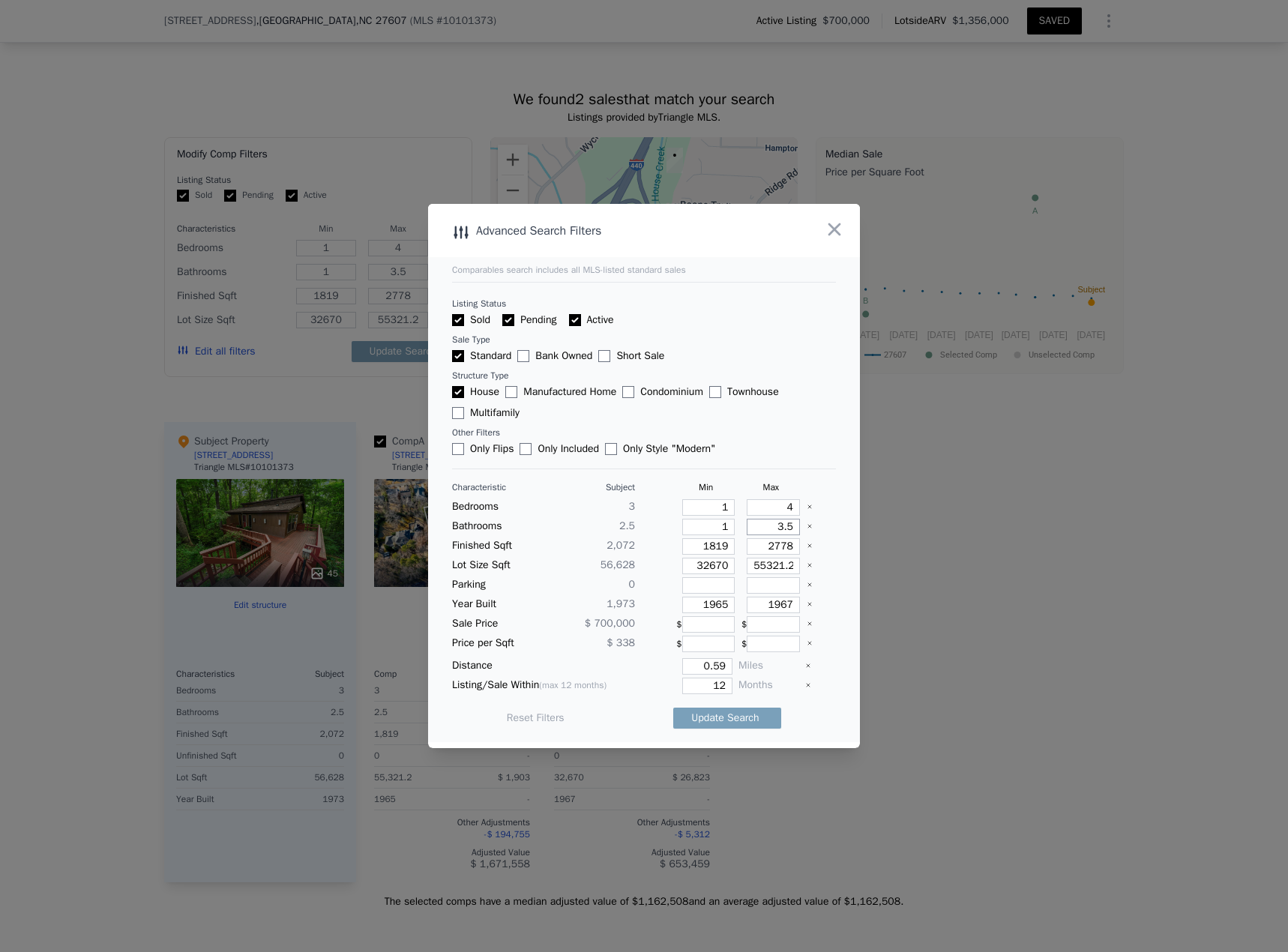 type on "3.5" 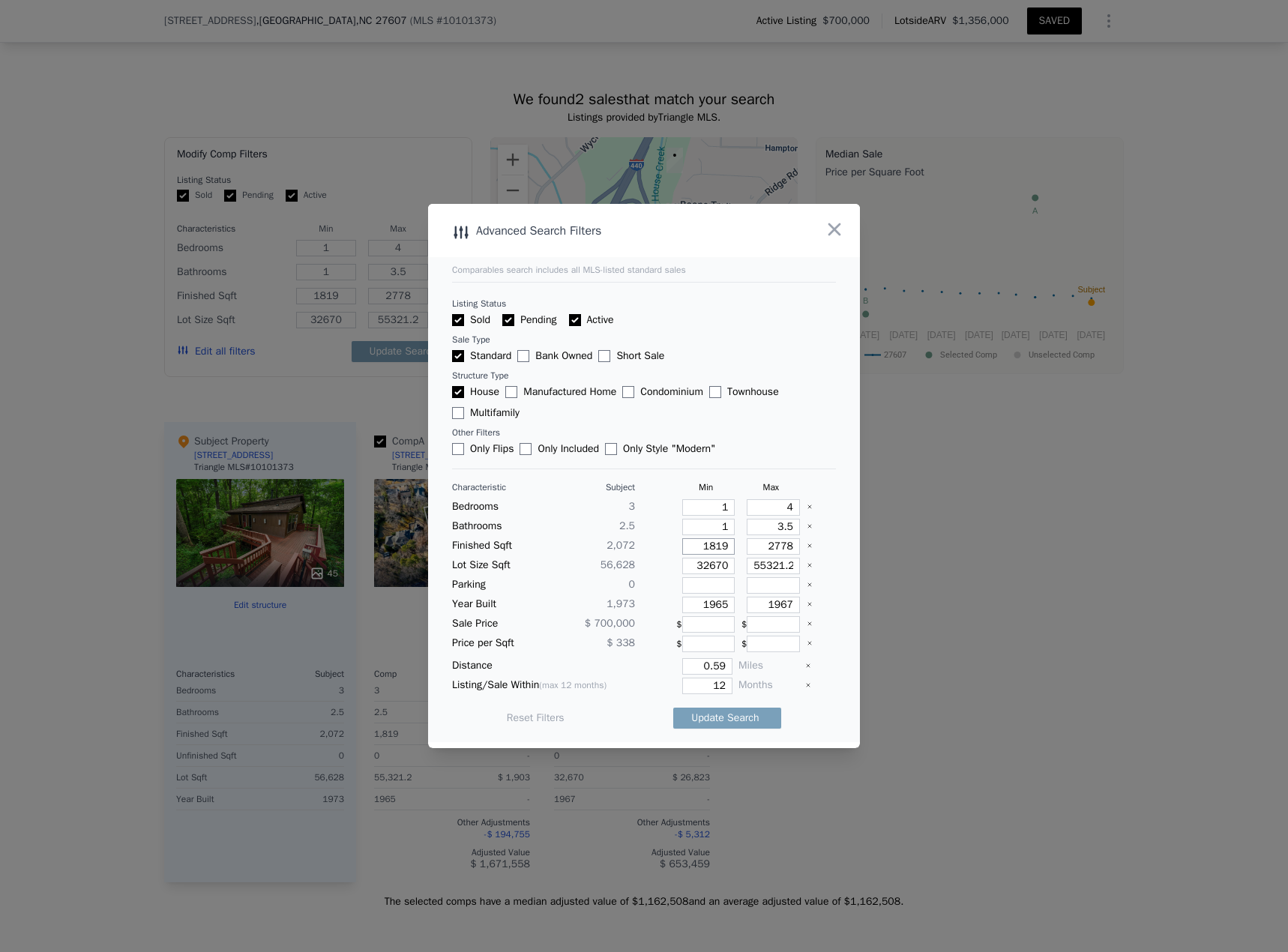 click on "1819" at bounding box center [708, 546] 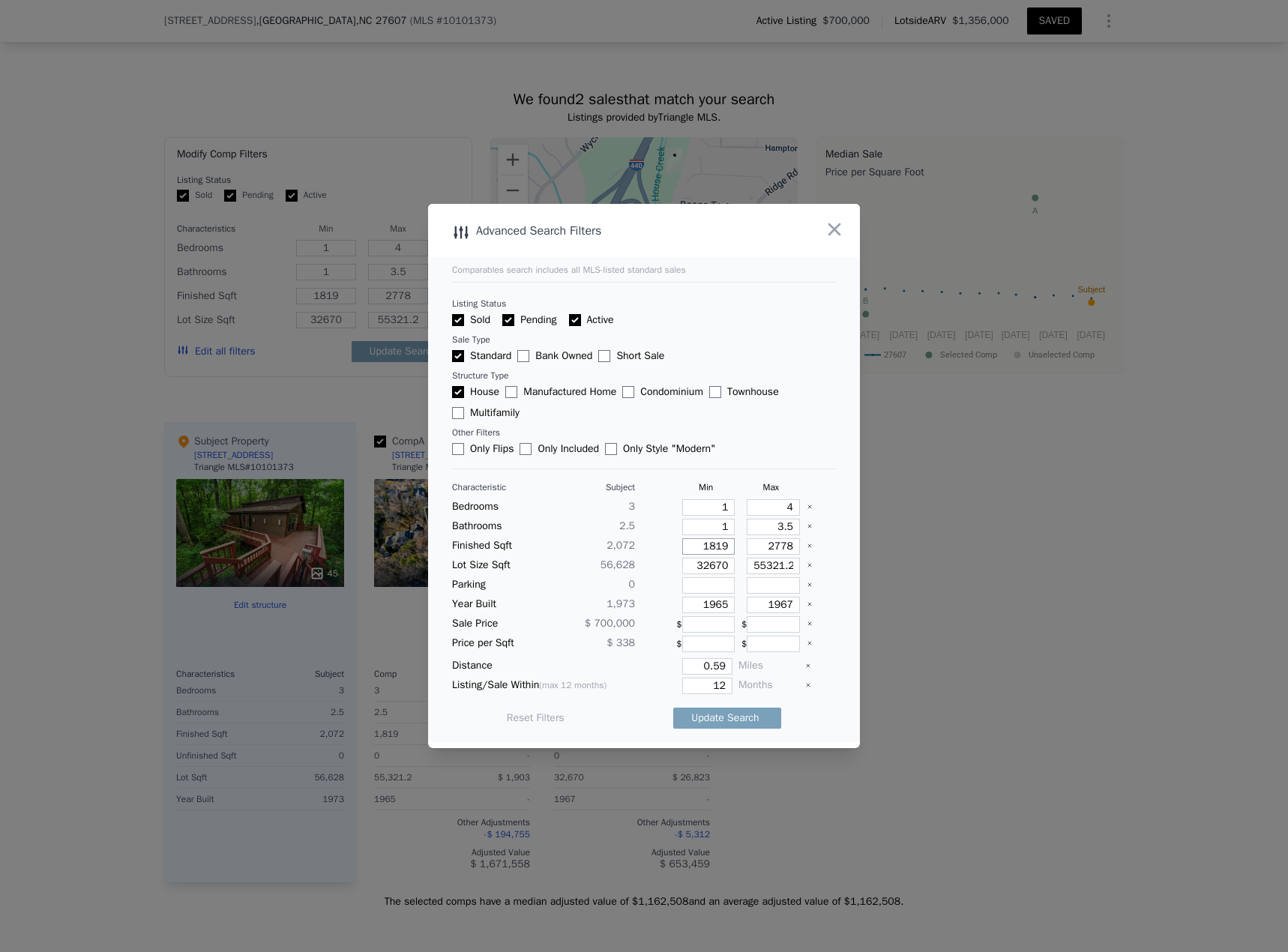 click on "1819" at bounding box center [708, 546] 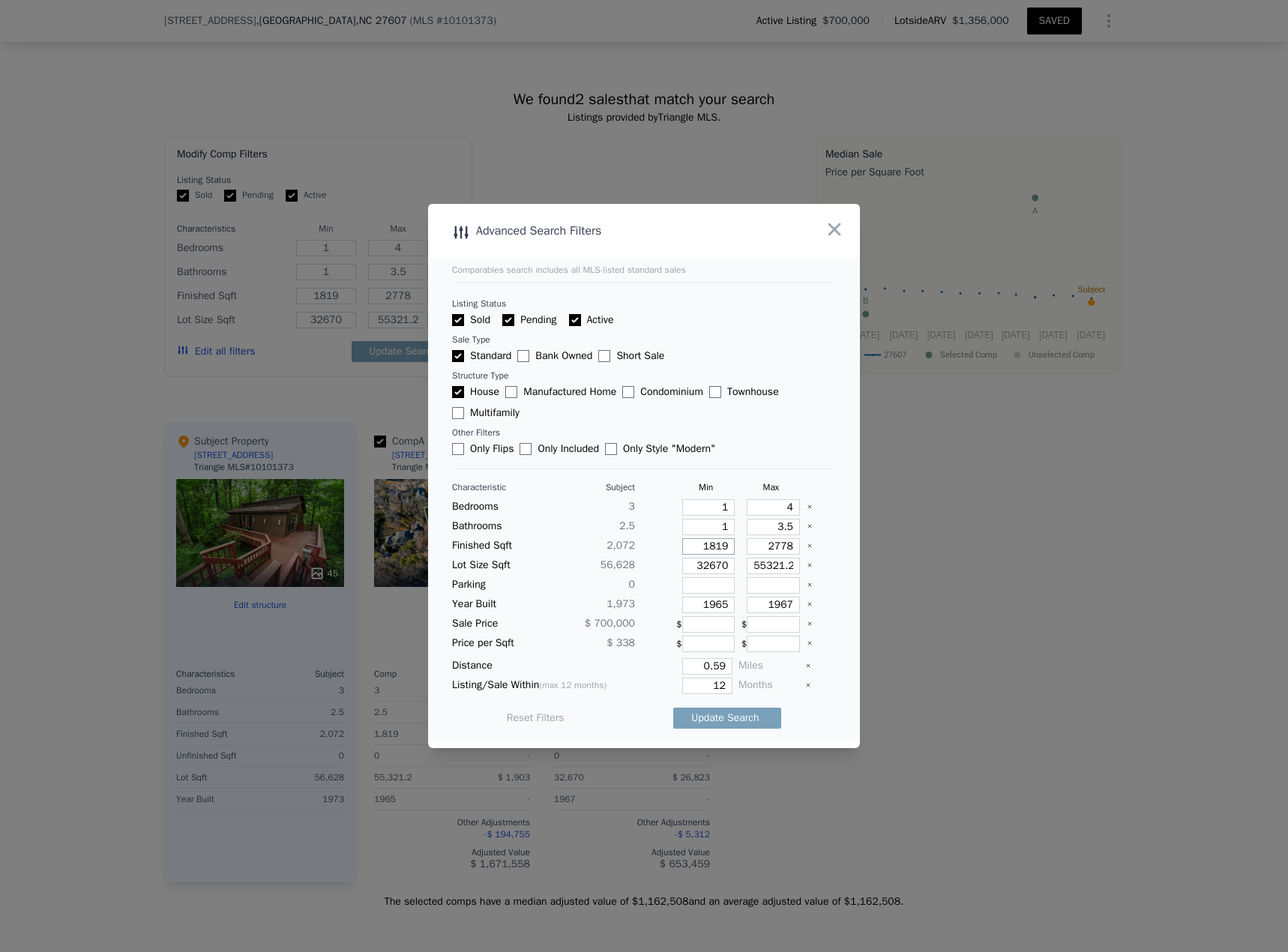 type on "3" 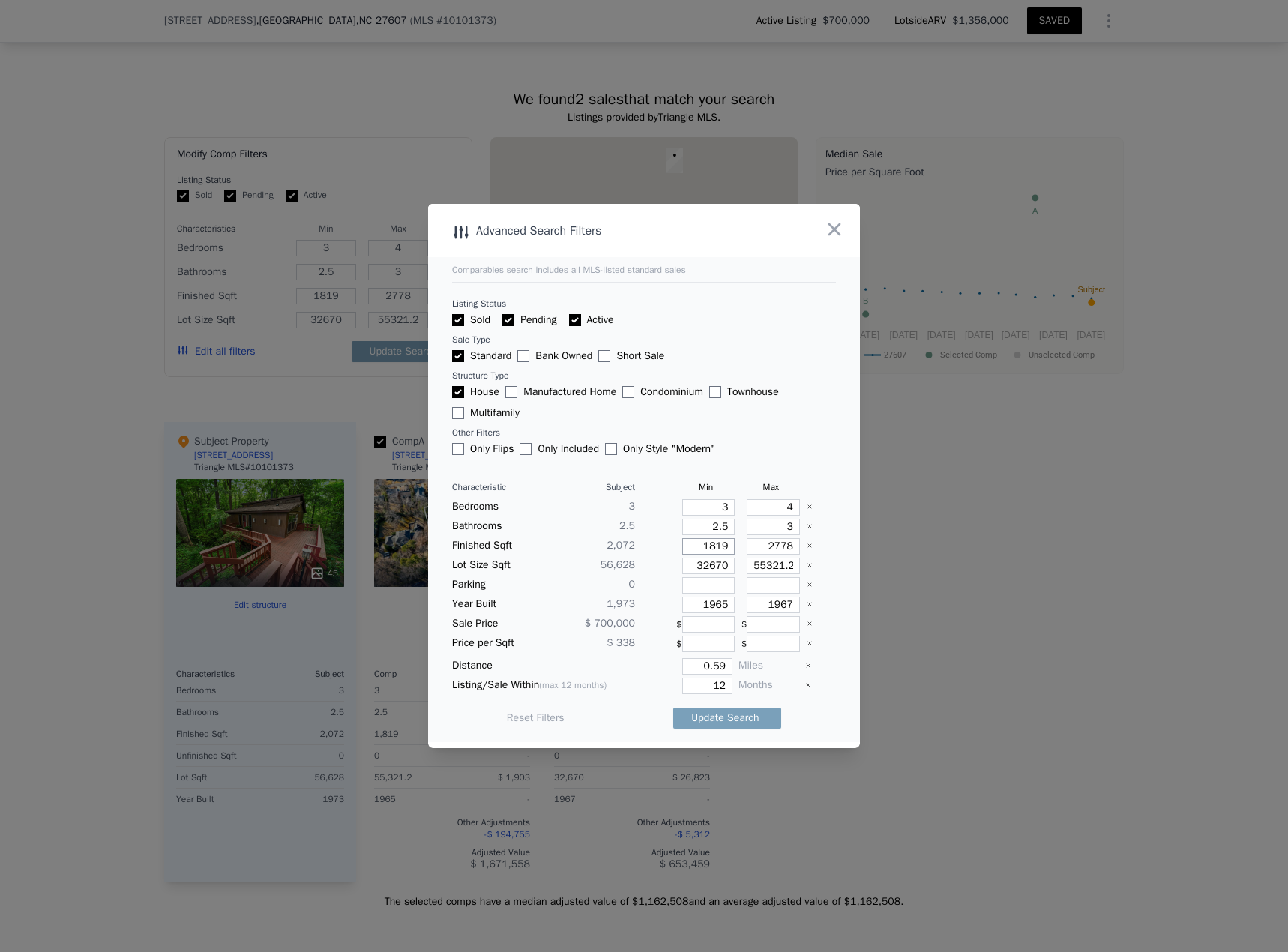 type on "18198" 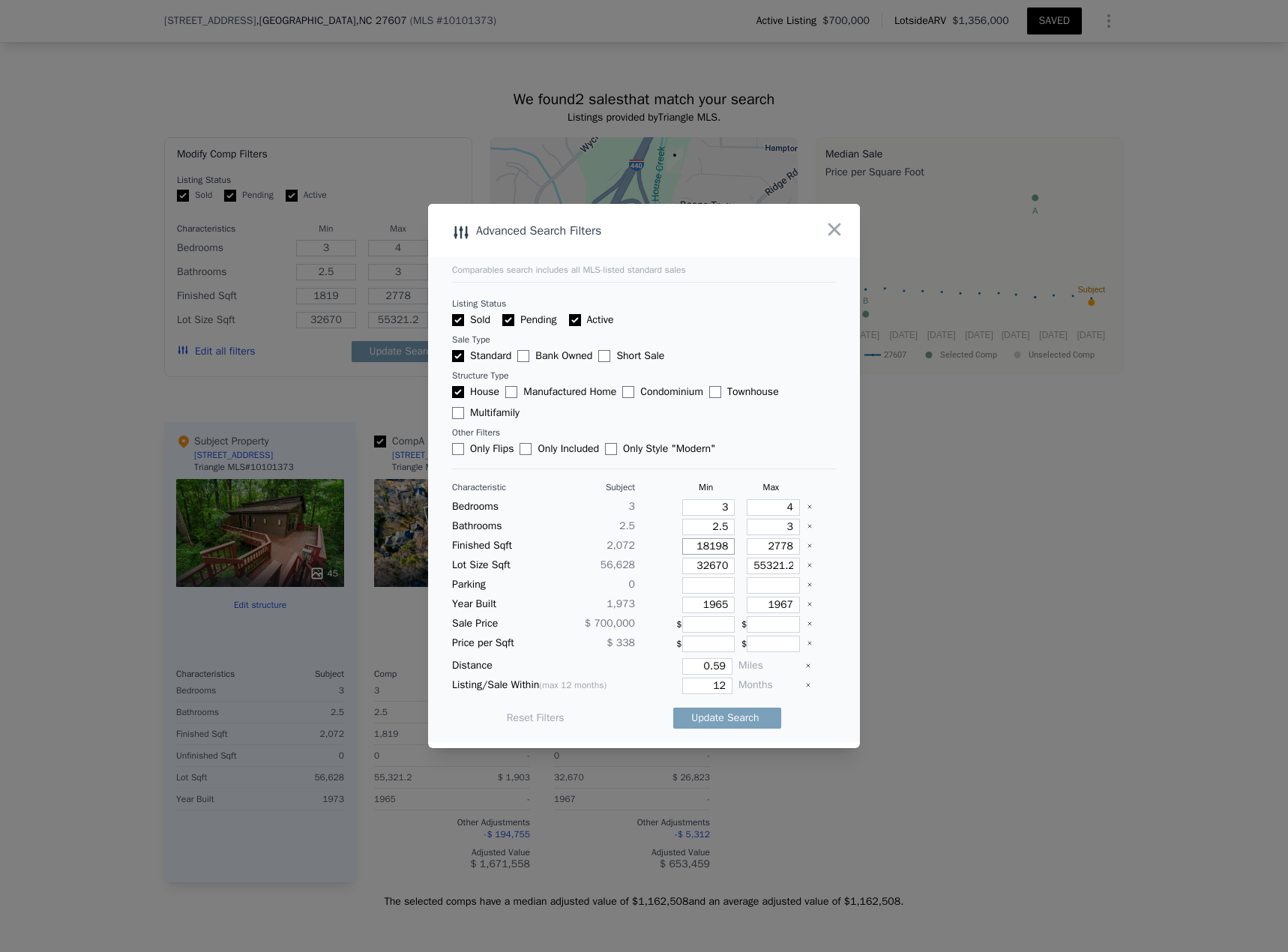 type on "18198" 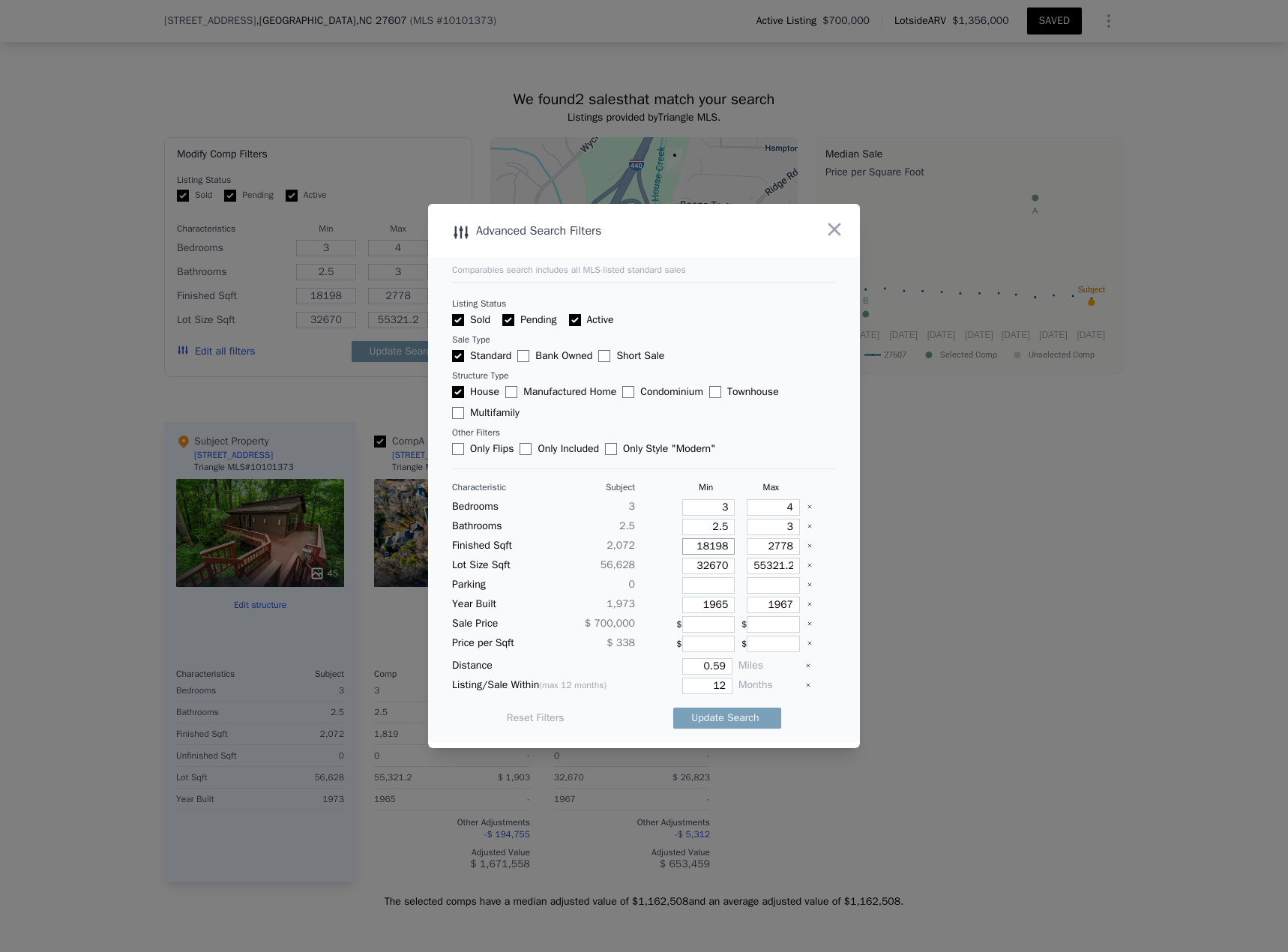 type on "181982" 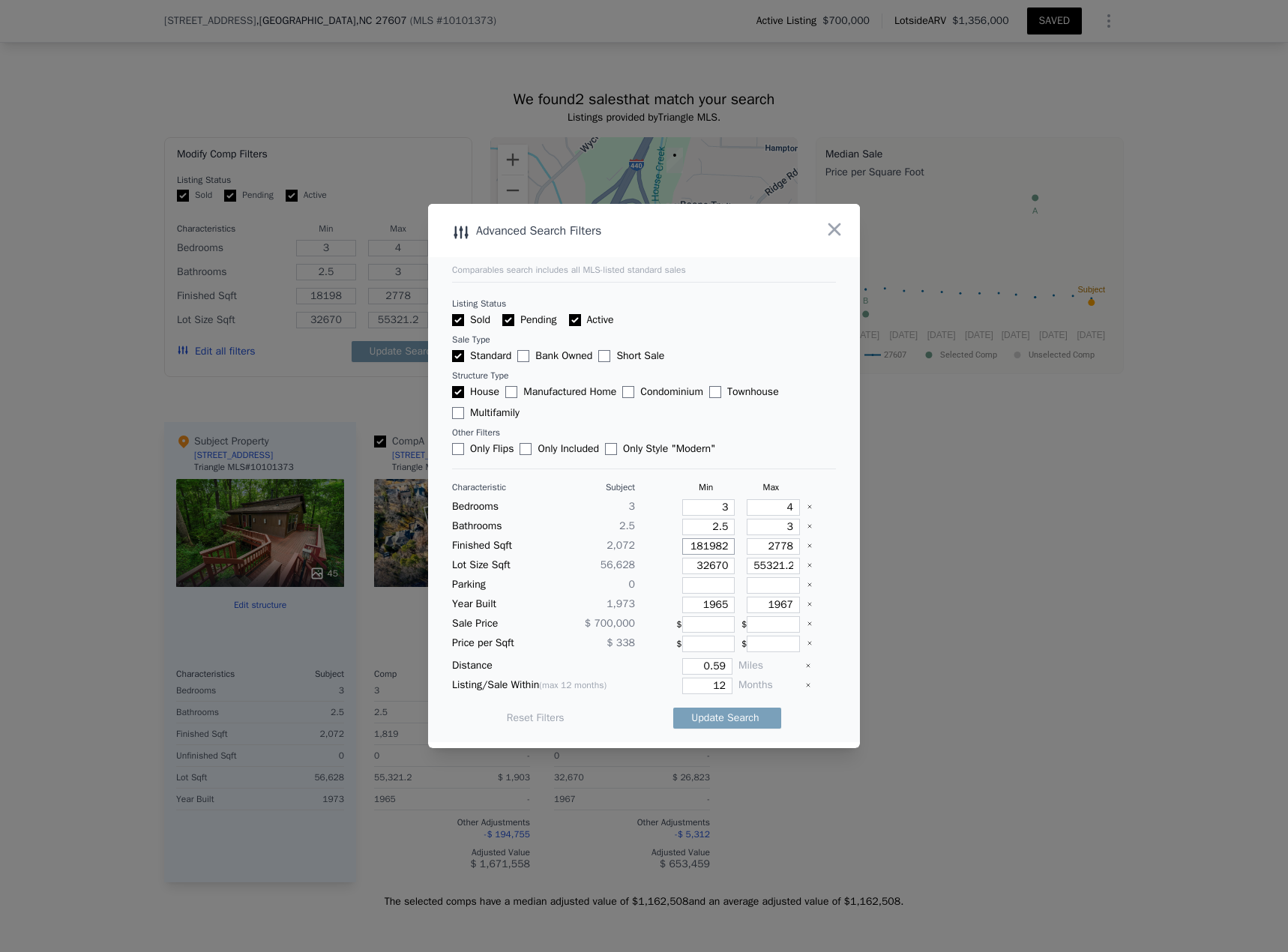 type on "181982" 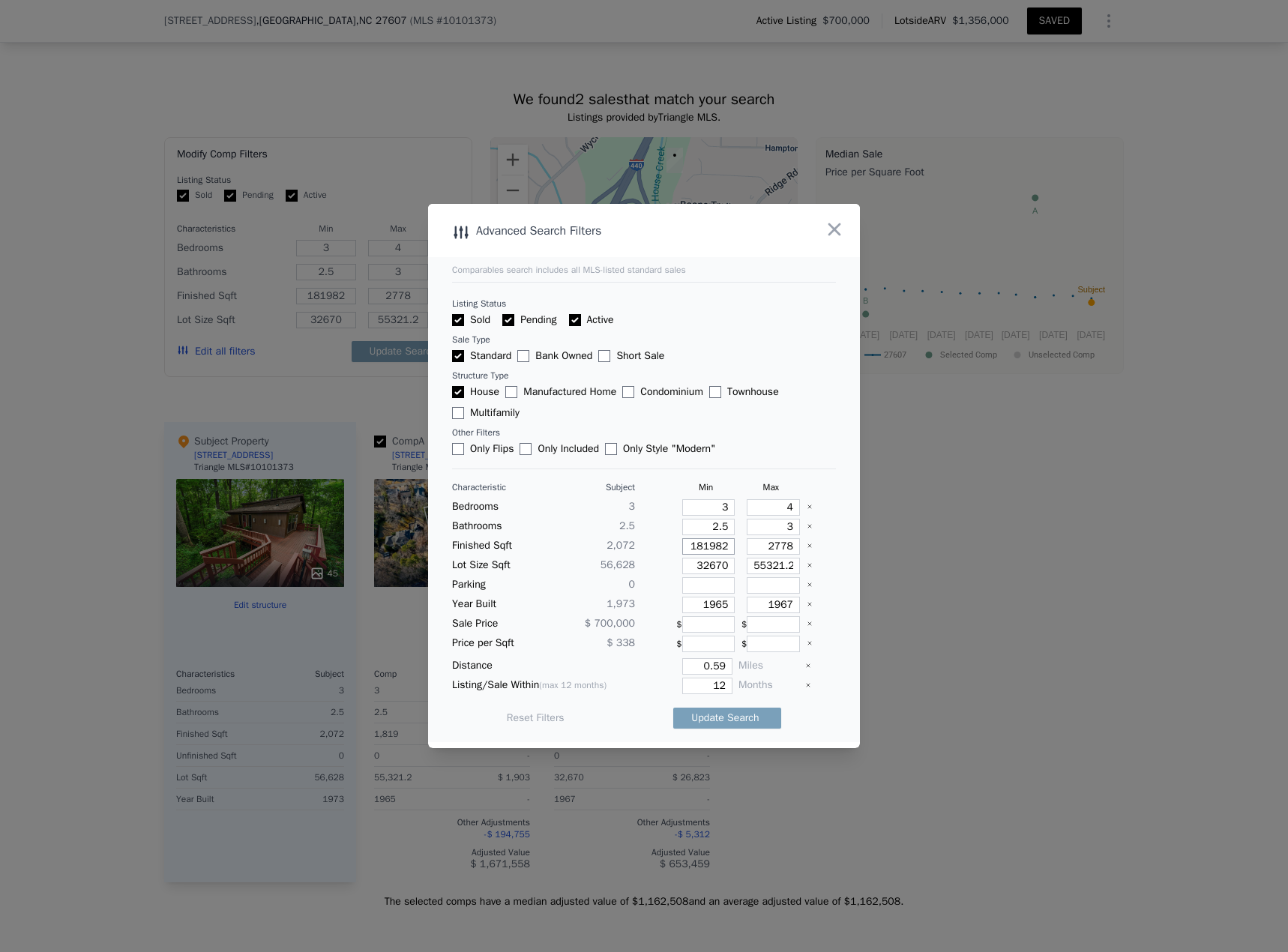 type on "1" 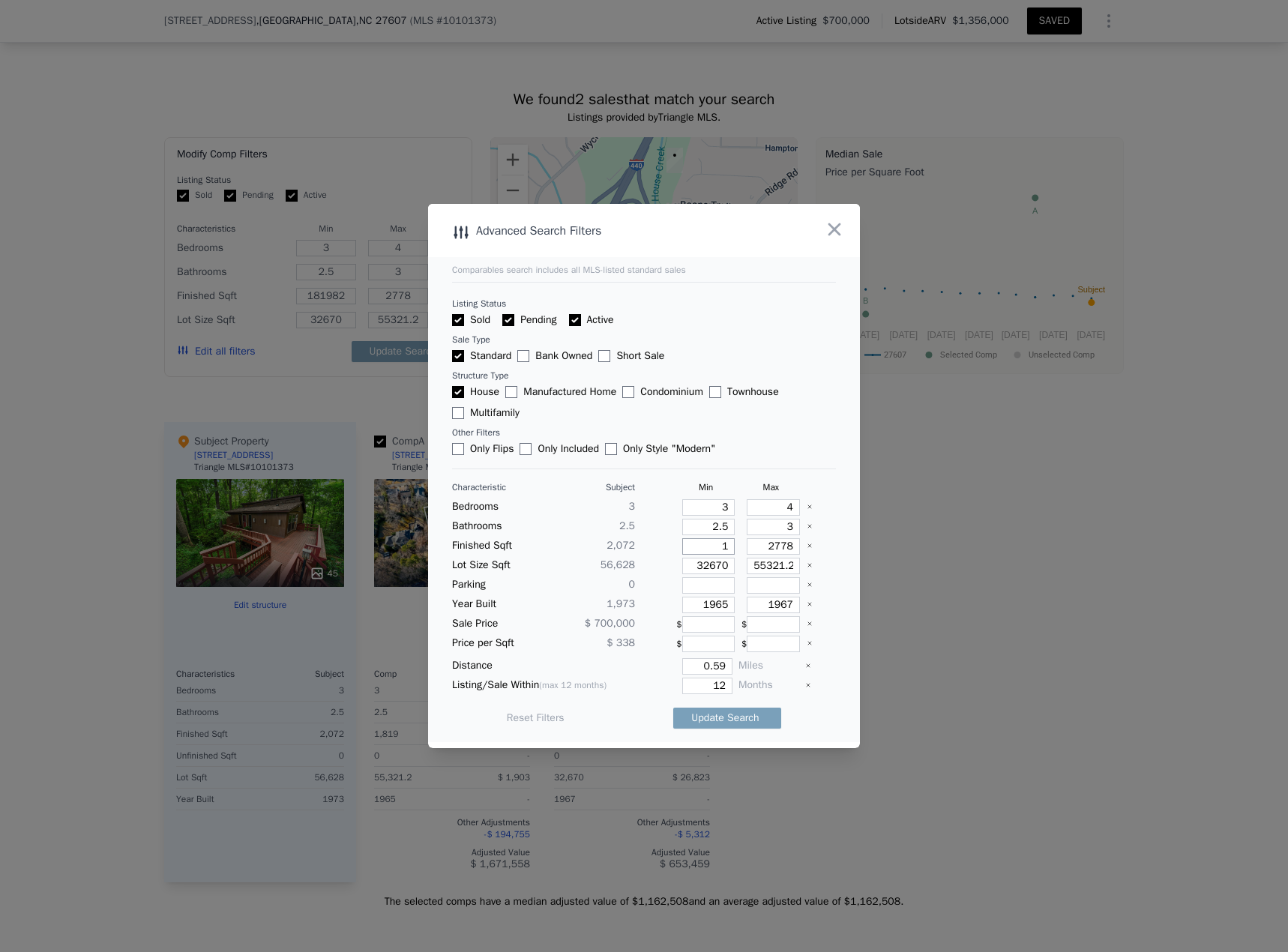 type on "1" 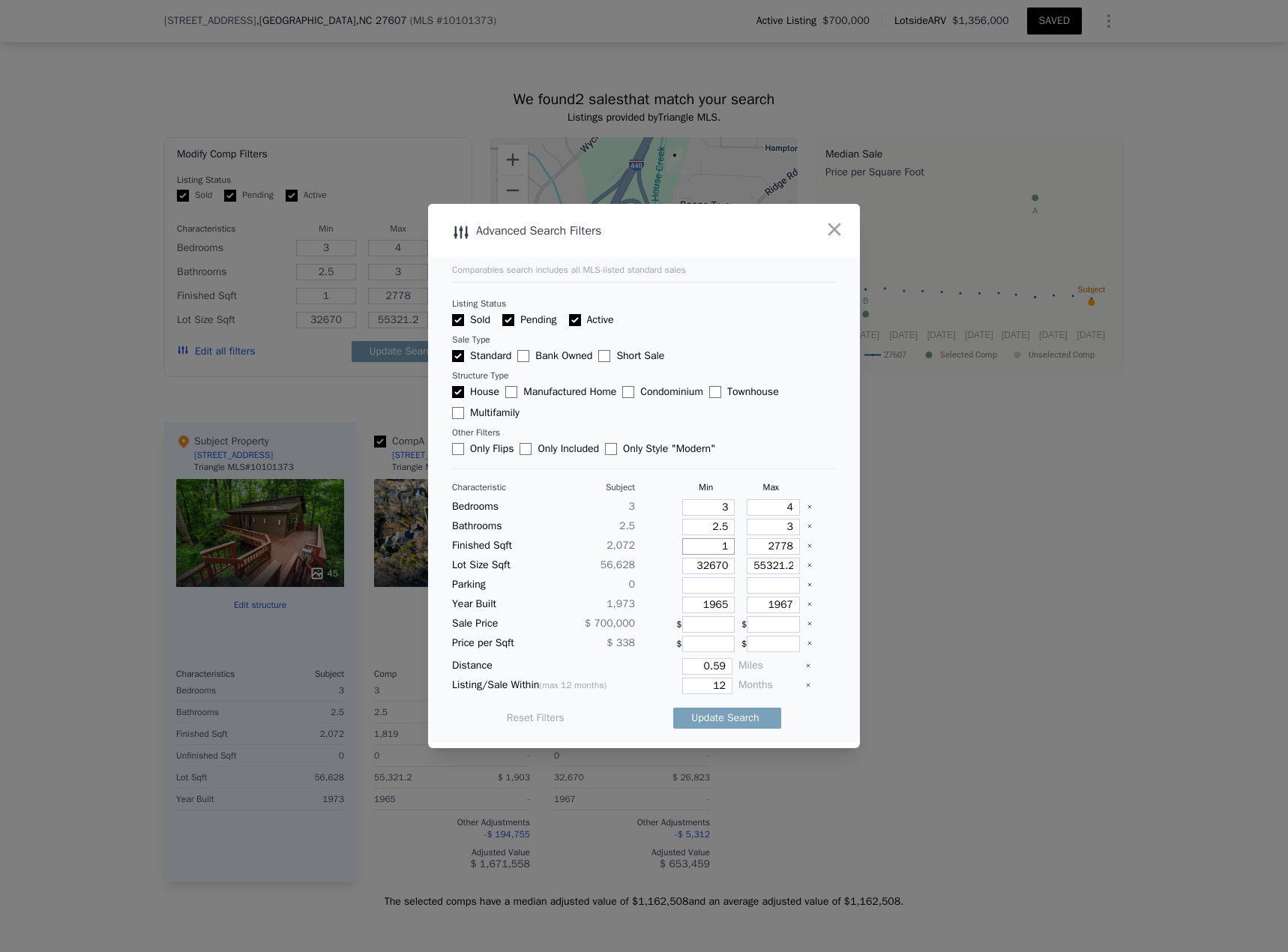 type on "18" 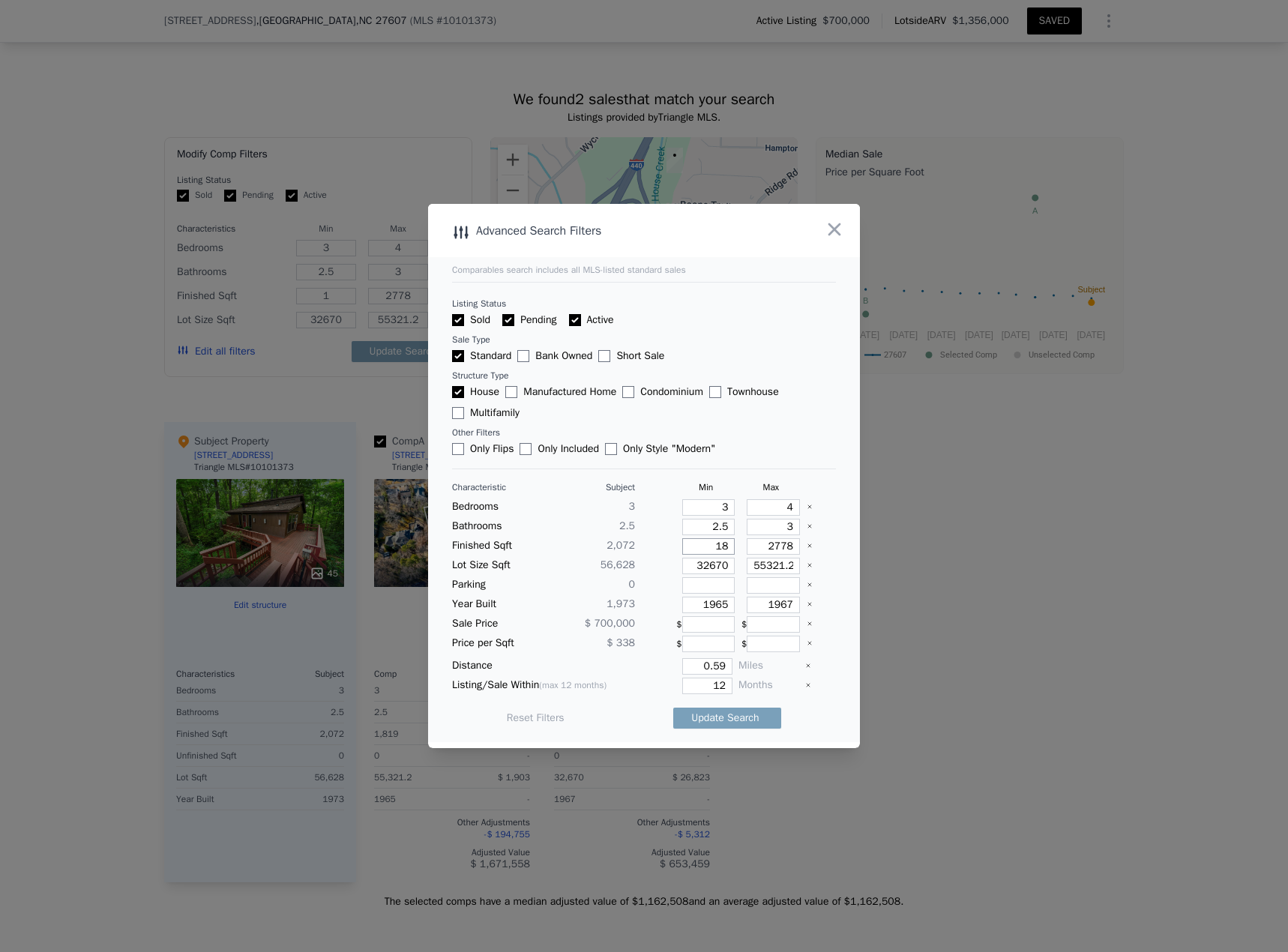 type on "18" 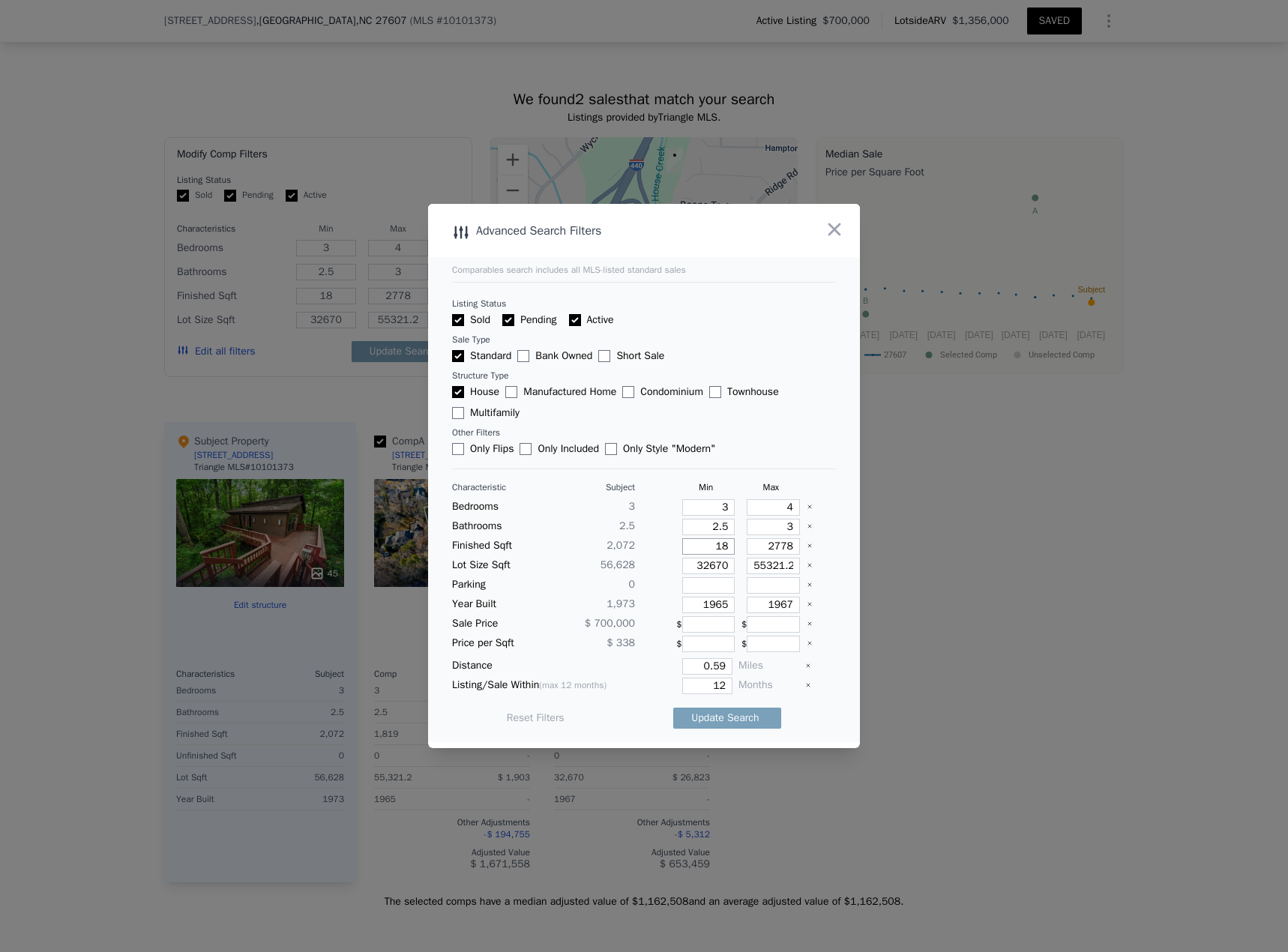 type on "182" 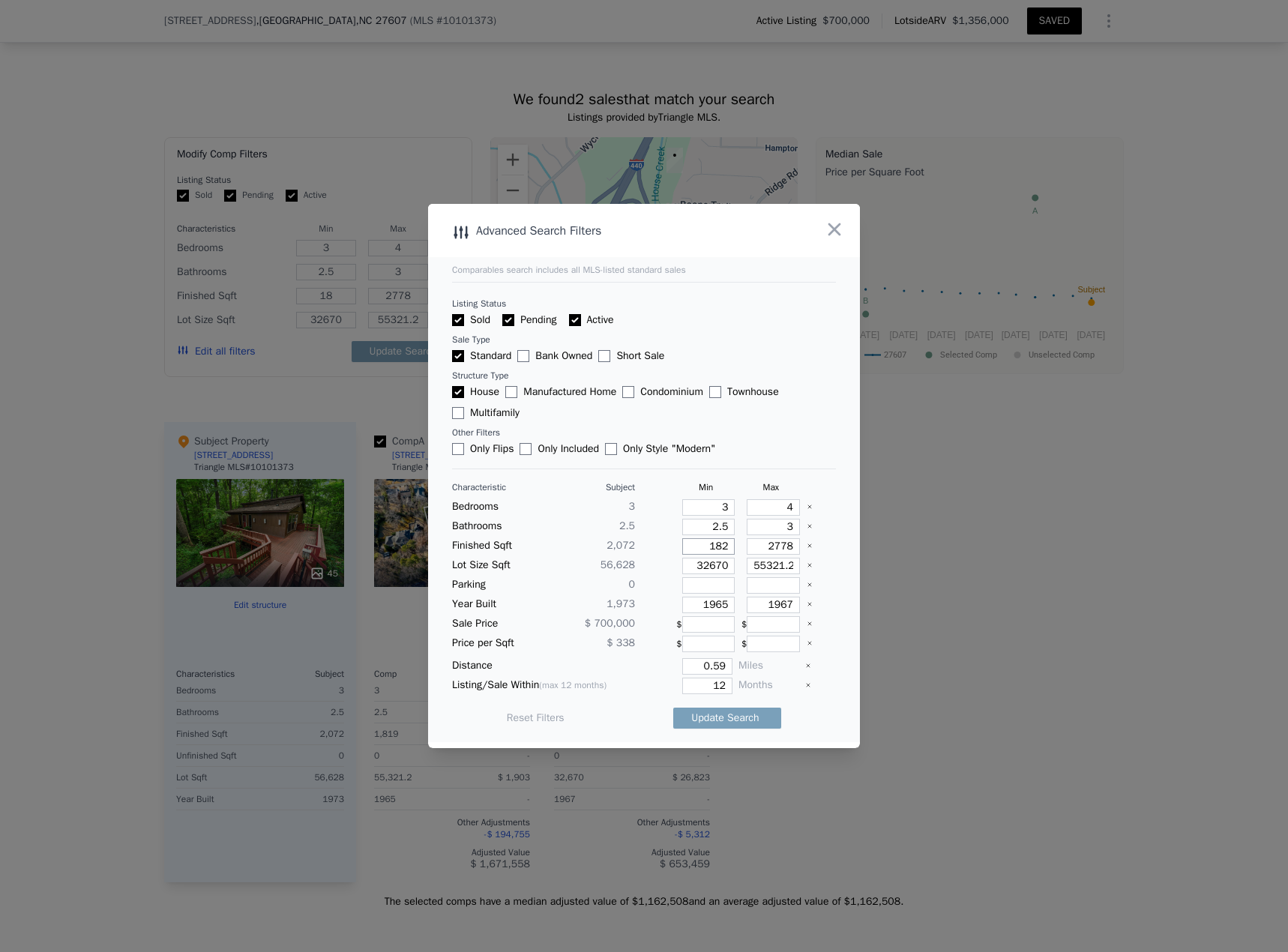 type on "182" 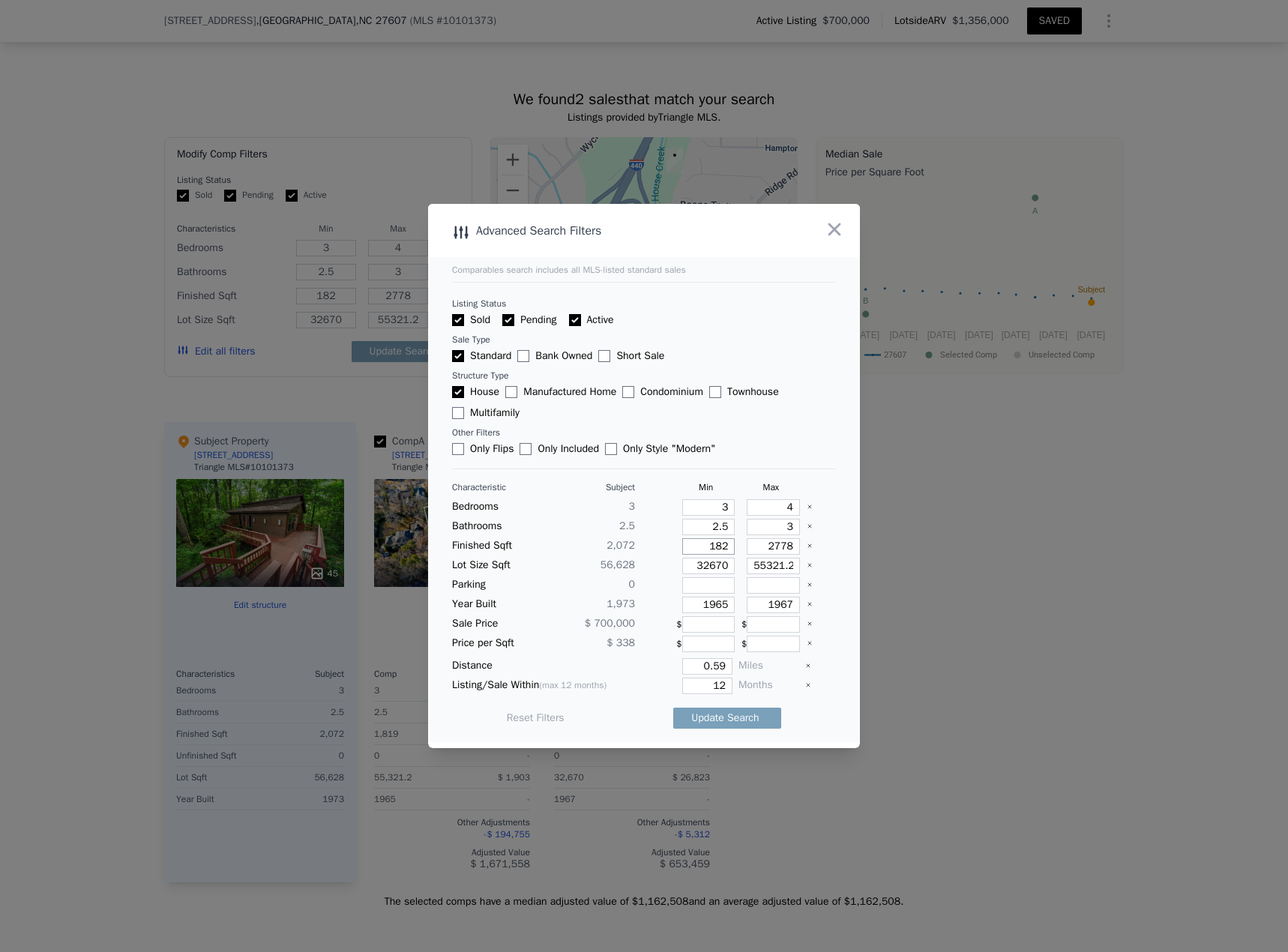 type on "1822" 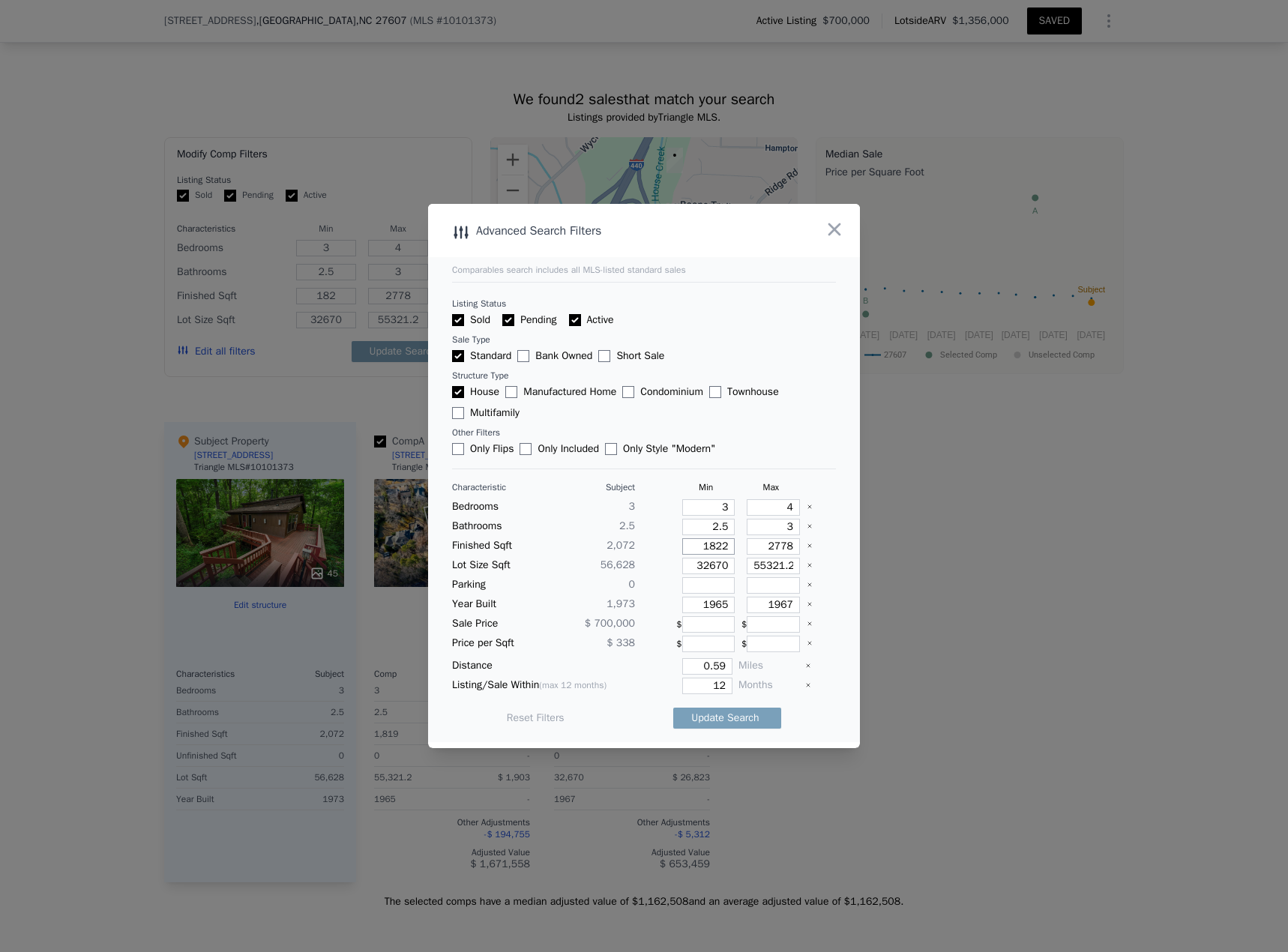 type on "1822" 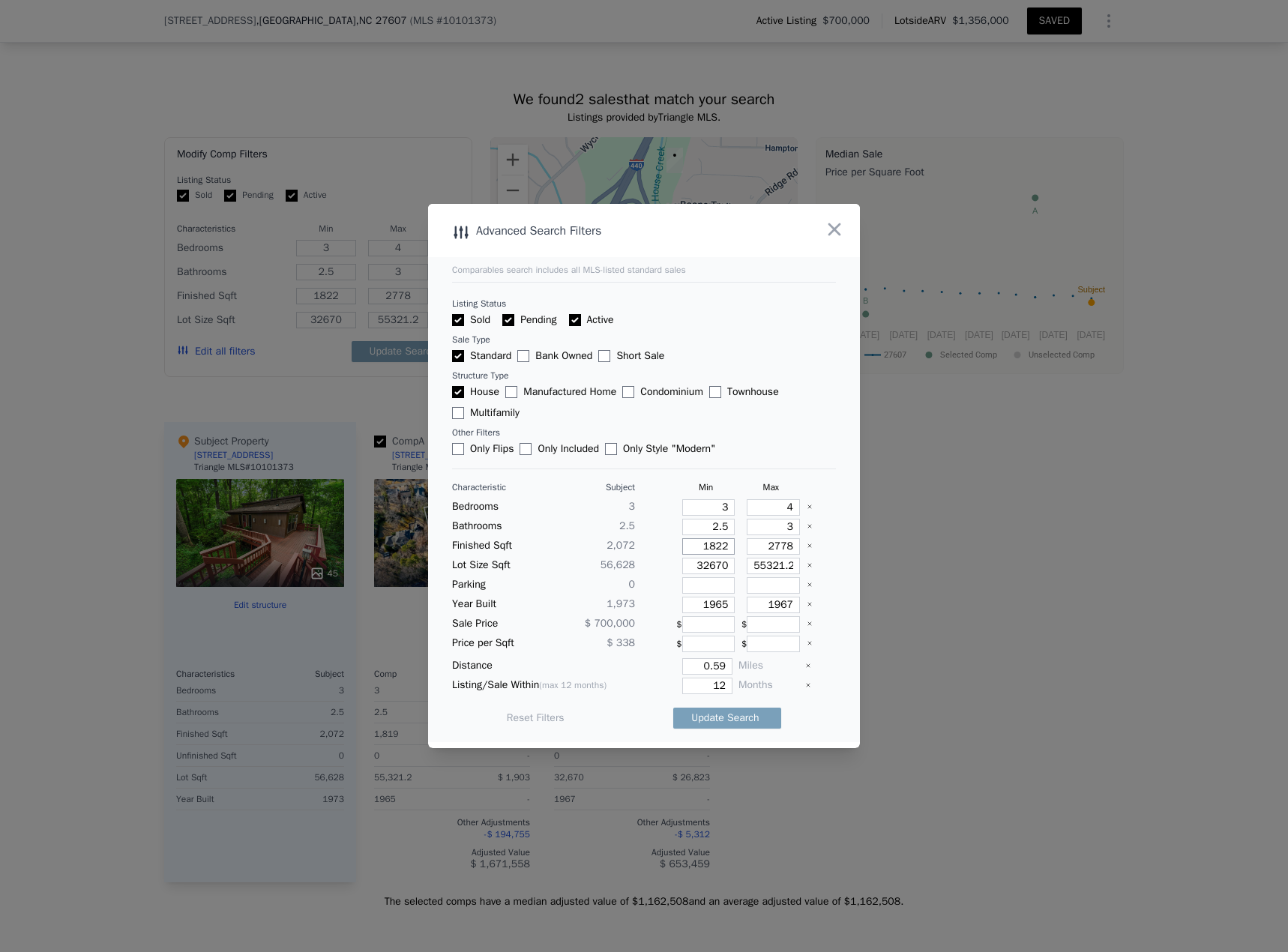 type on "1822" 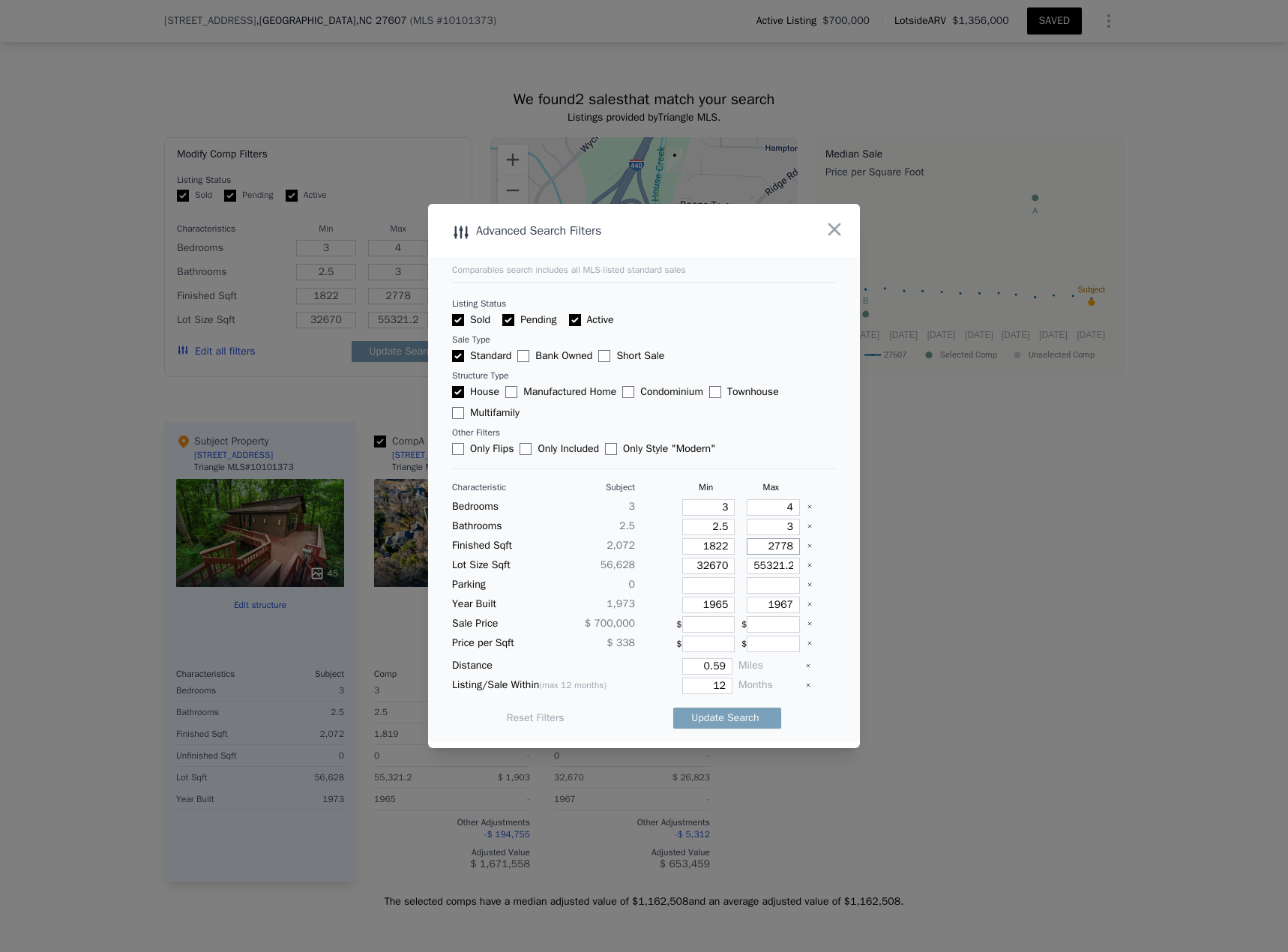 type on "2" 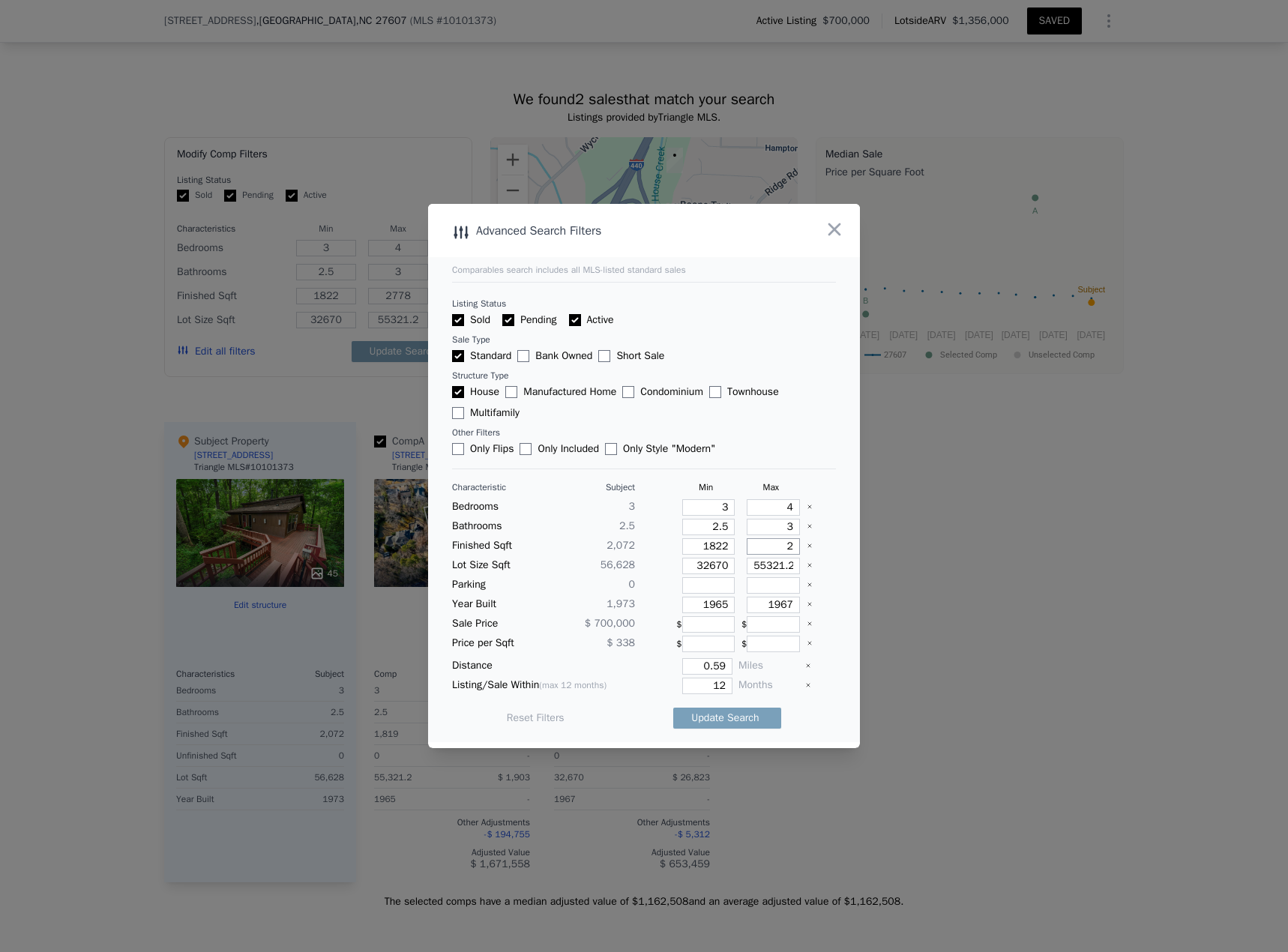 type on "2" 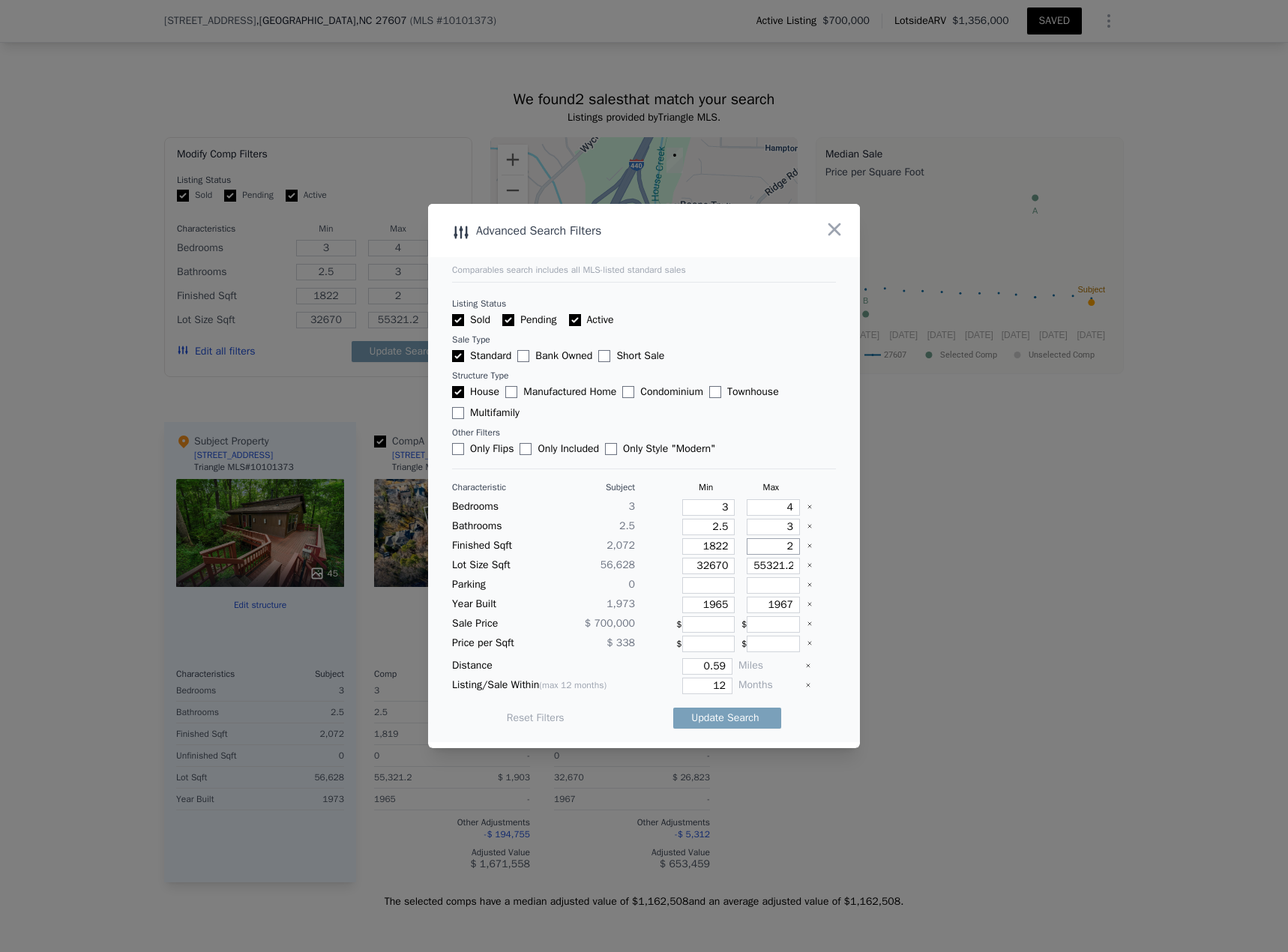 type on "23" 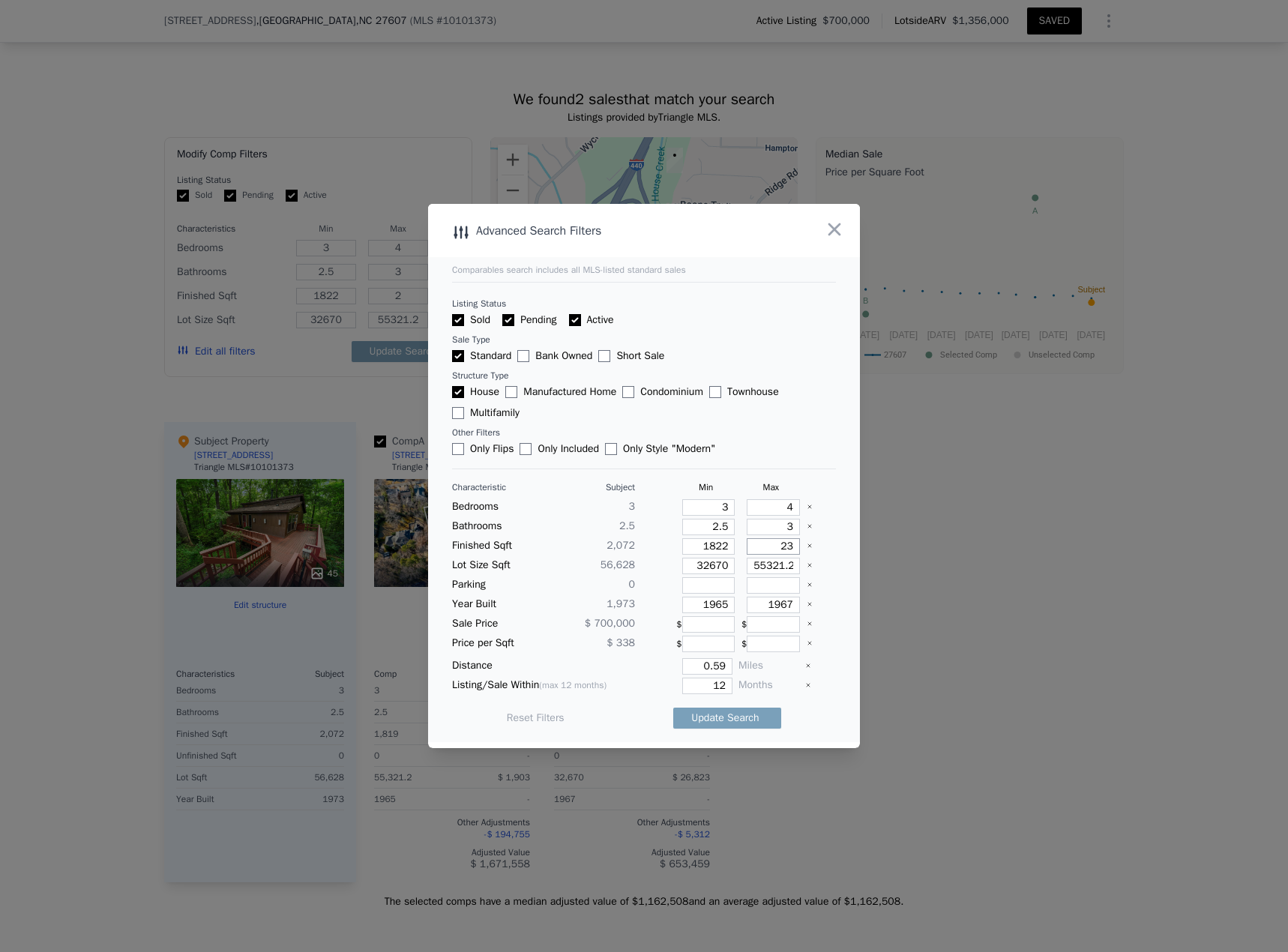 type on "23" 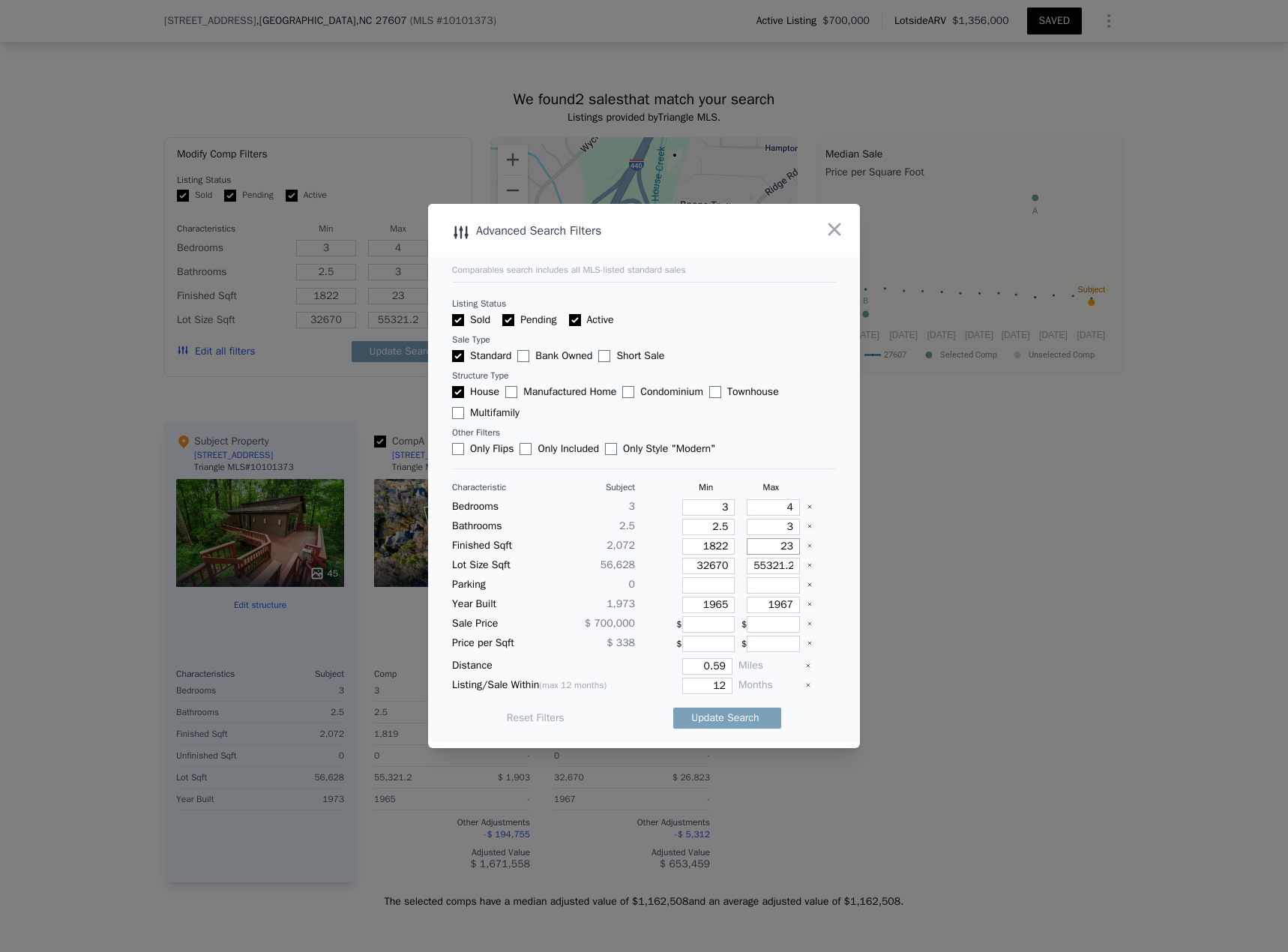 type on "232" 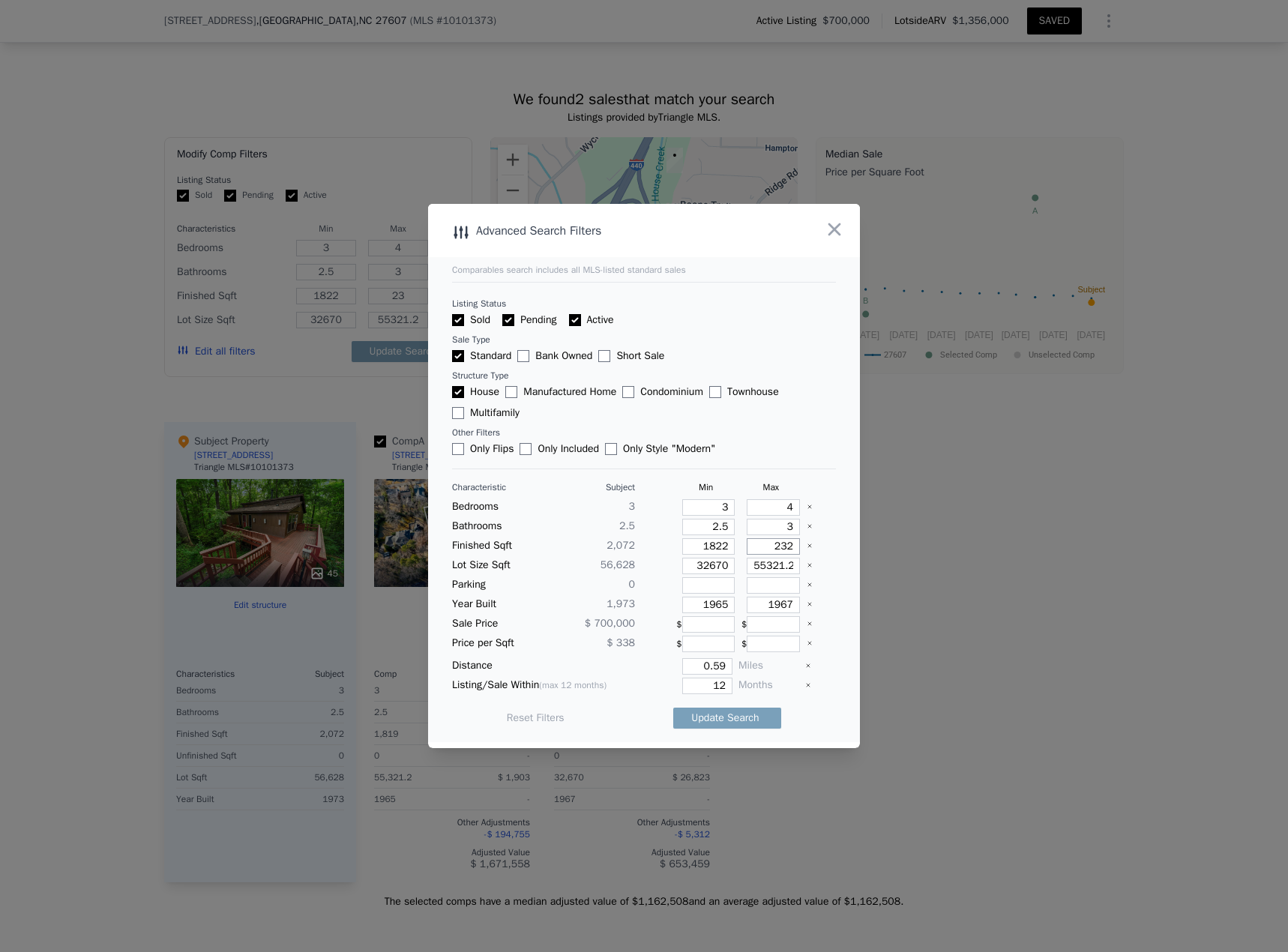 type on "232" 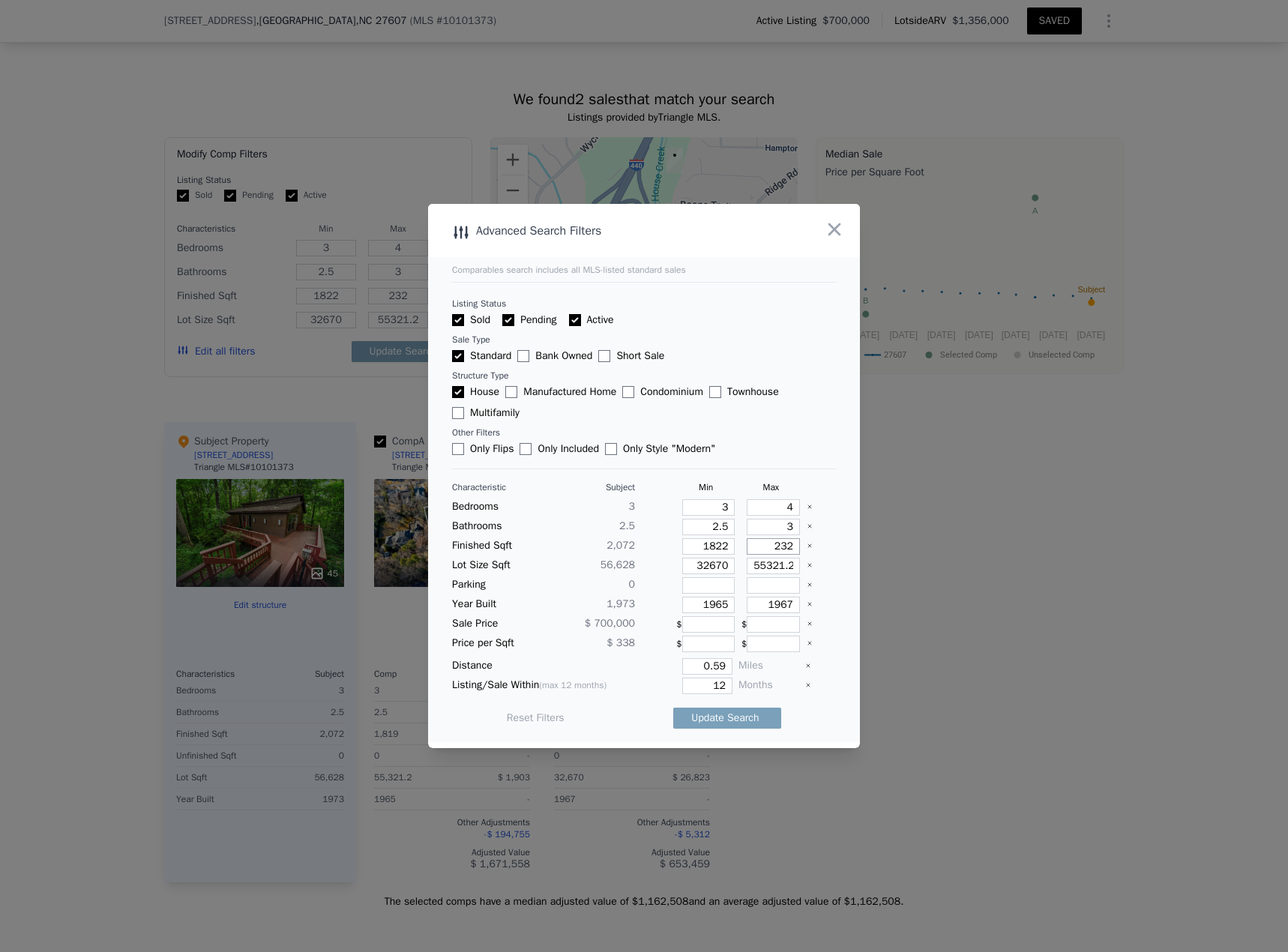 type on "2322" 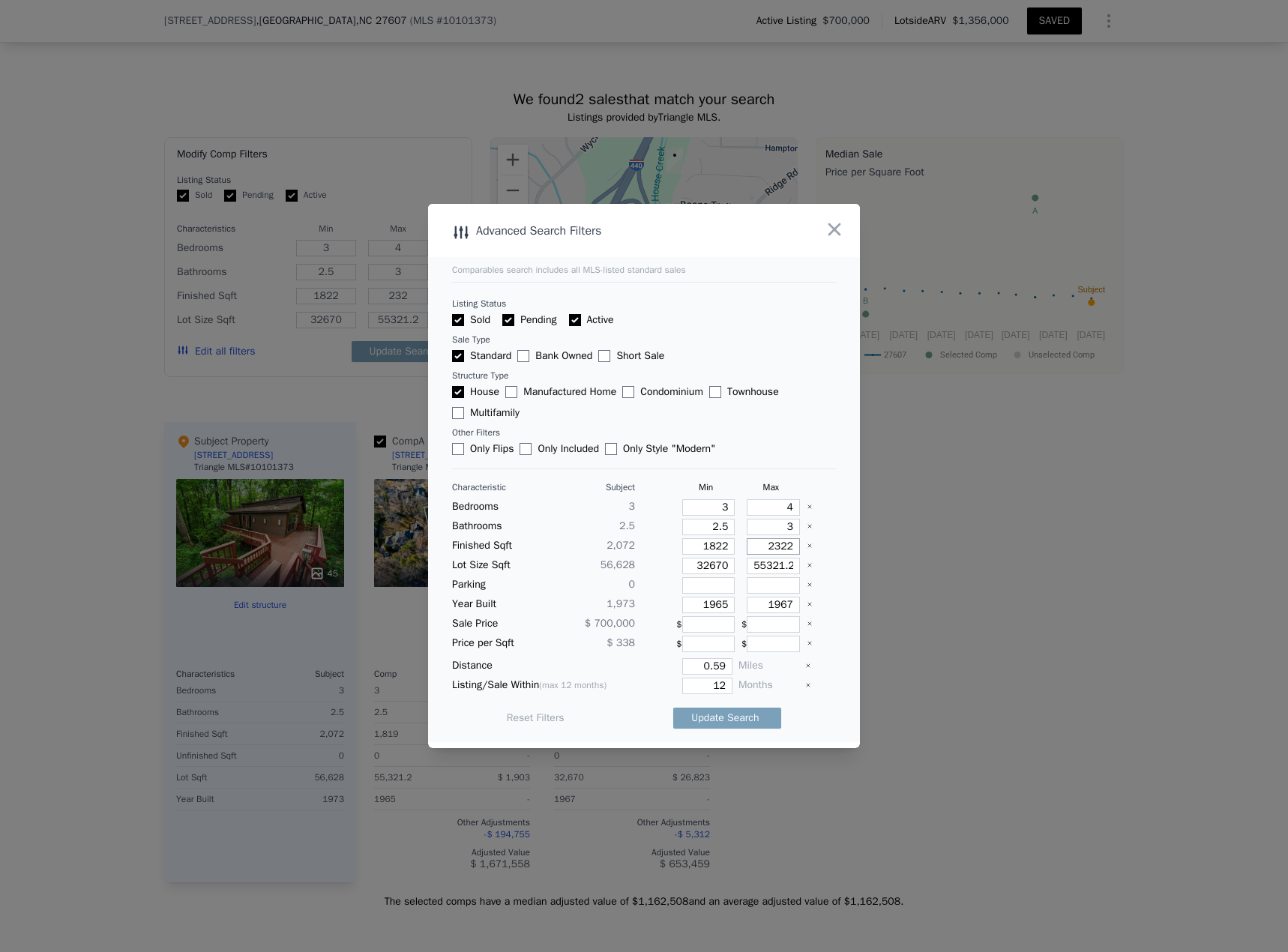 type on "2322" 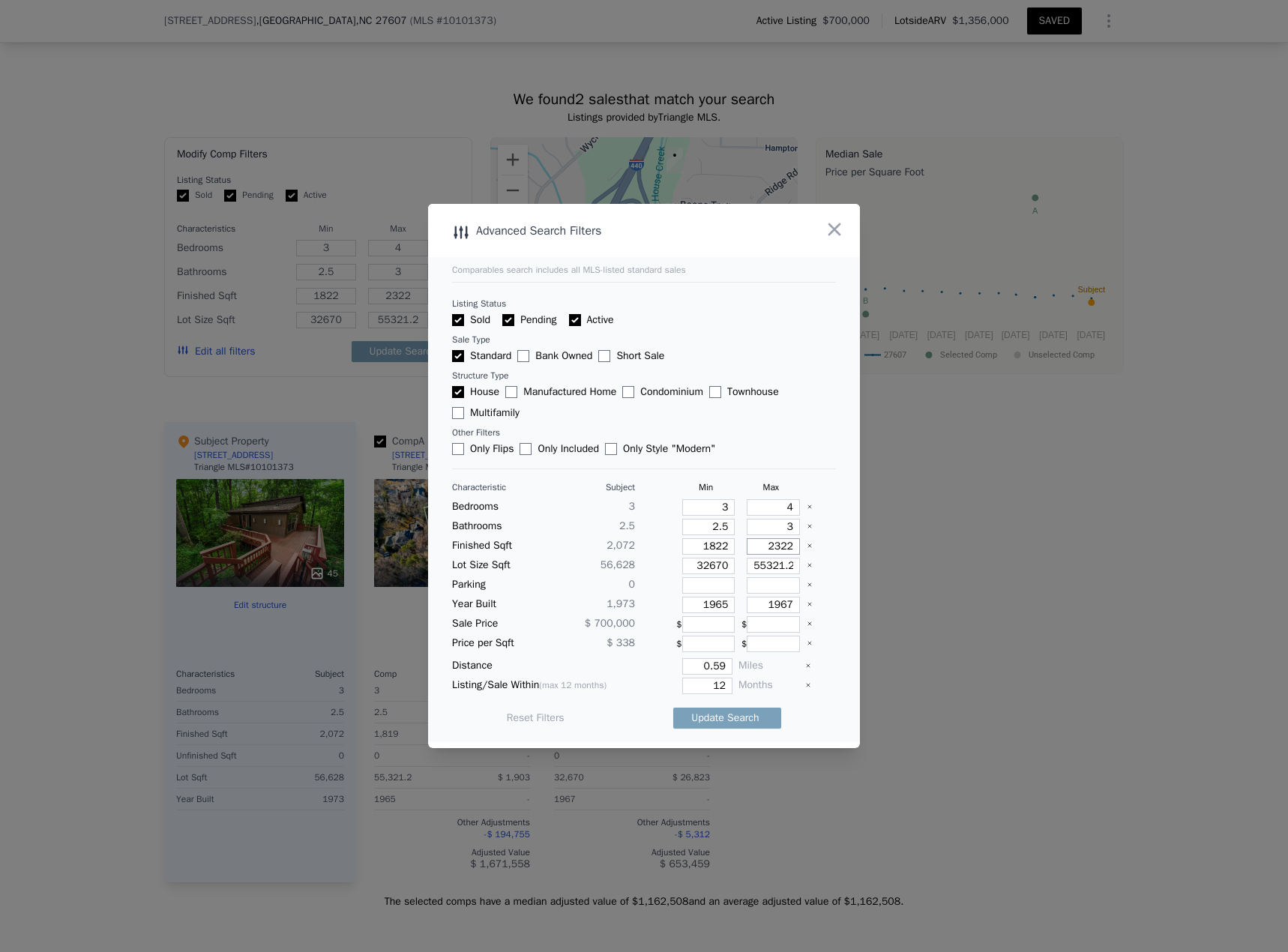 type on "2322" 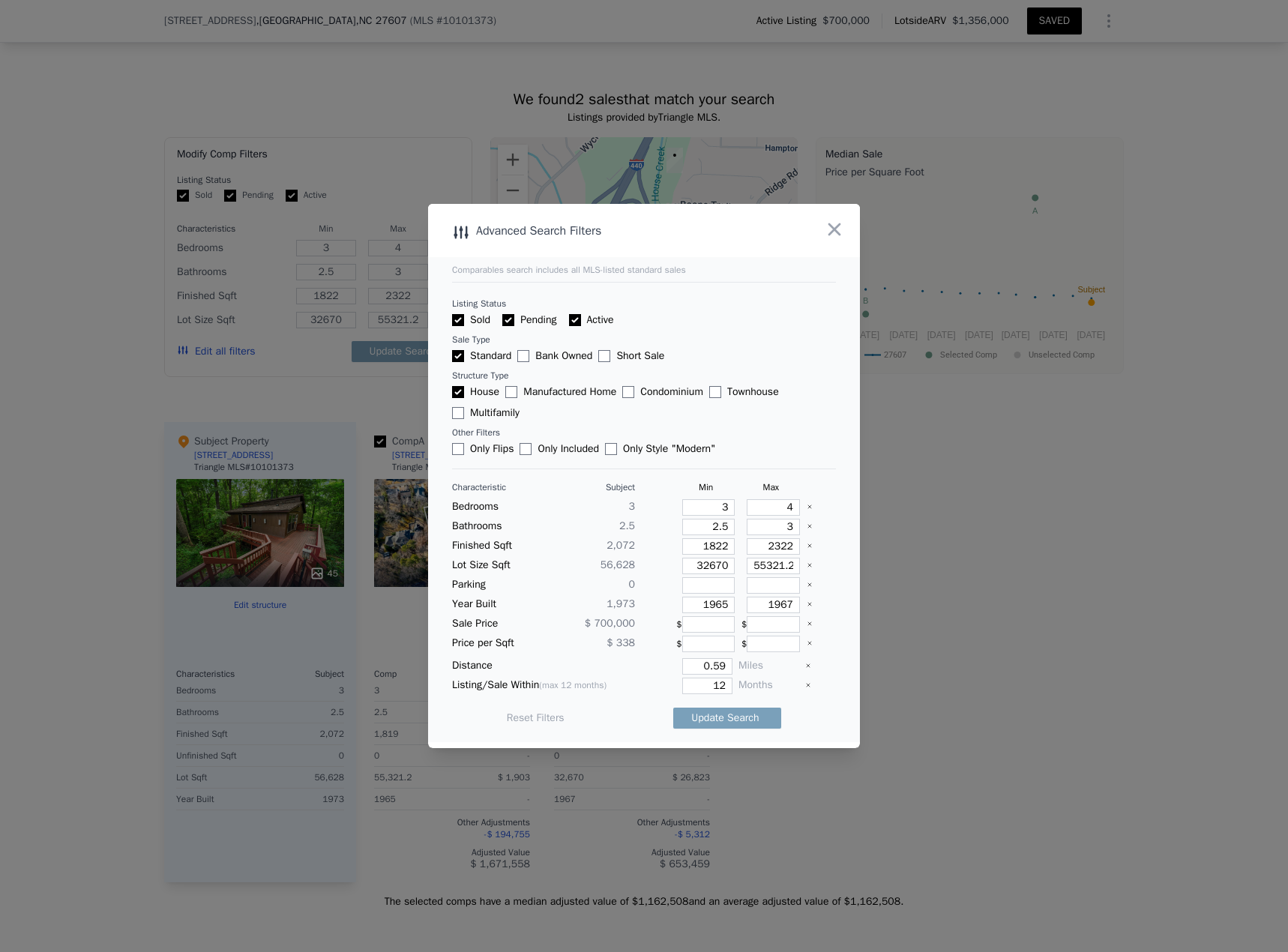 type 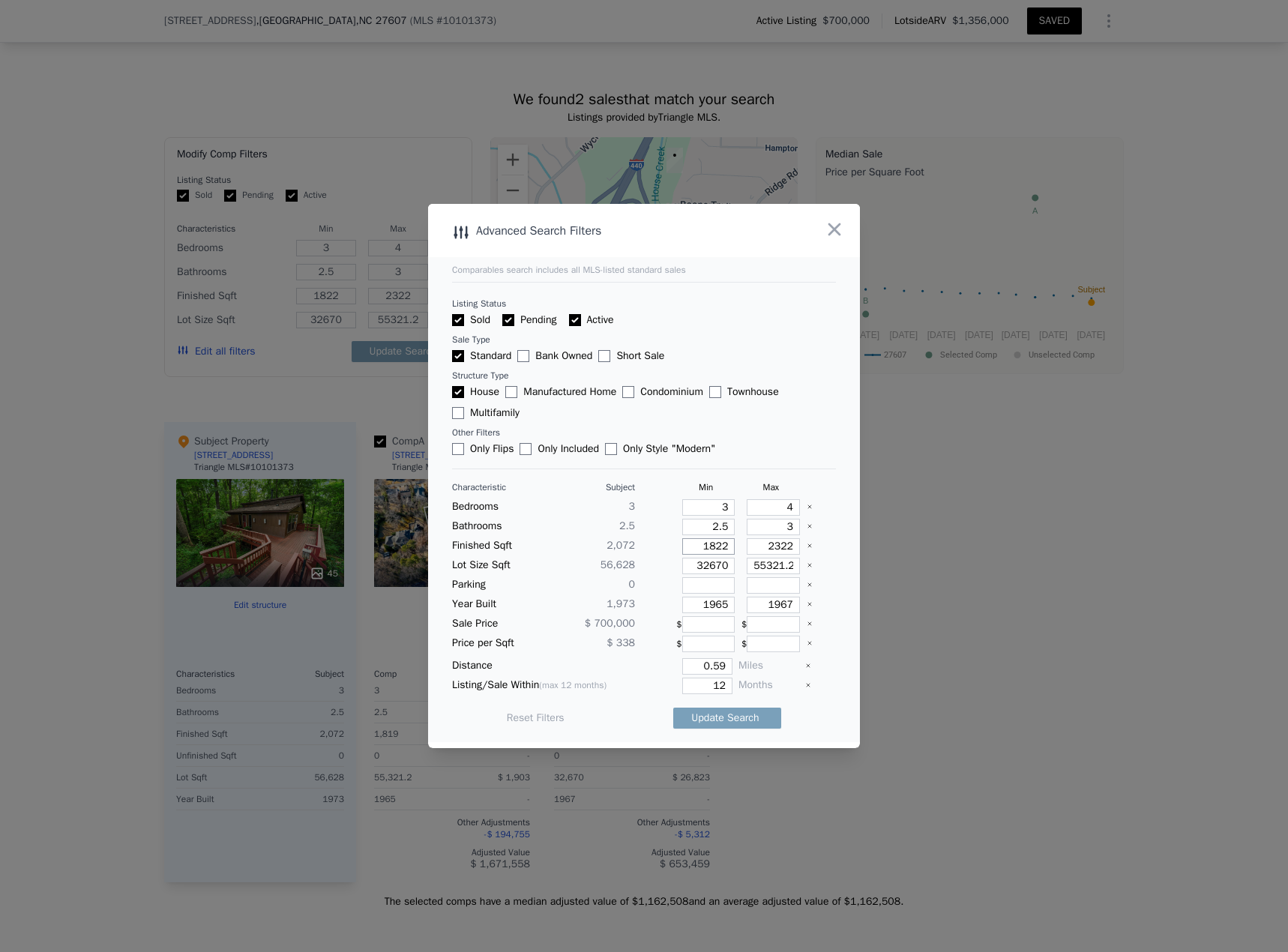 click on "1822" at bounding box center (708, 546) 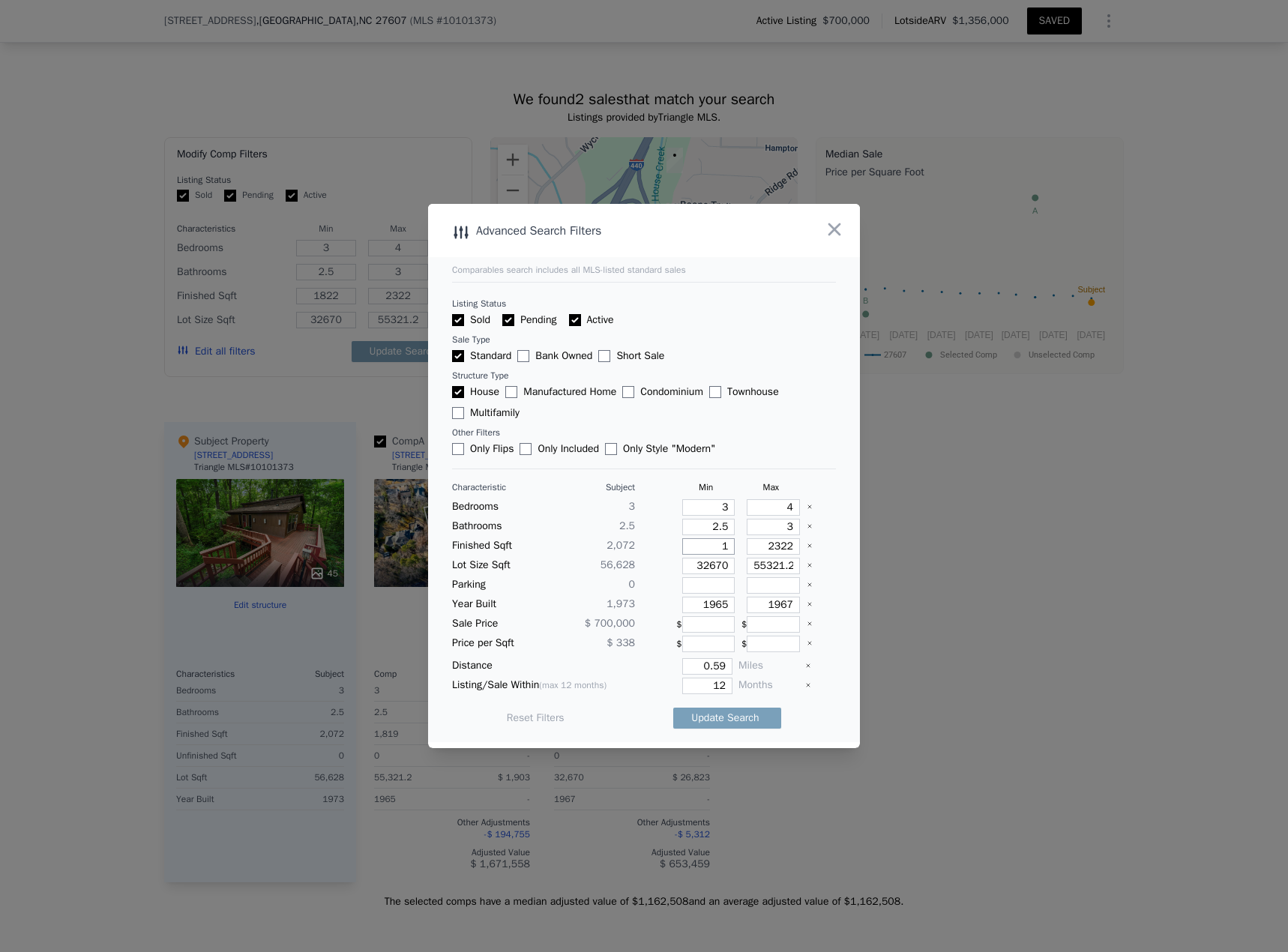 type on "1" 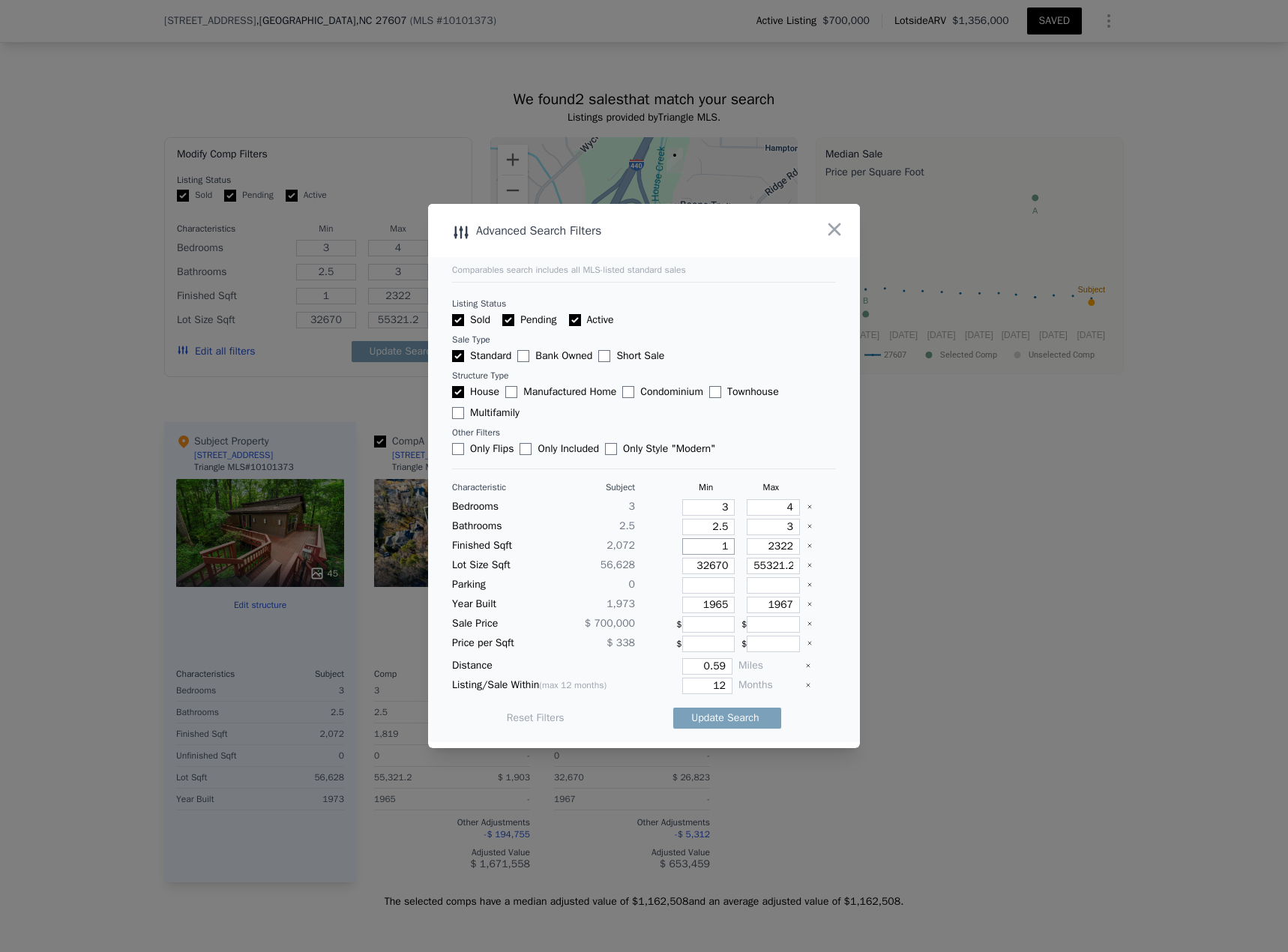 type on "17" 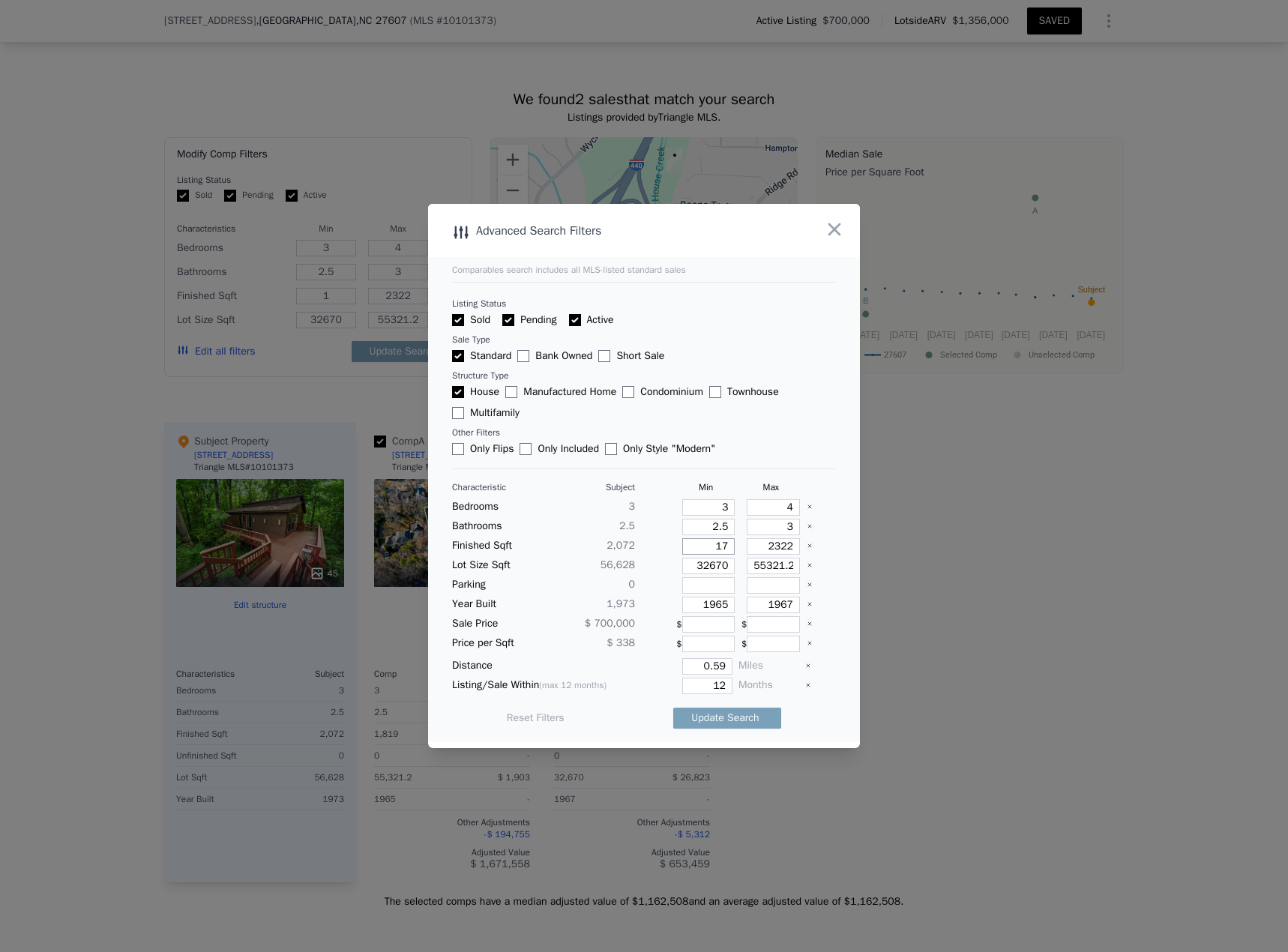 type on "17" 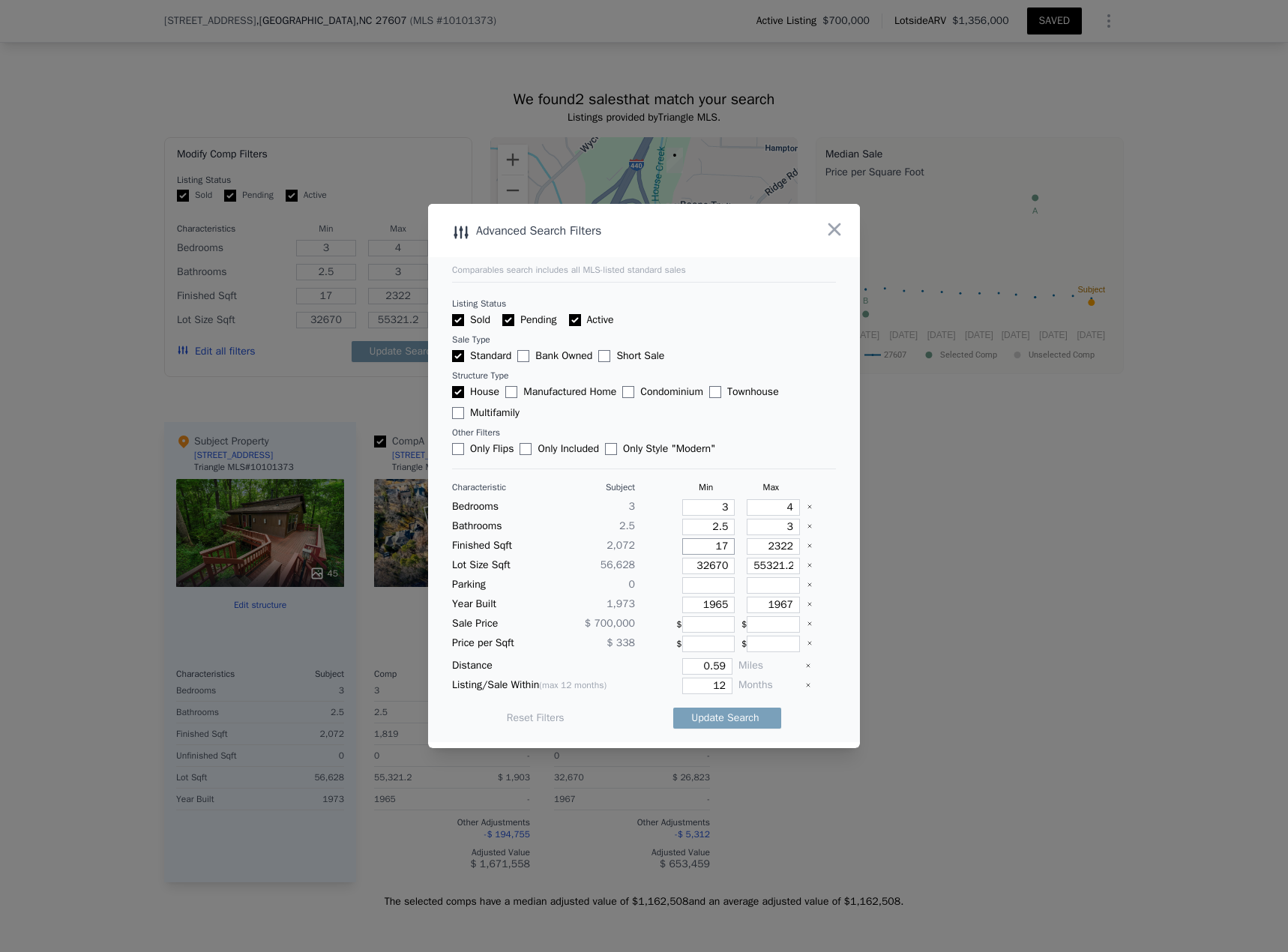 type on "170" 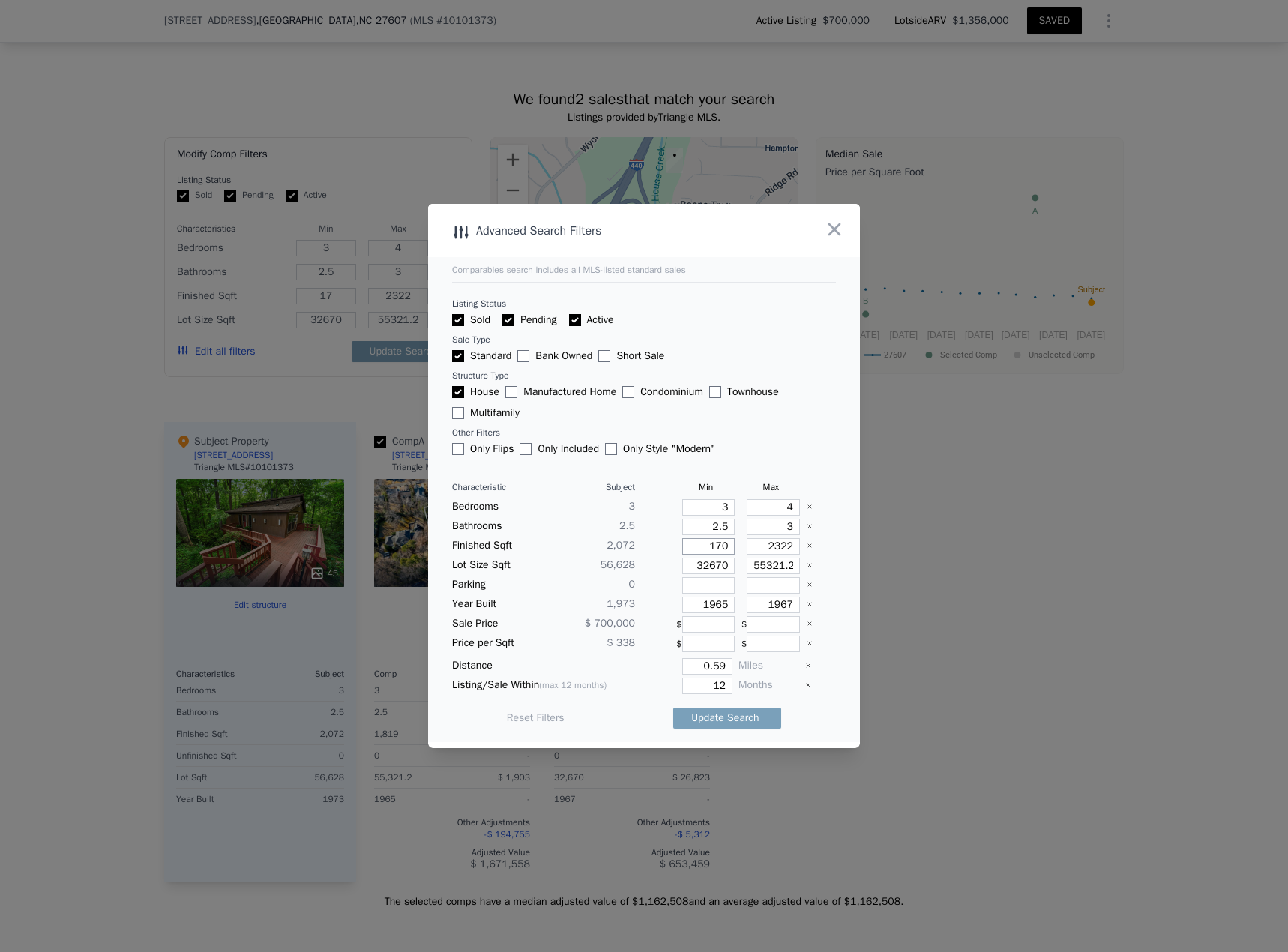 type on "170" 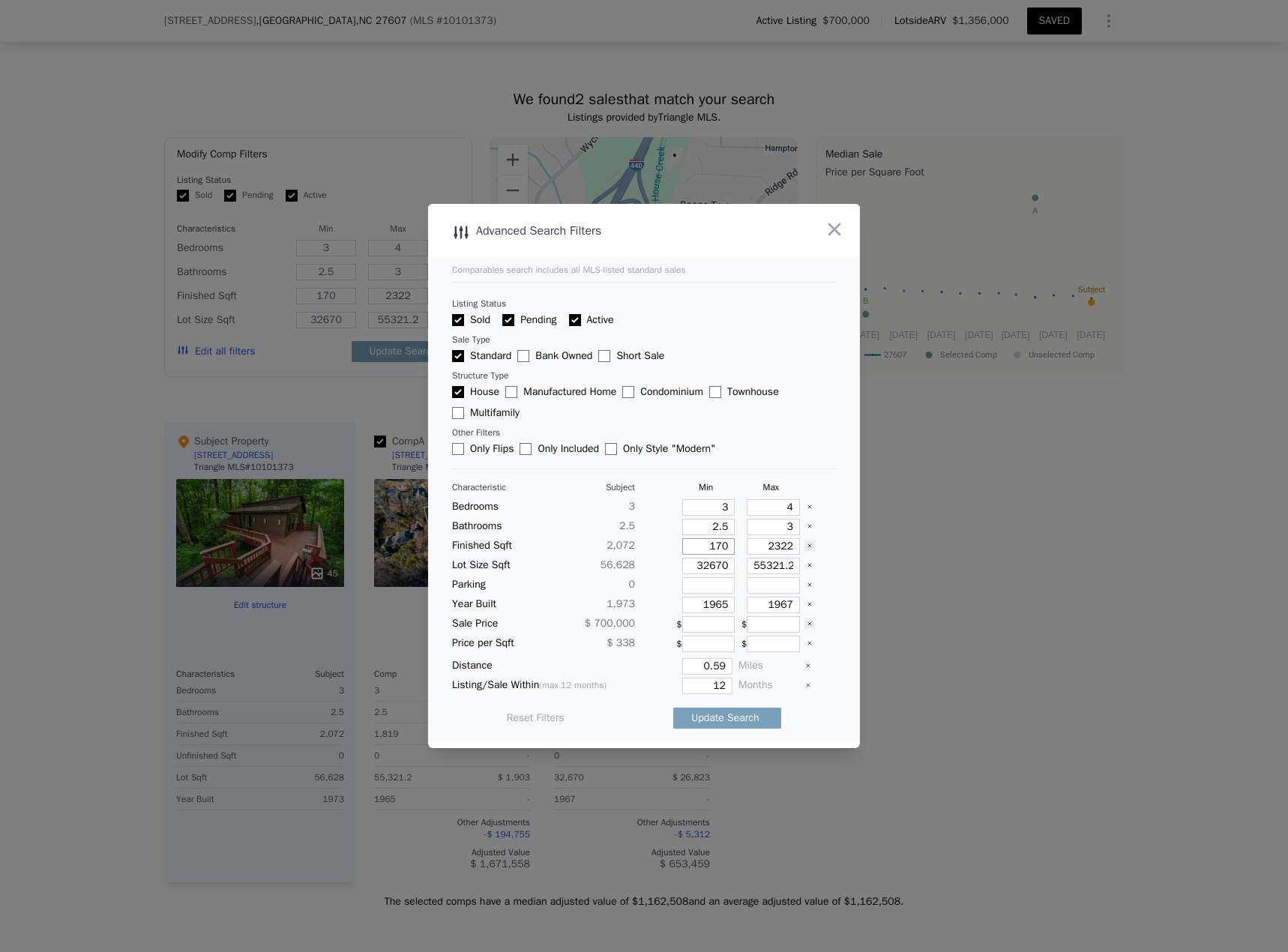 type on "1700" 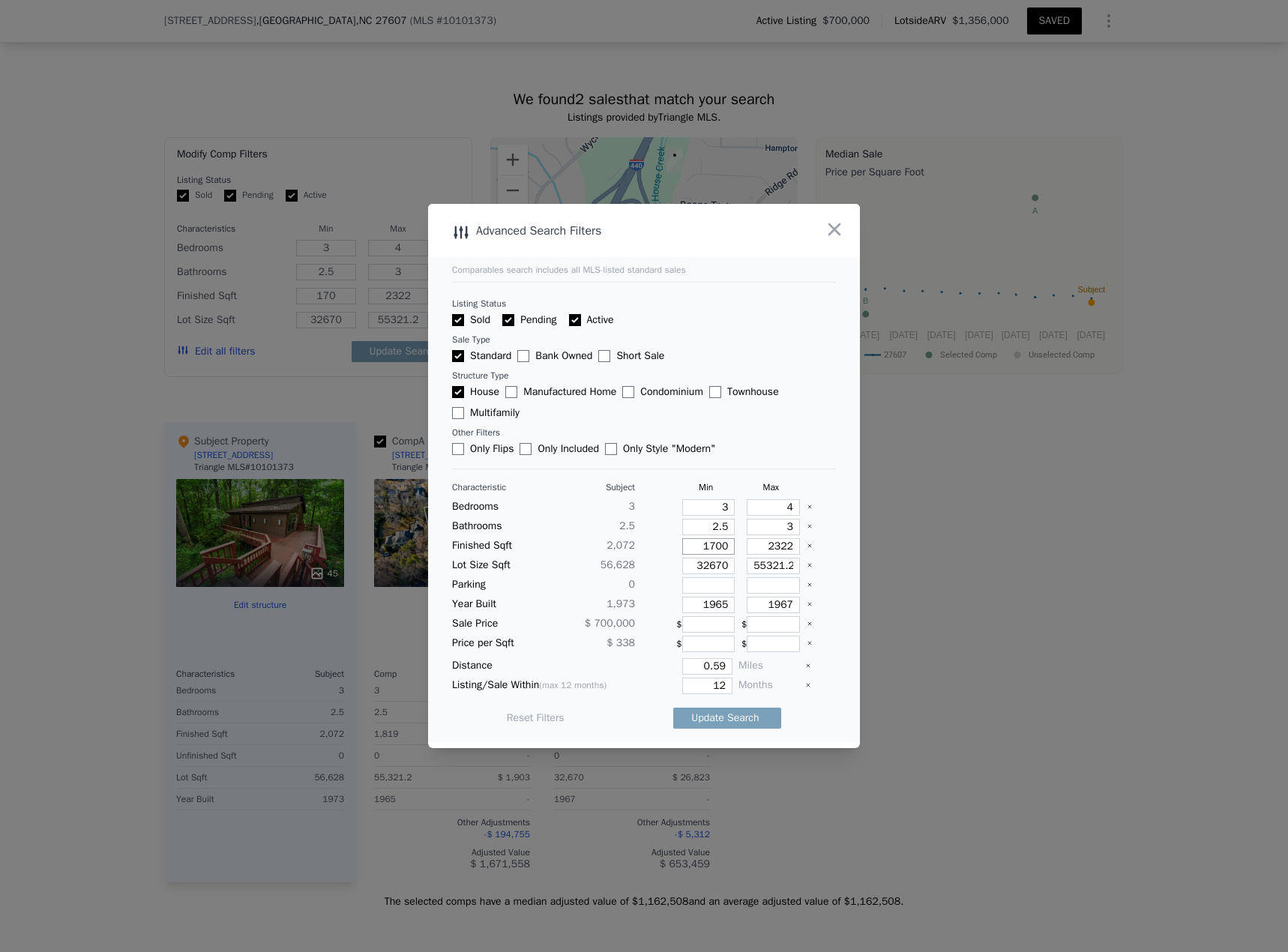 type on "1700" 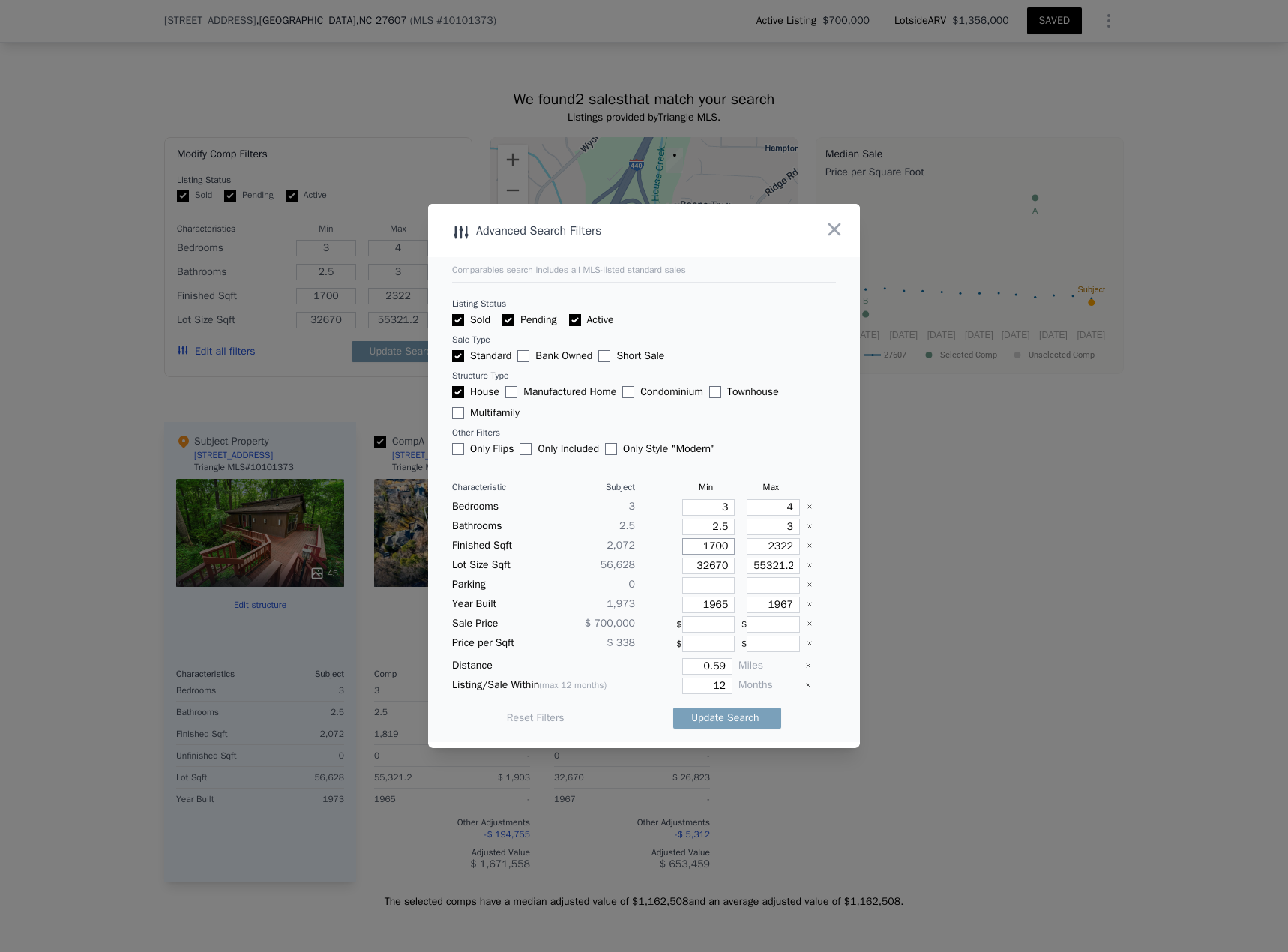 type on "1700" 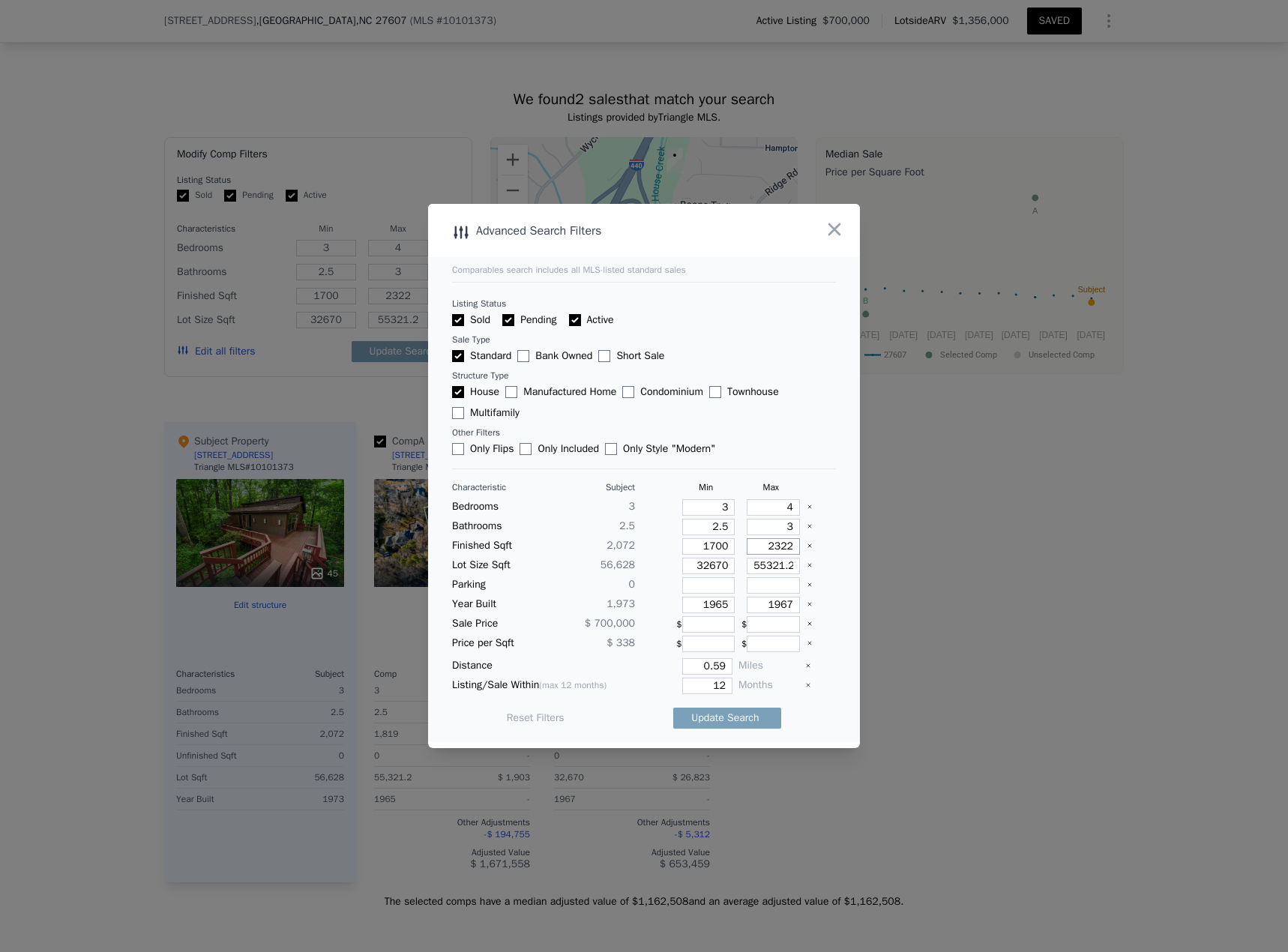 type on "2" 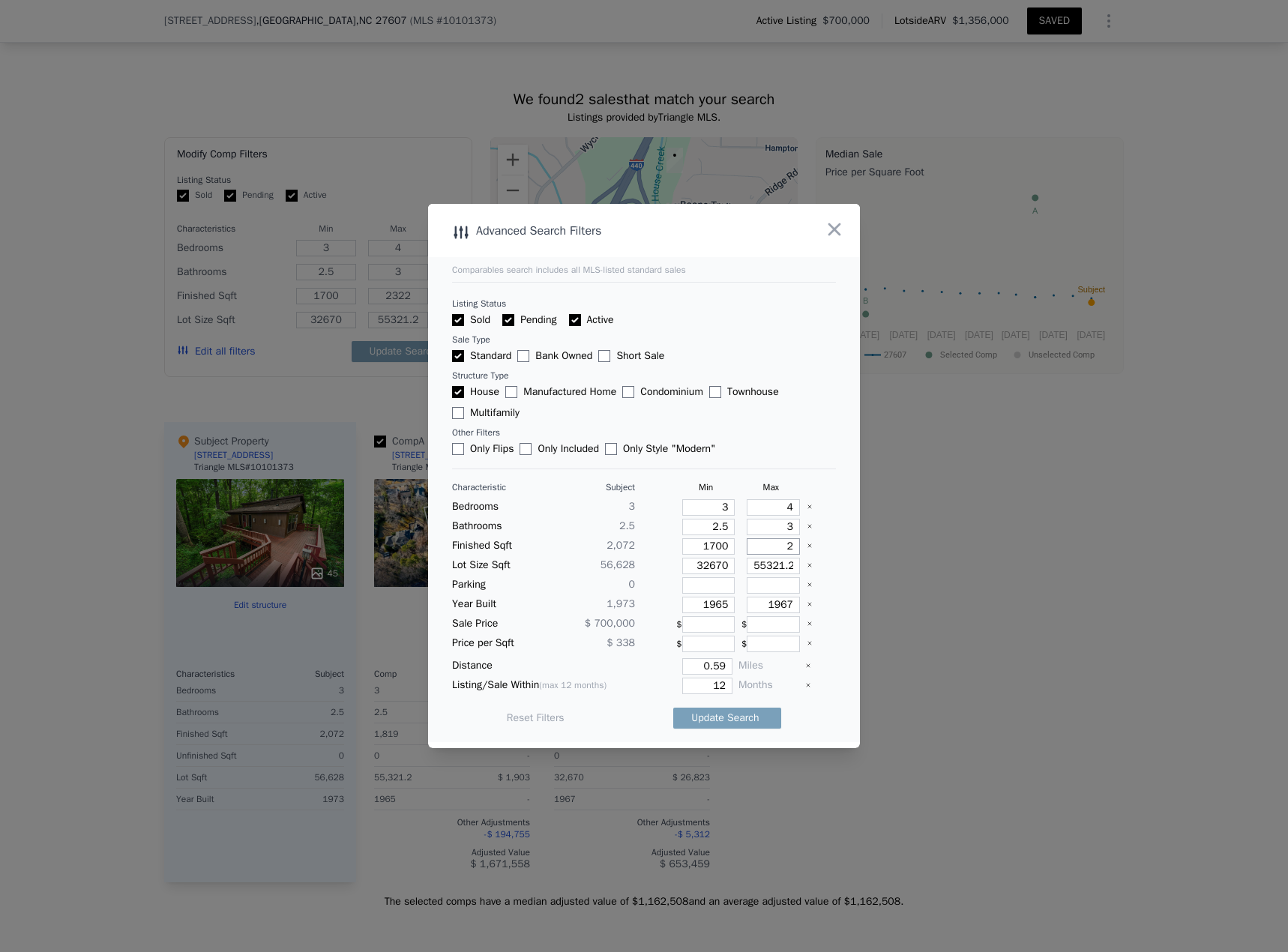 type on "2" 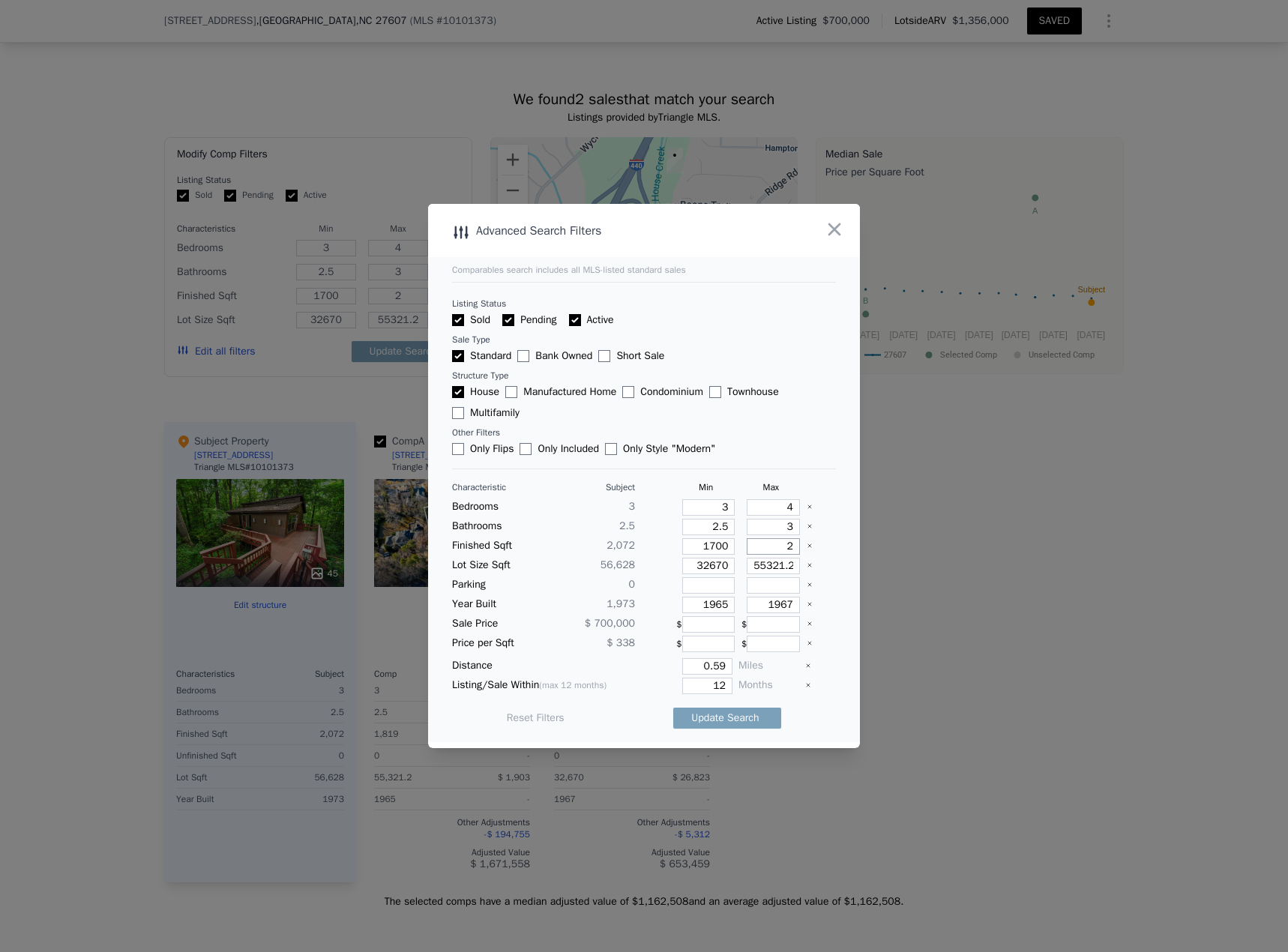 type on "25" 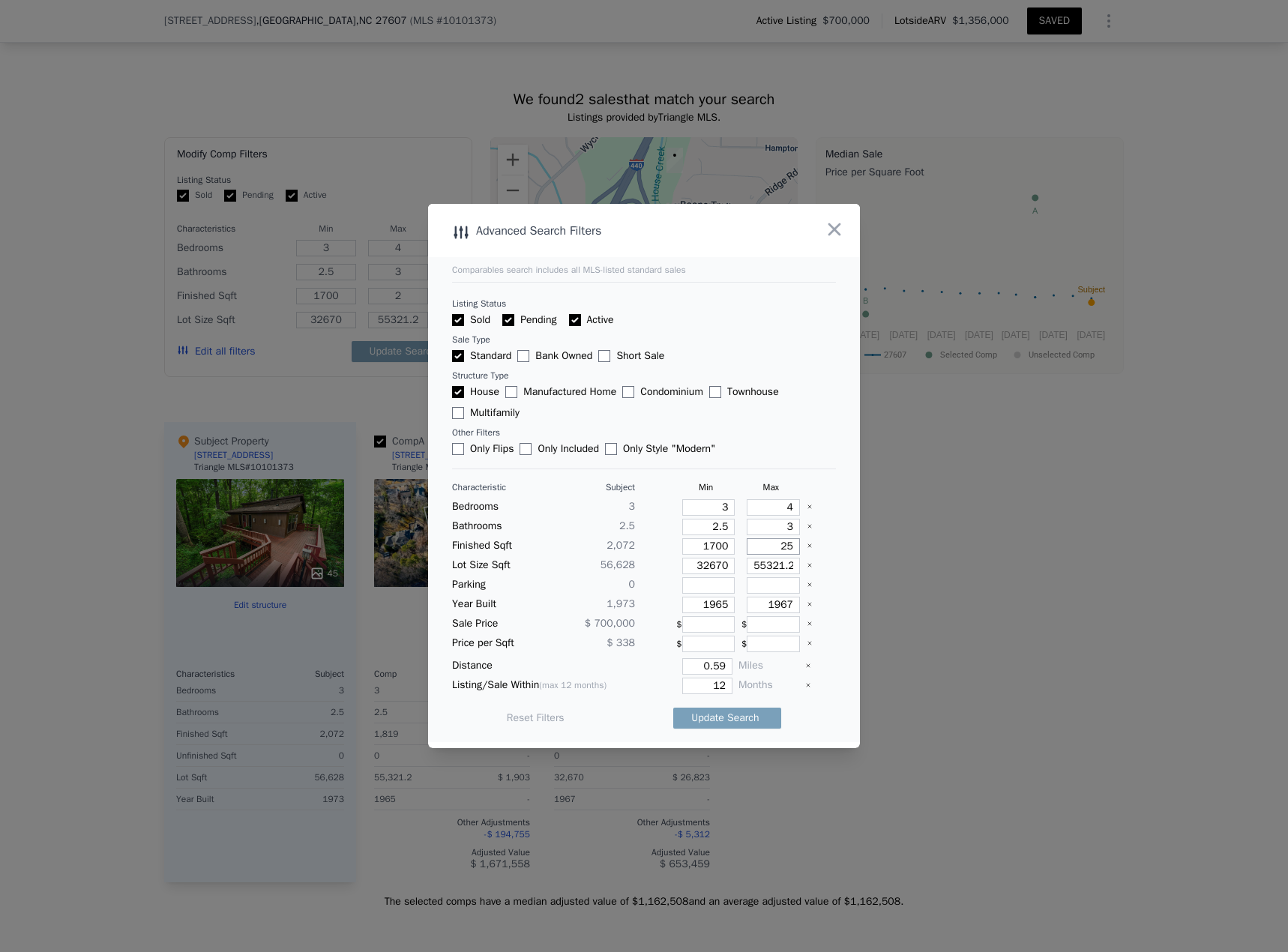 type on "25" 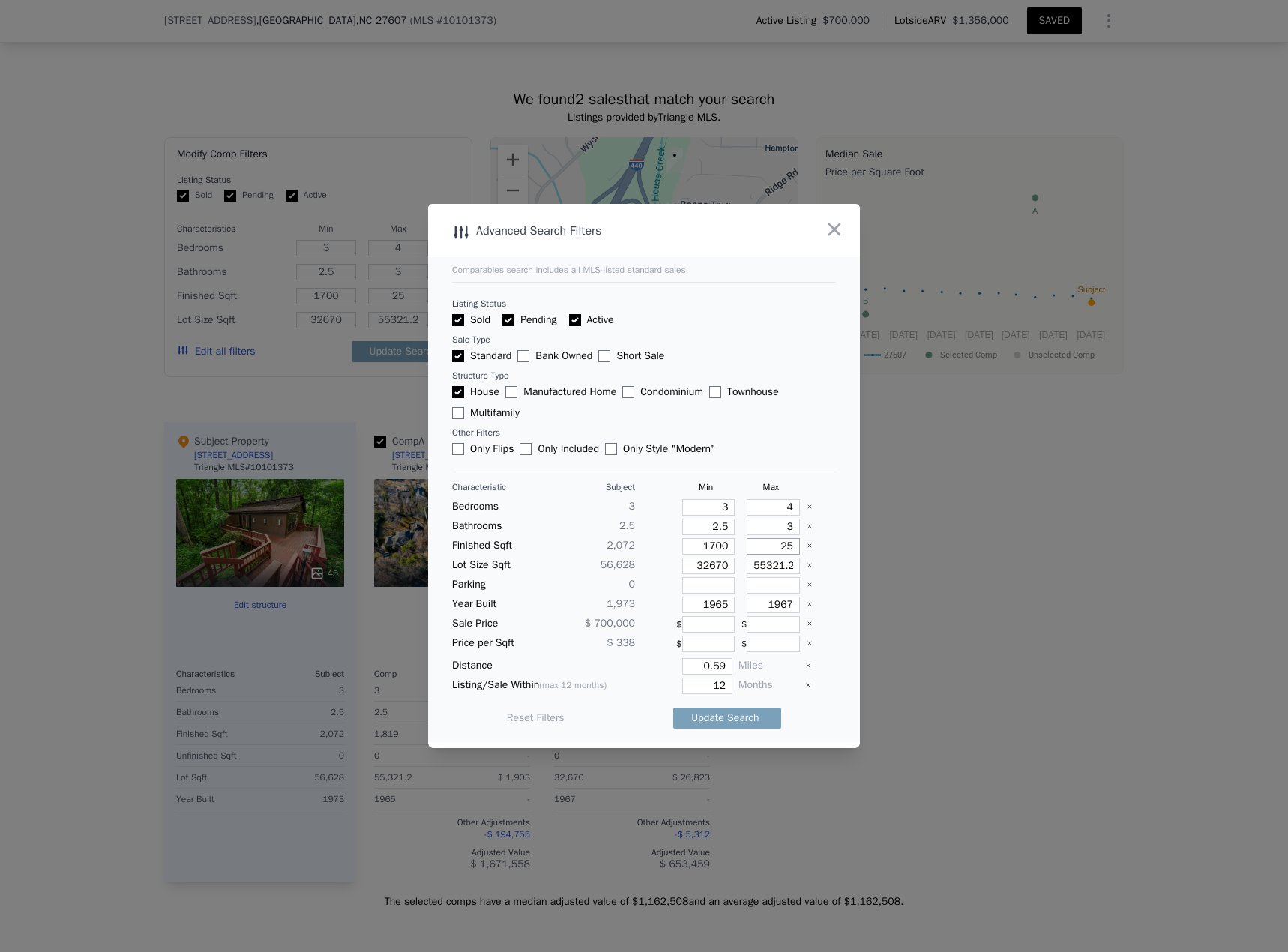 type on "250" 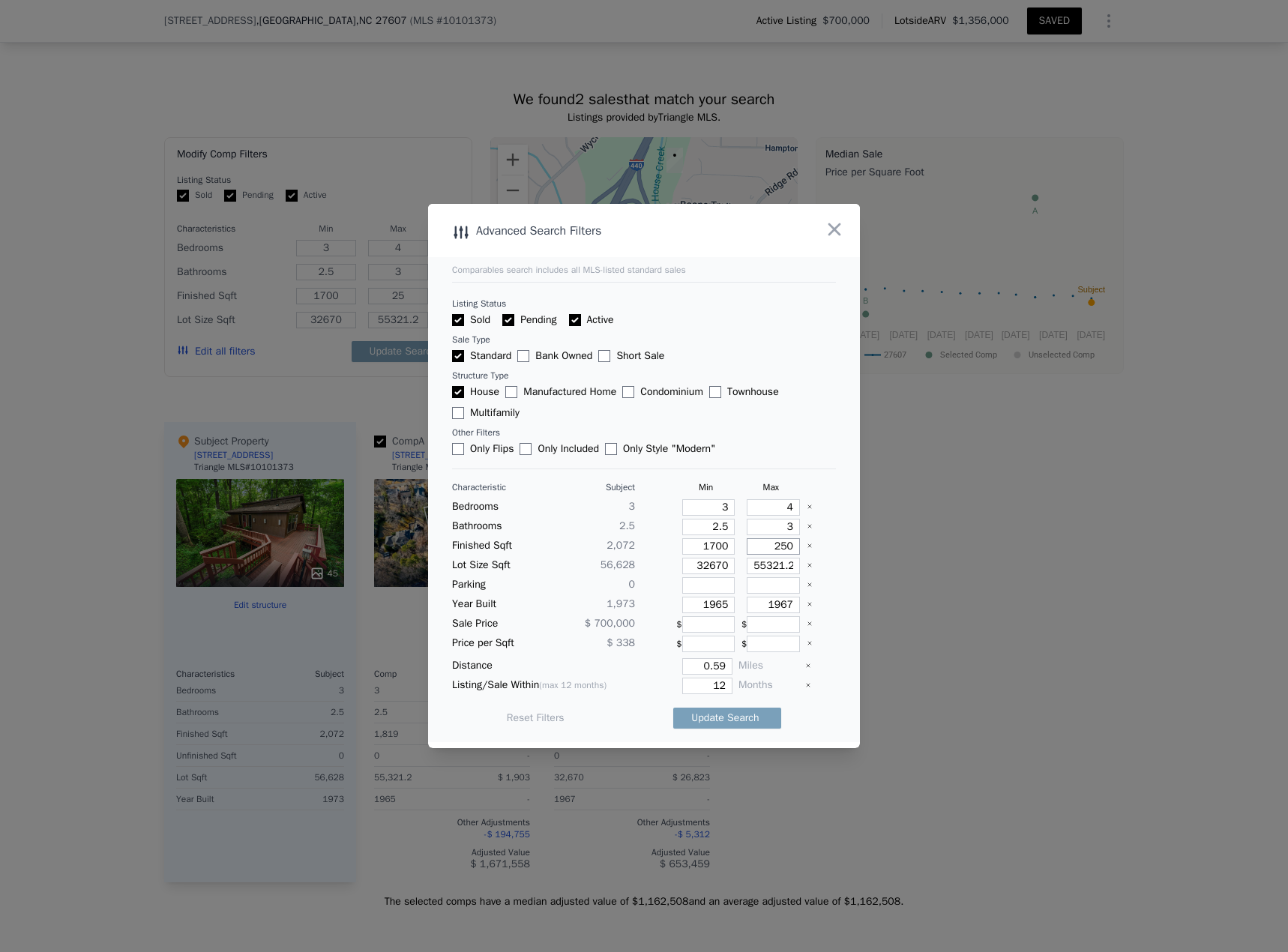type on "250" 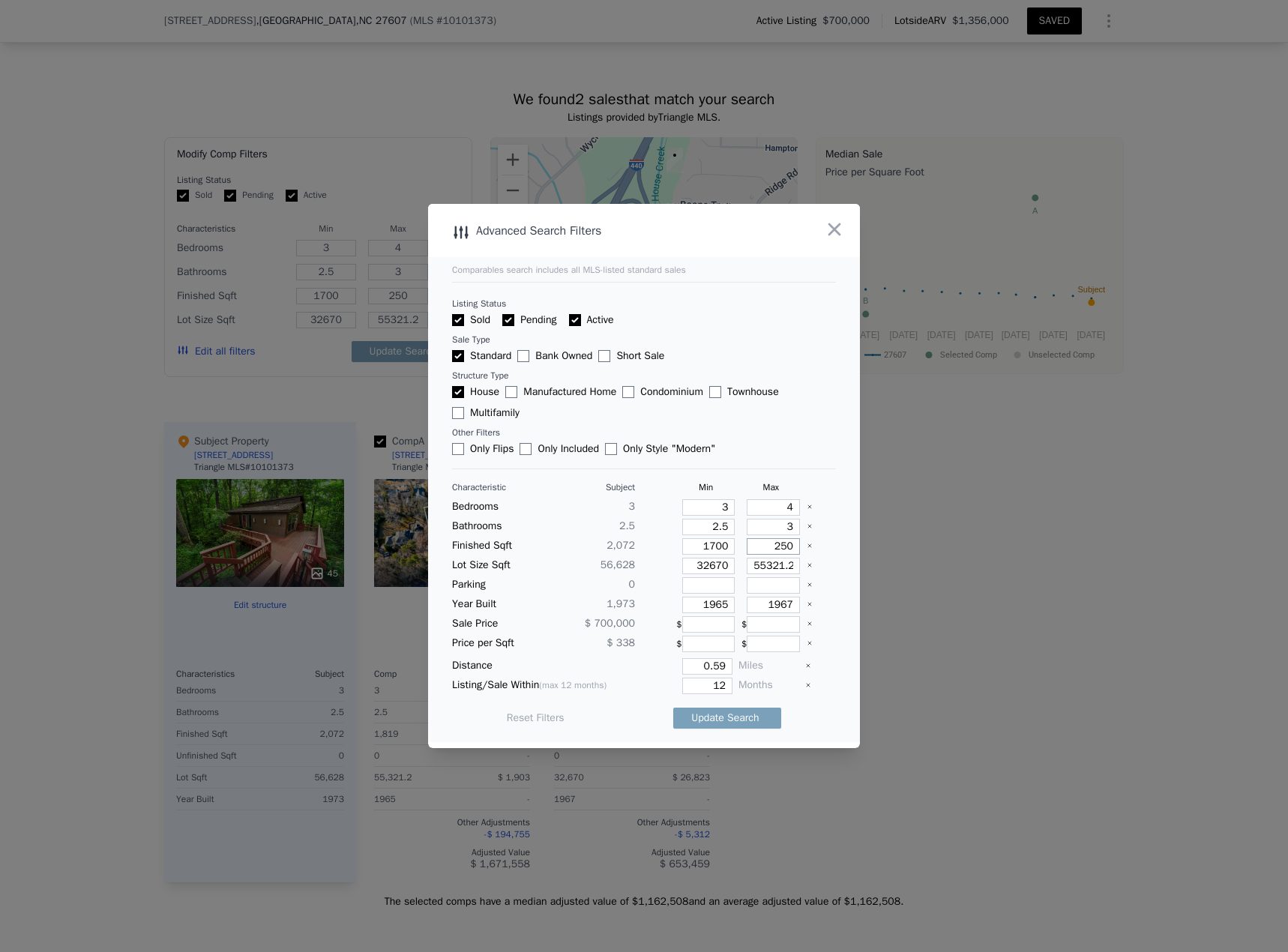 type on "2500" 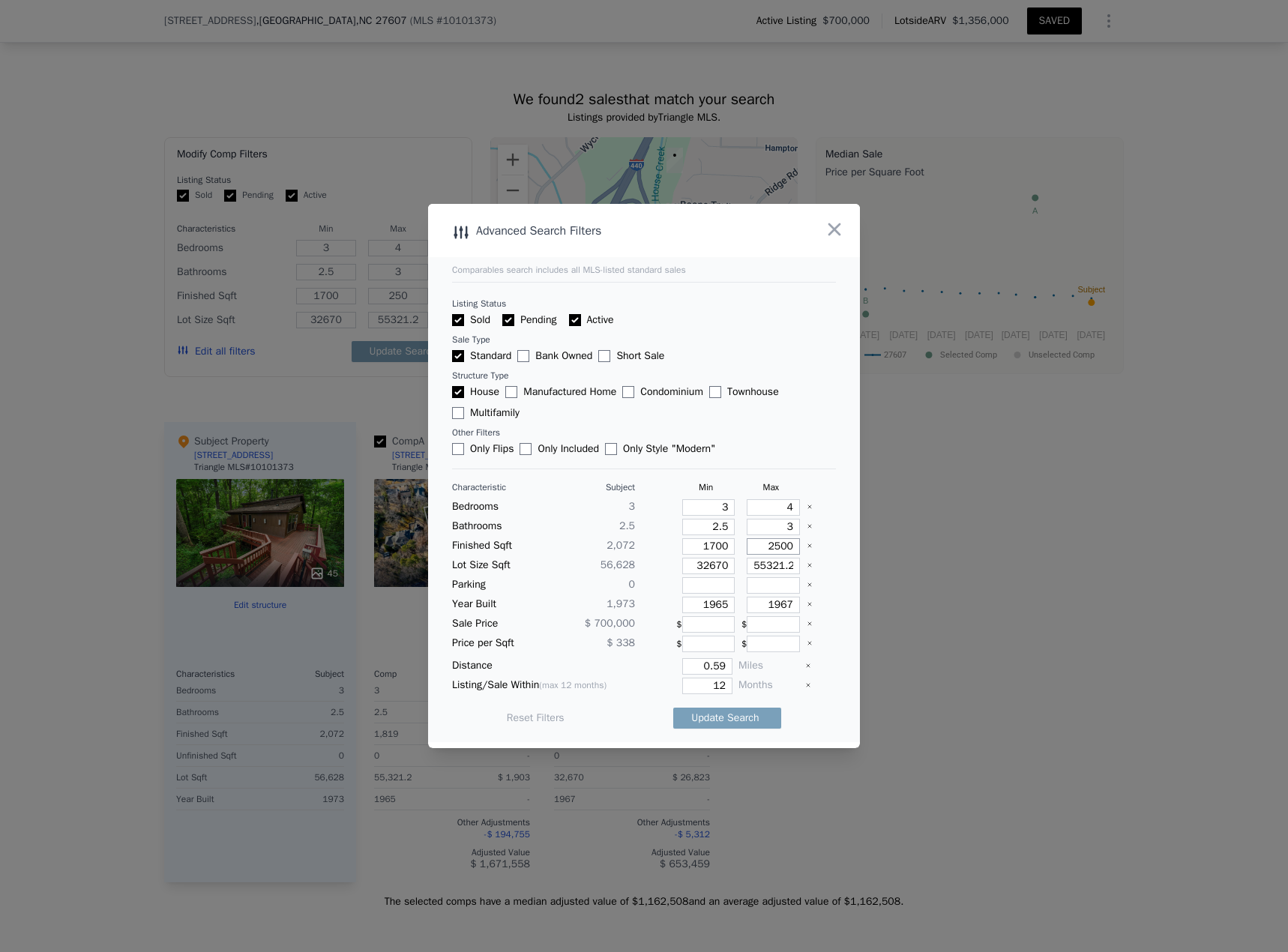 type on "2500" 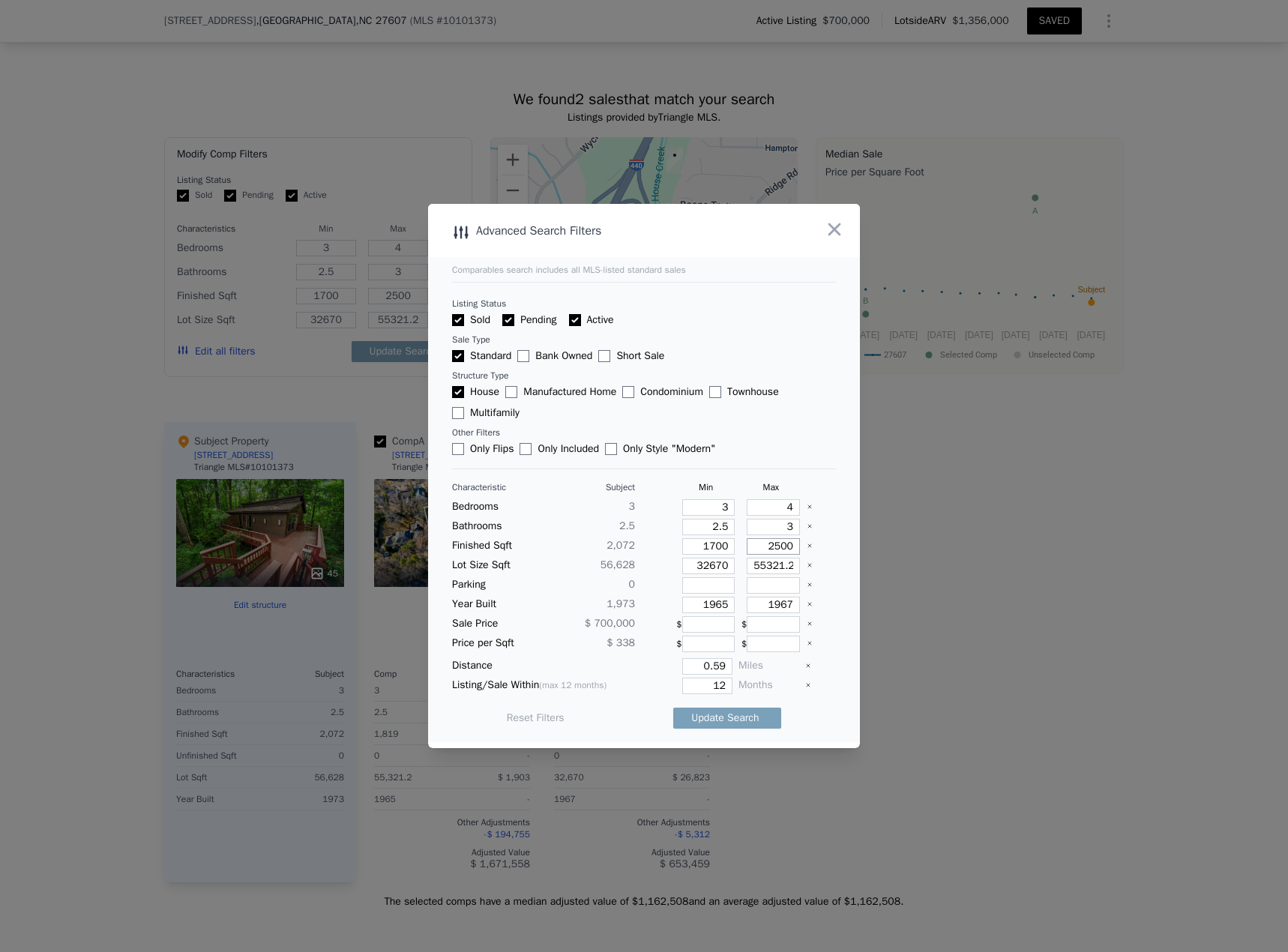 click on "2500" at bounding box center [773, 546] 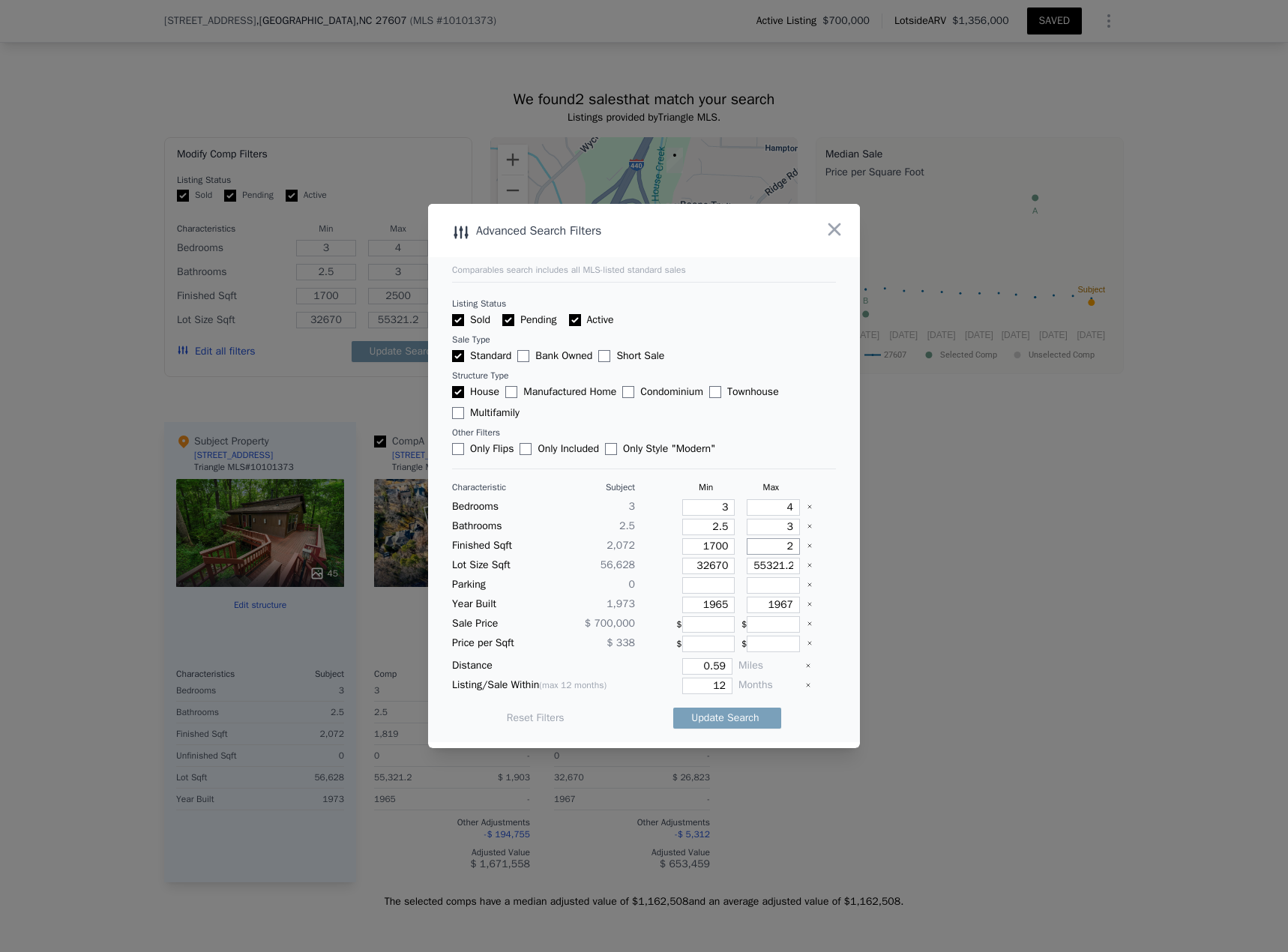 type on "2" 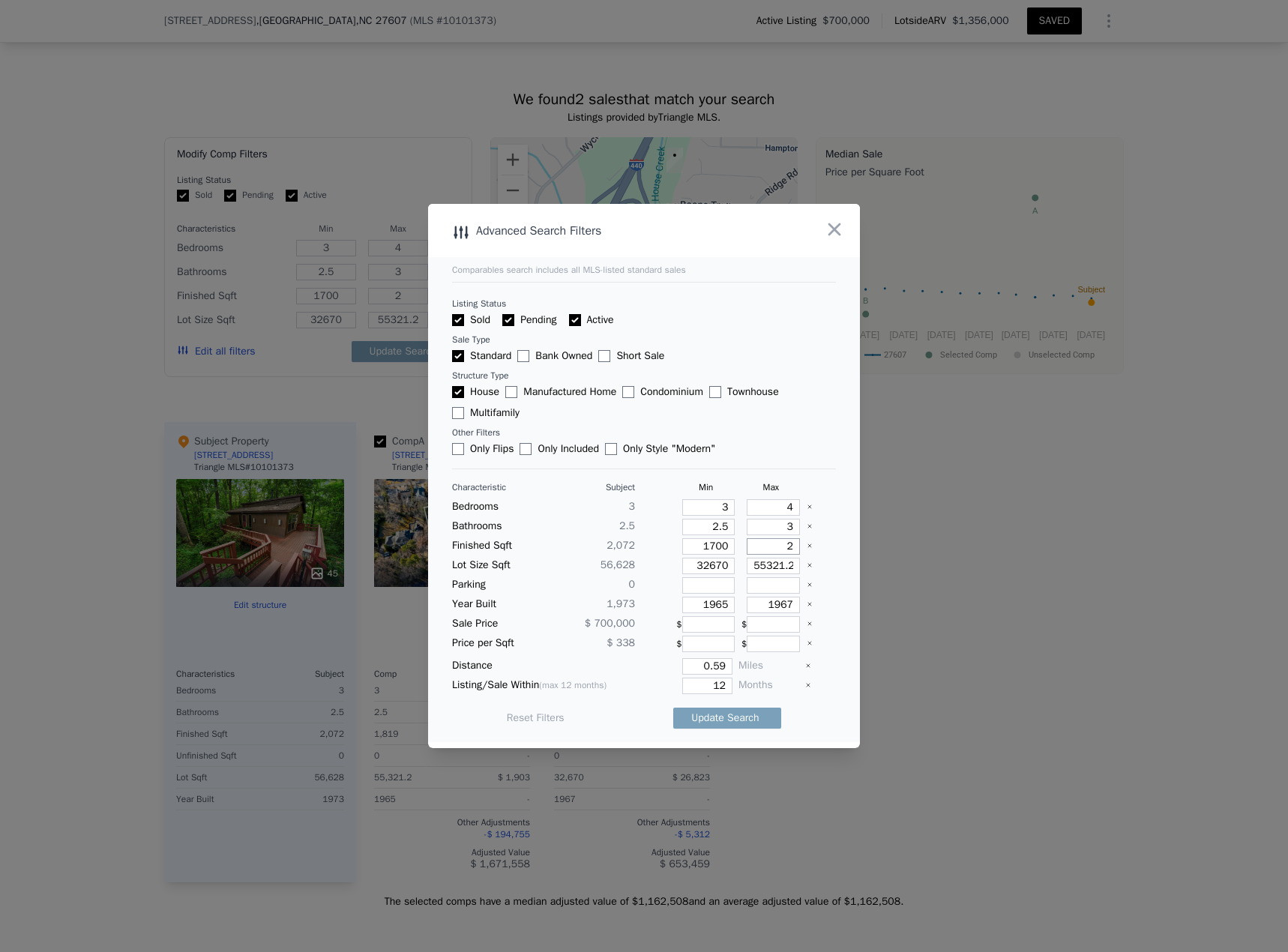 type on "24" 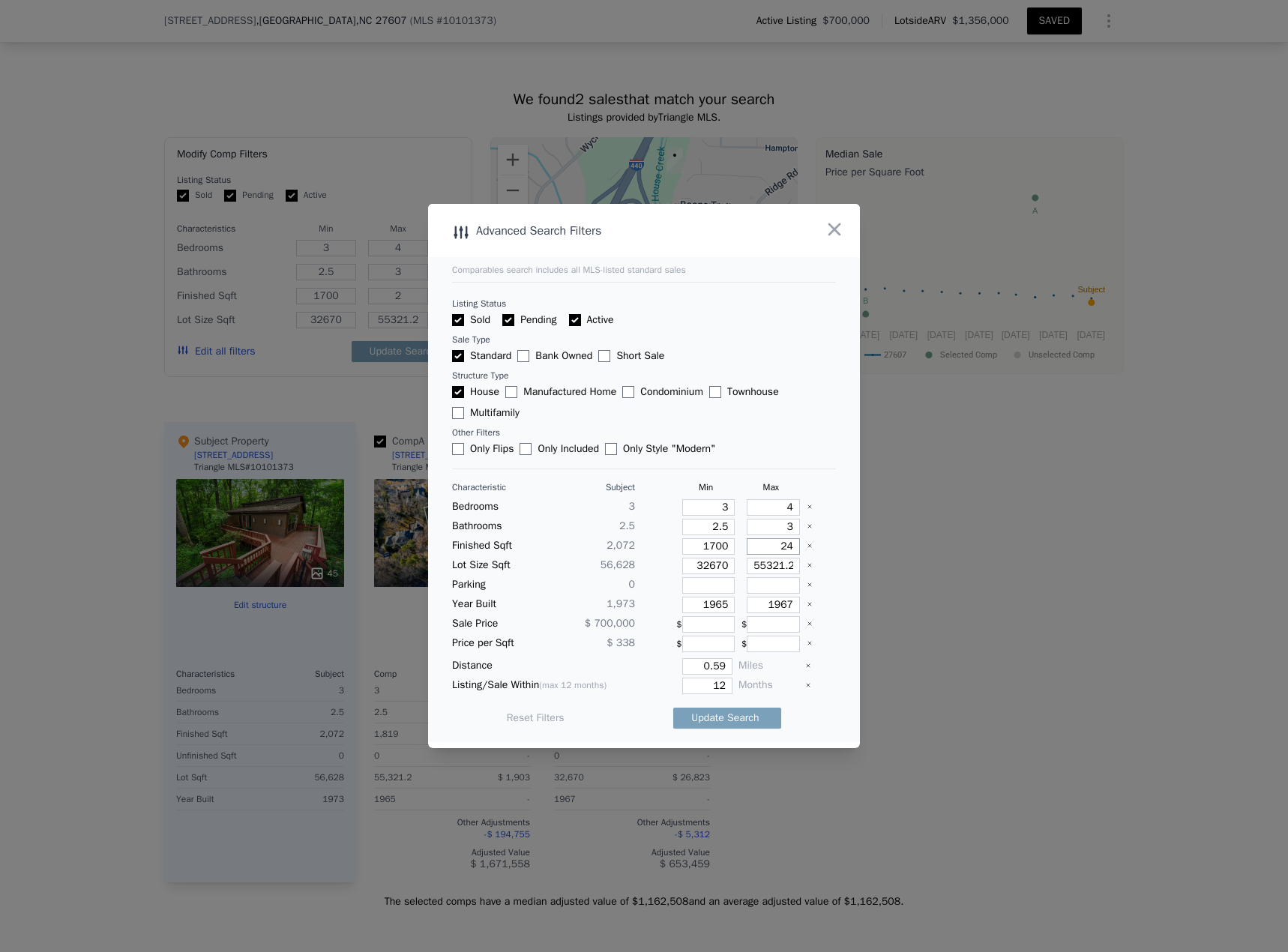 type on "24" 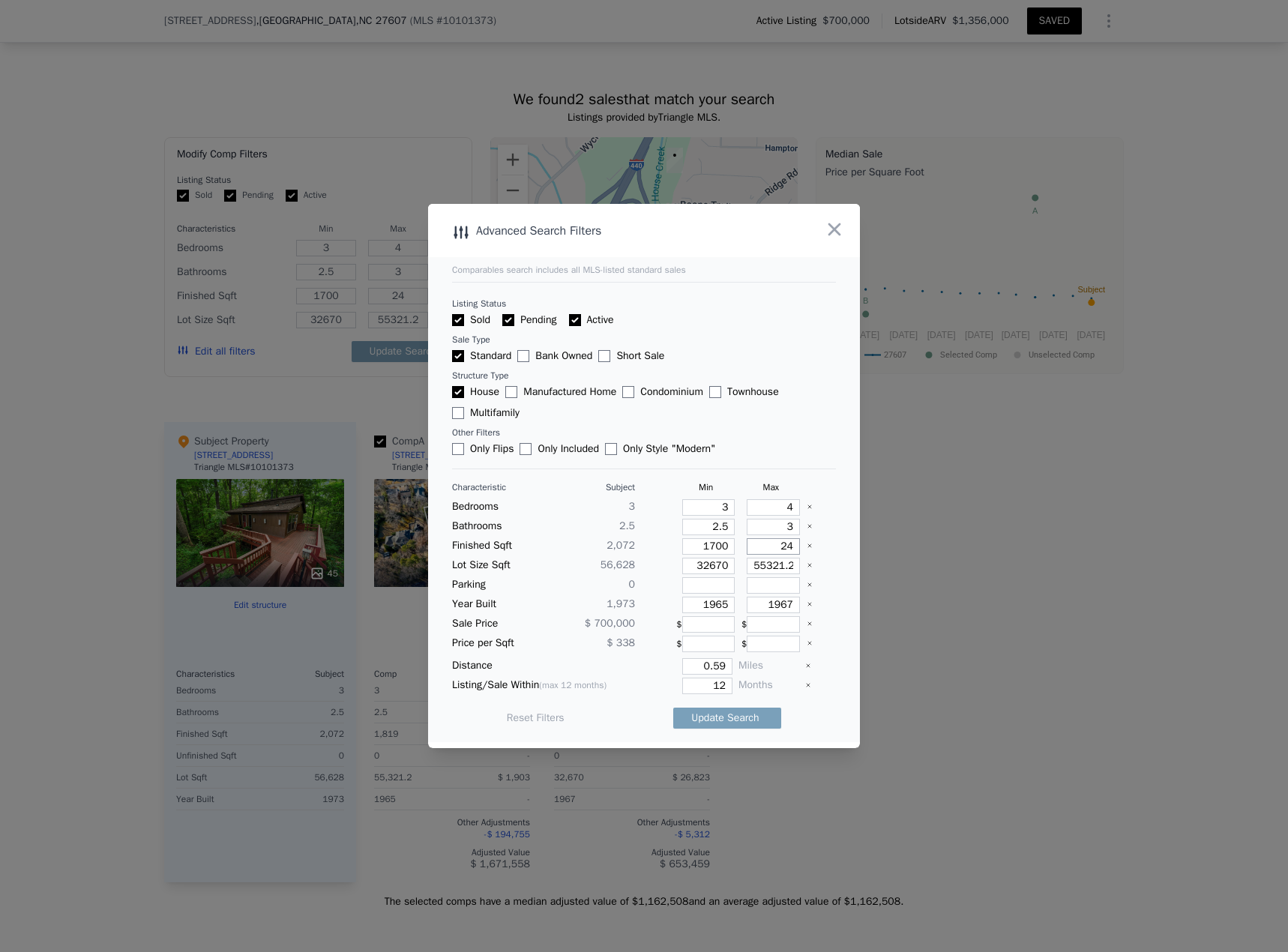 type on "245" 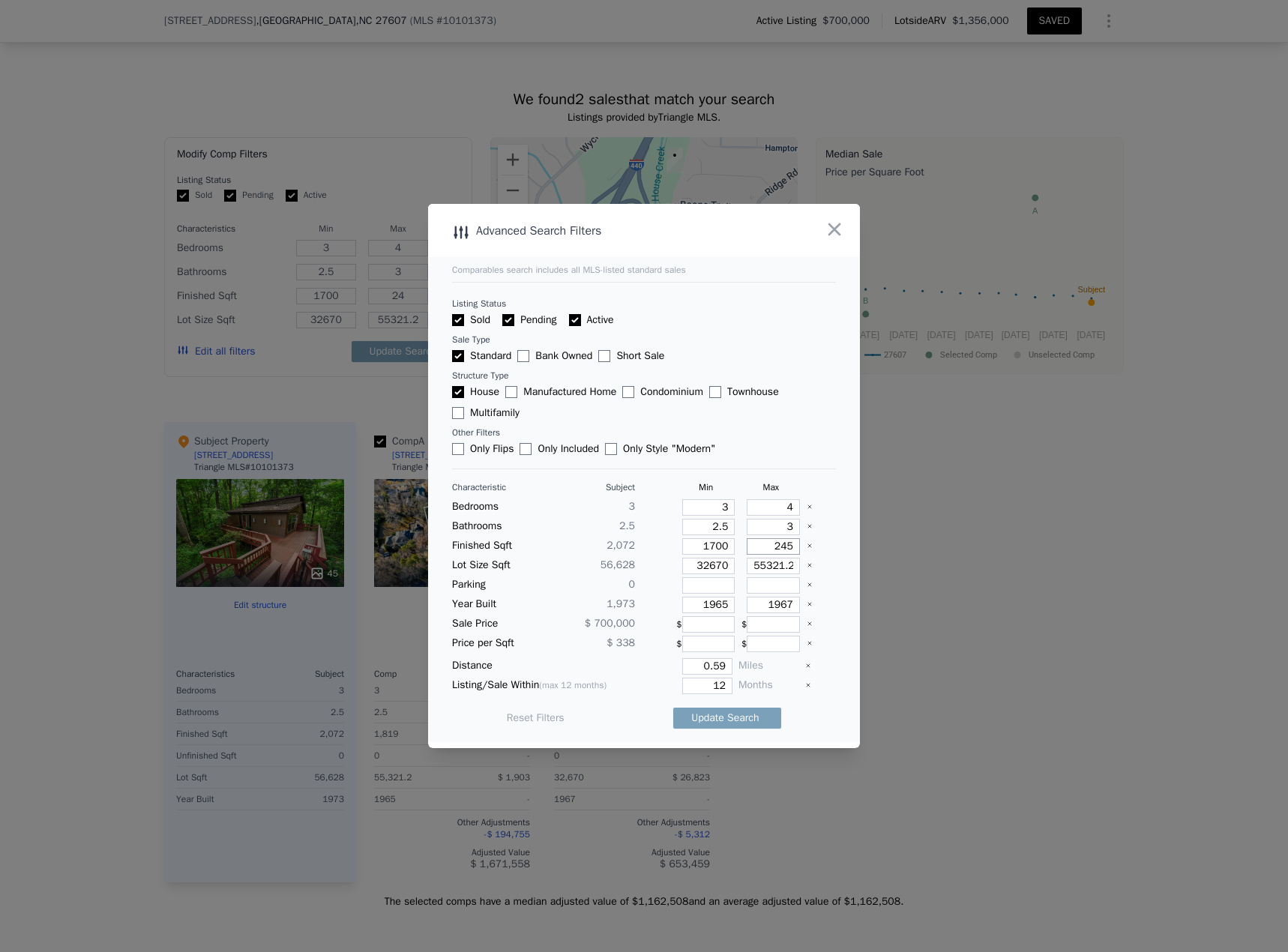 type on "245" 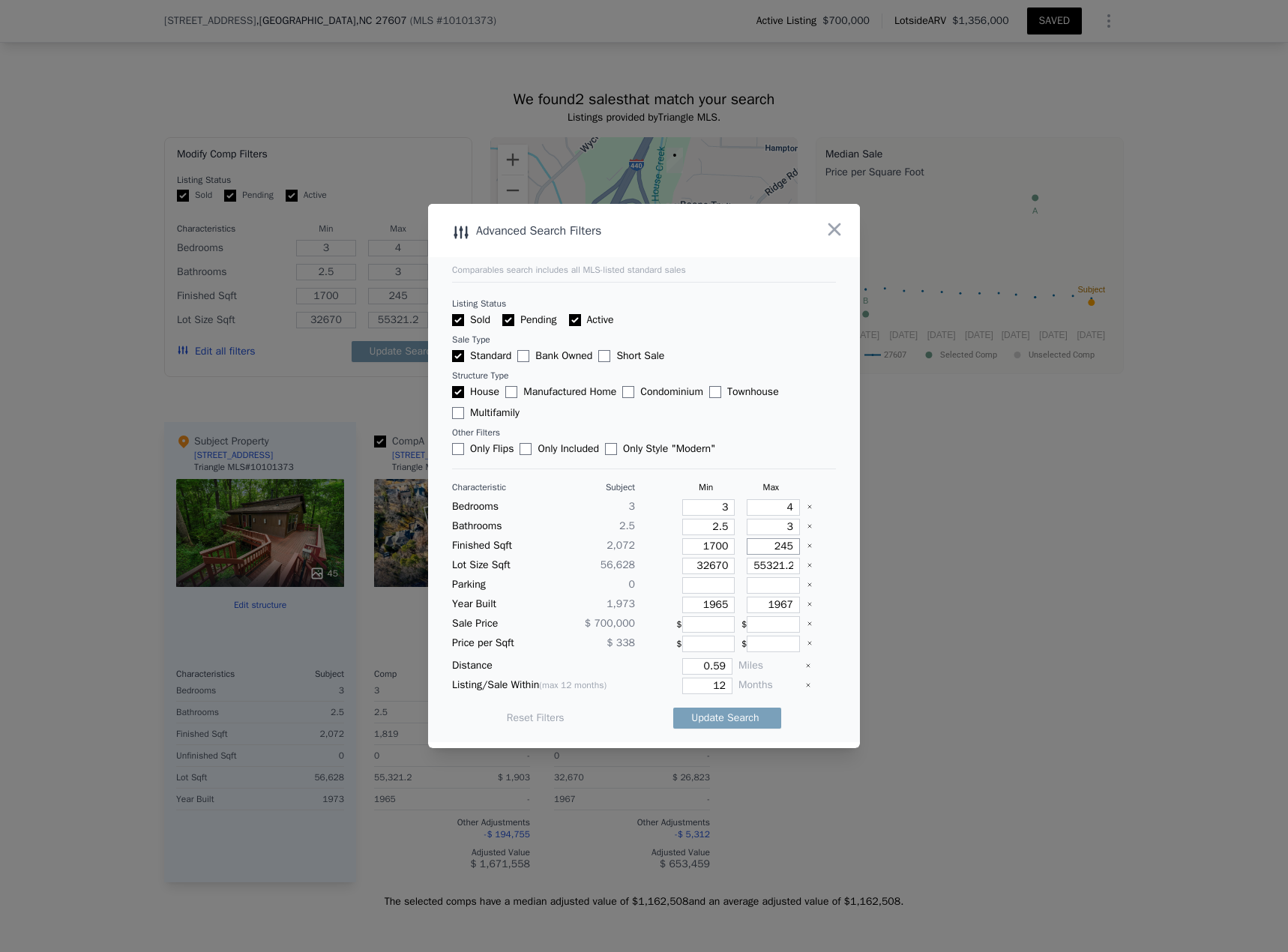 type on "2450" 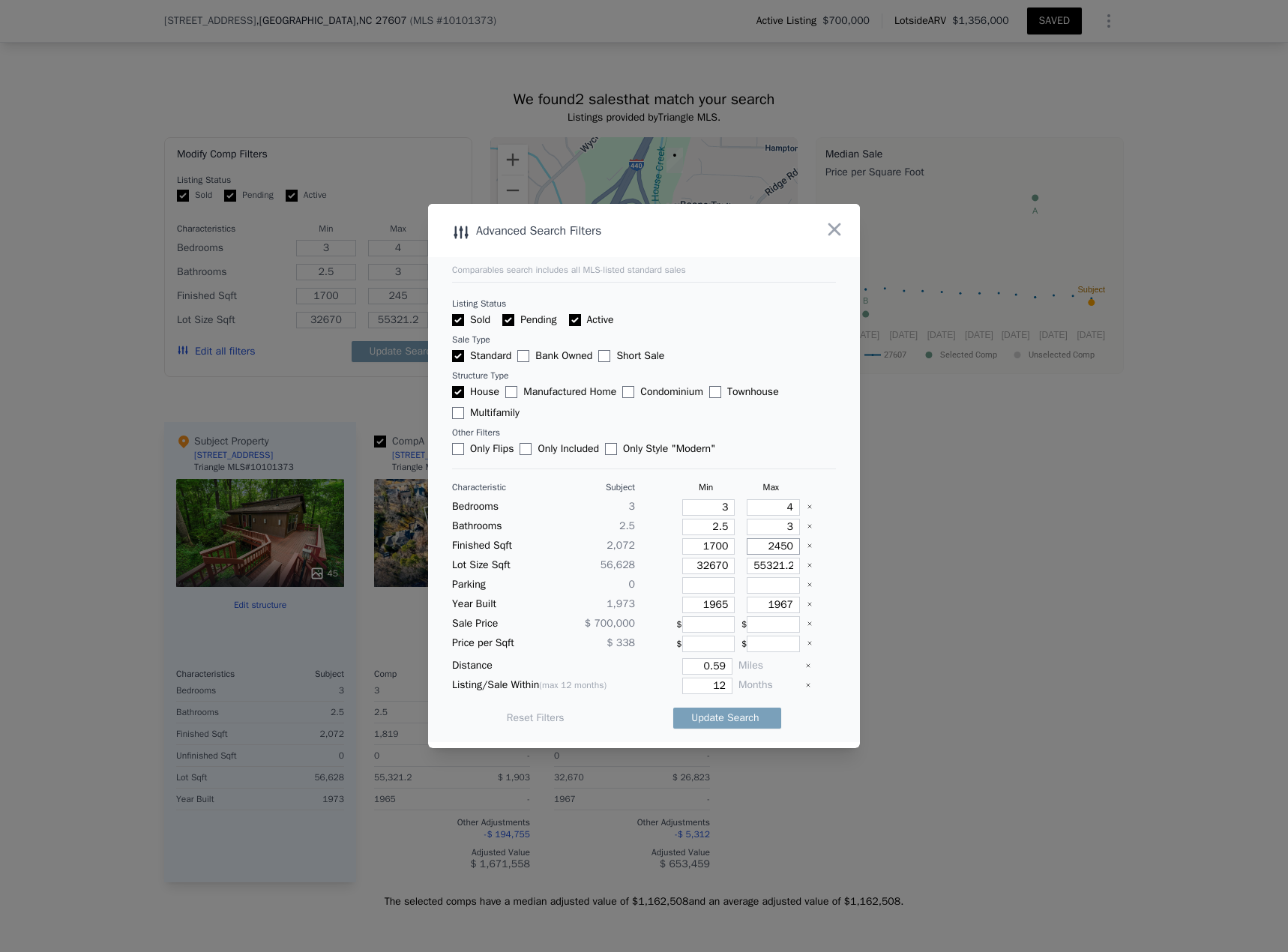 type on "2450" 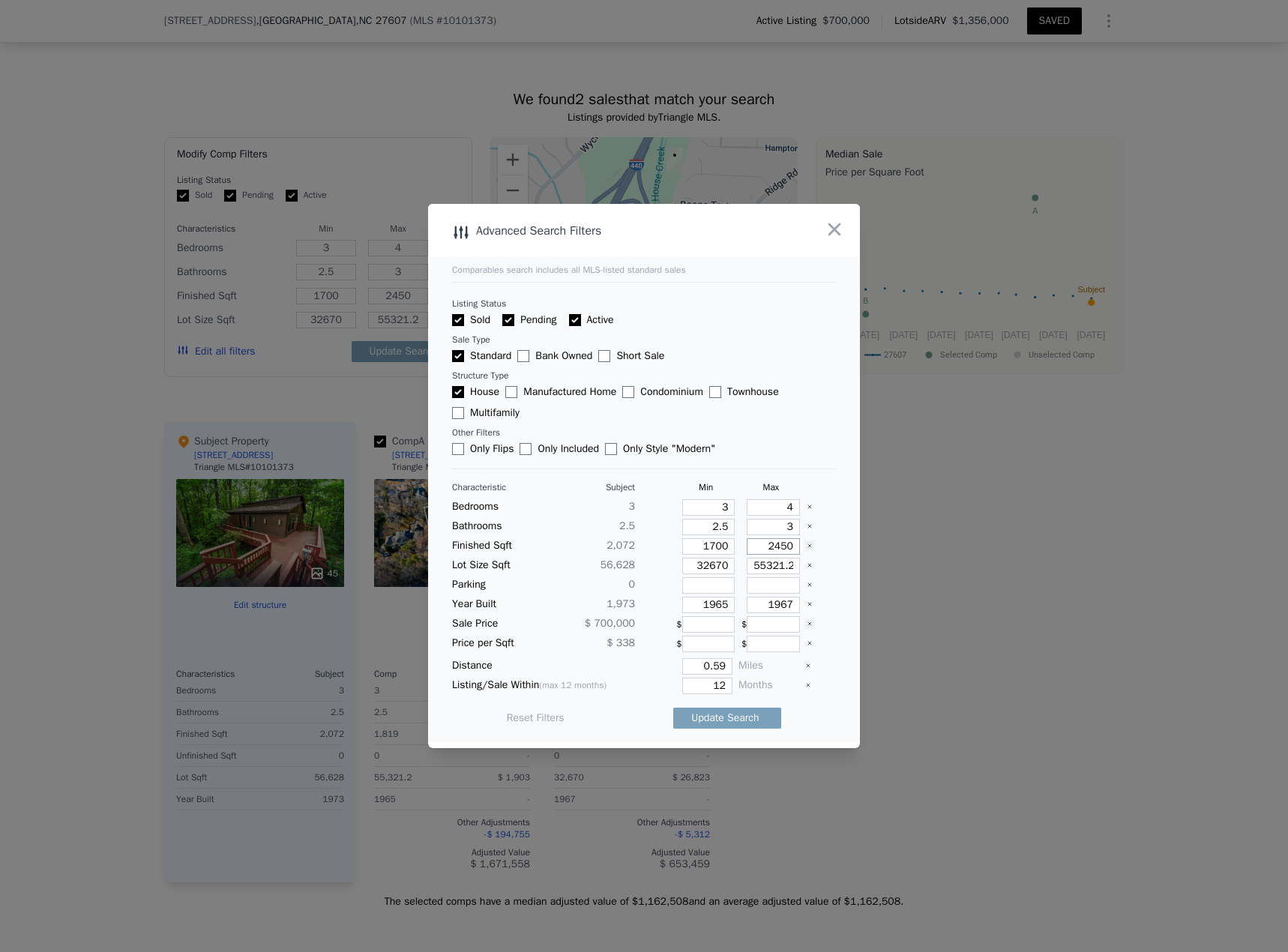 type on "2450" 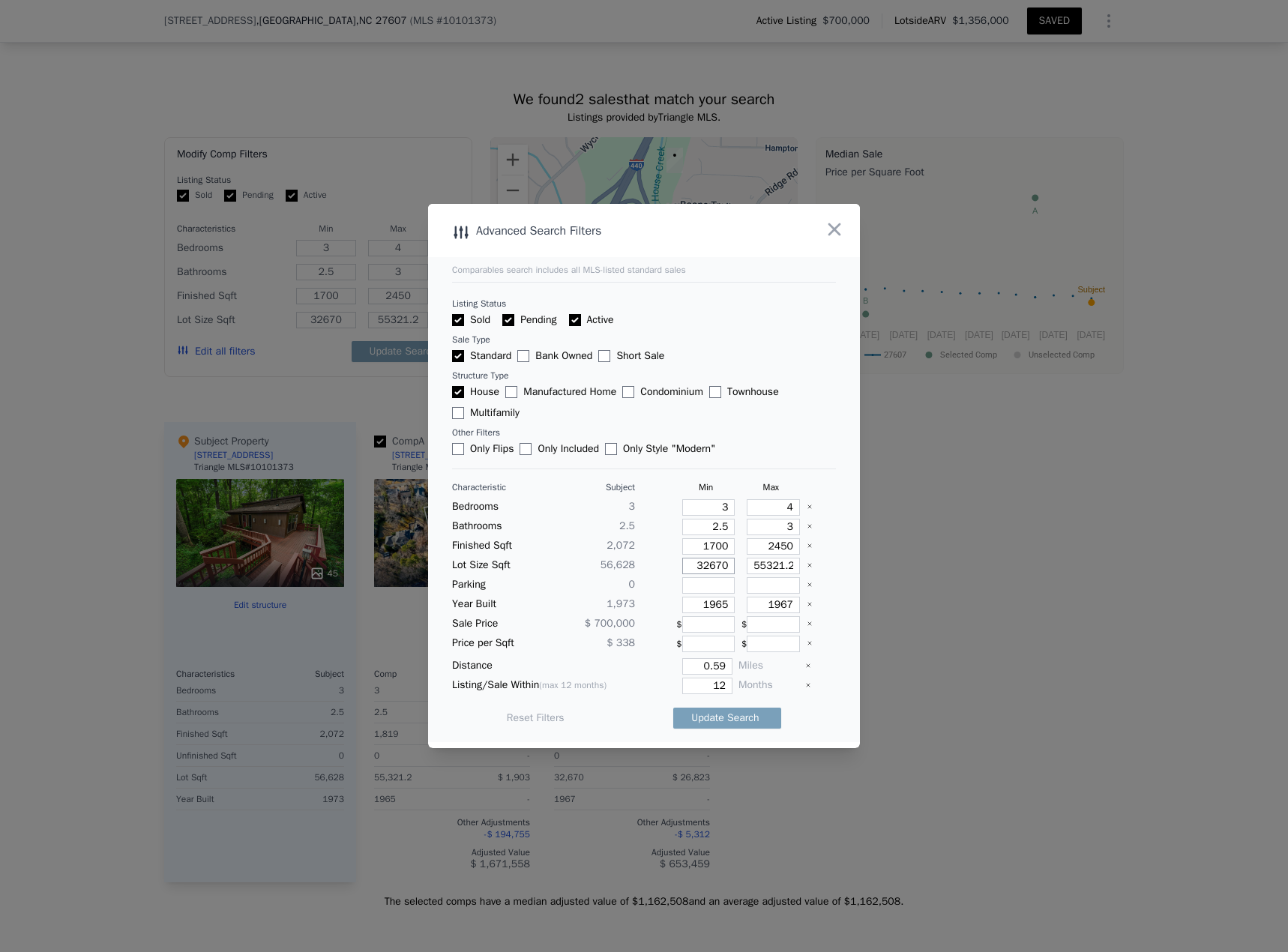 type on "1" 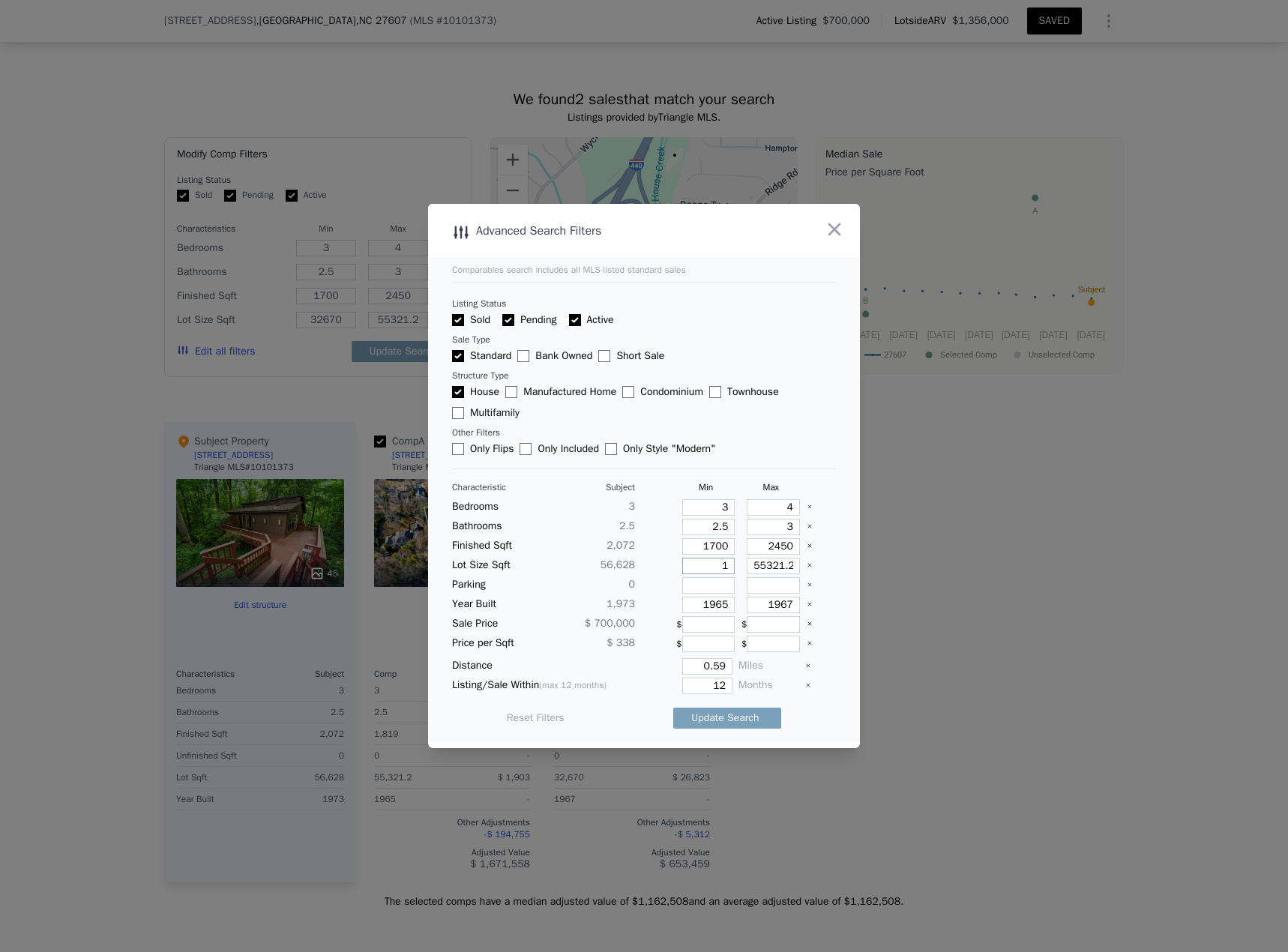 type on "1" 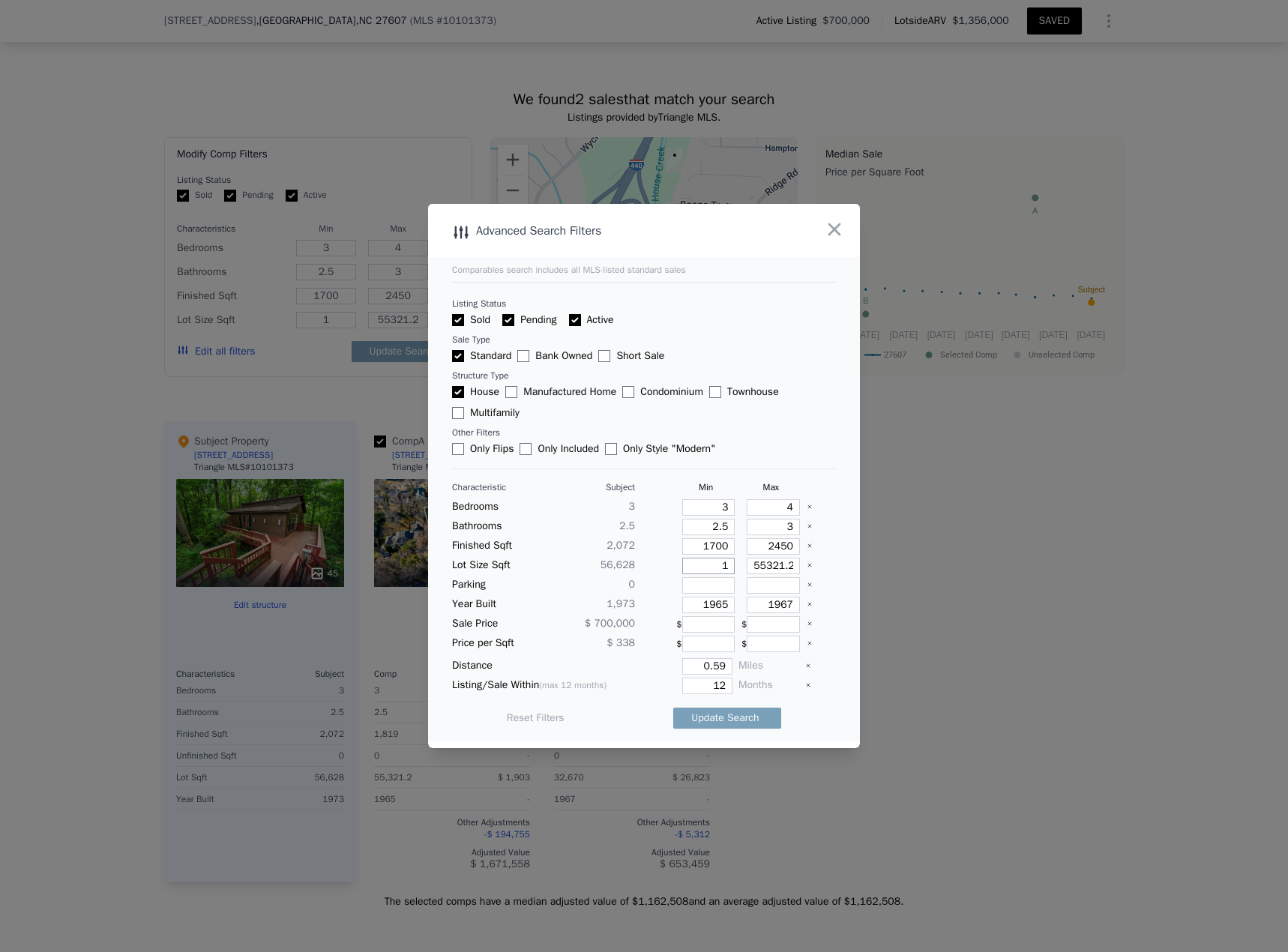 type on "10" 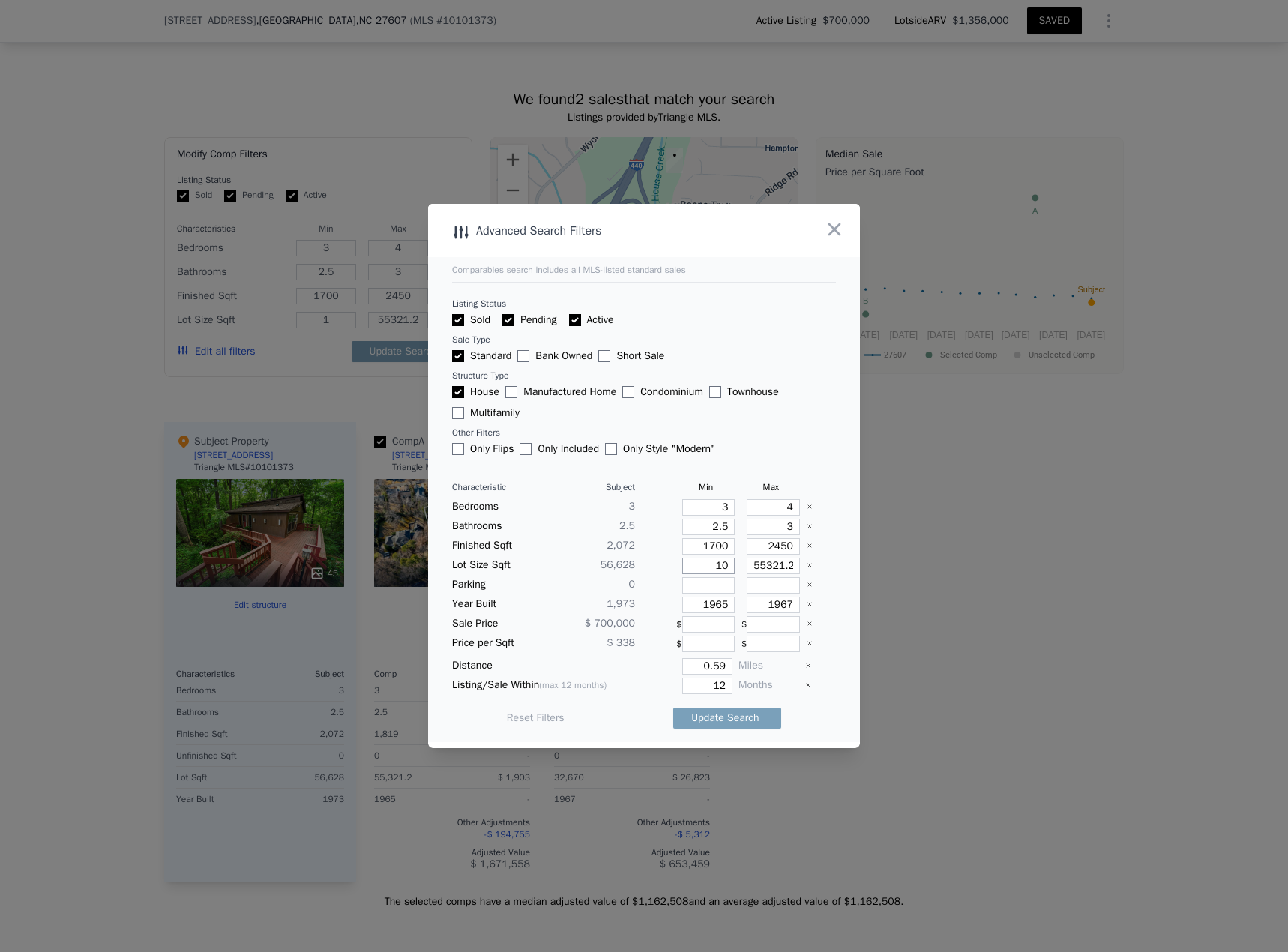 type on "10" 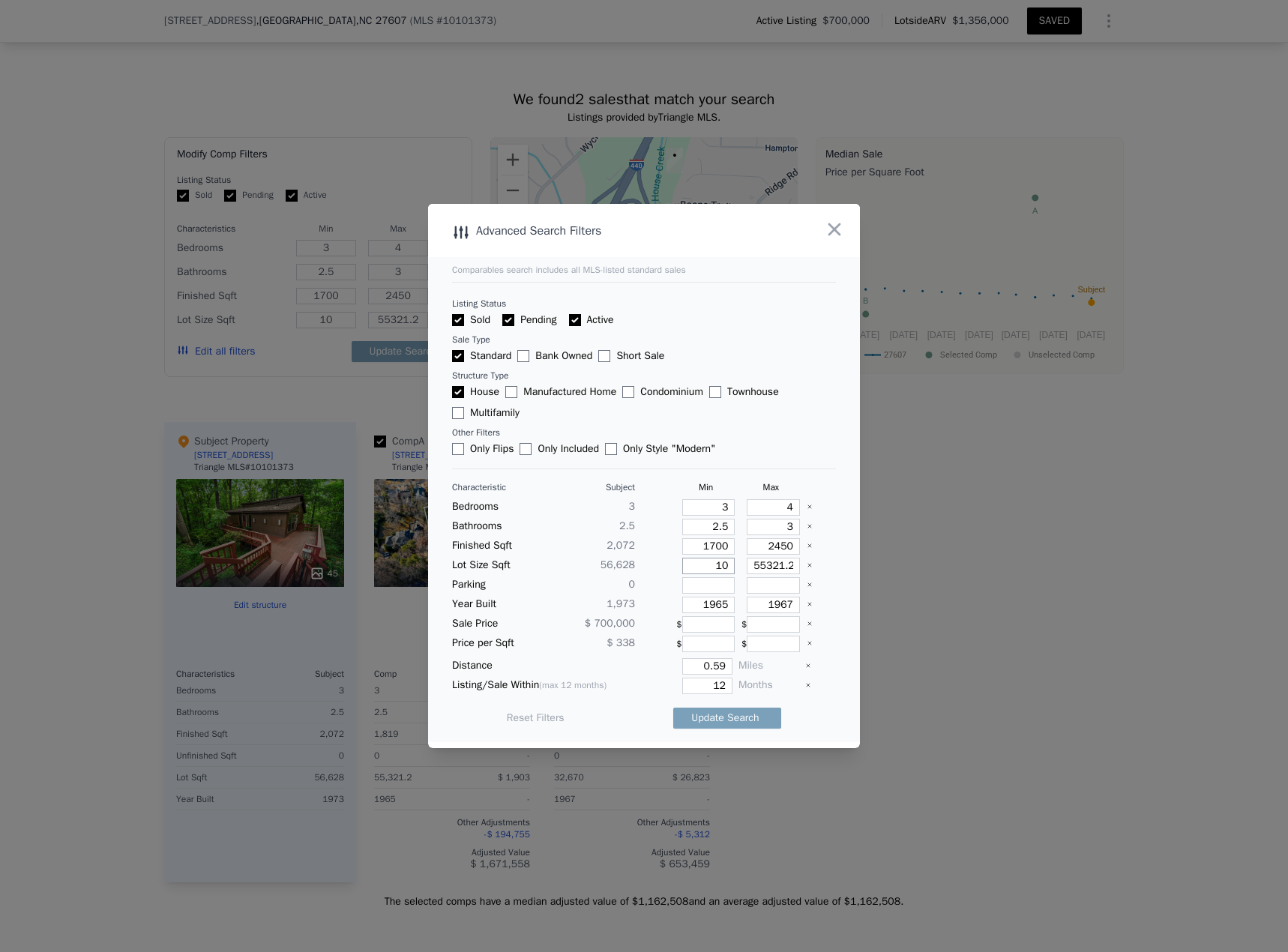 type on "1" 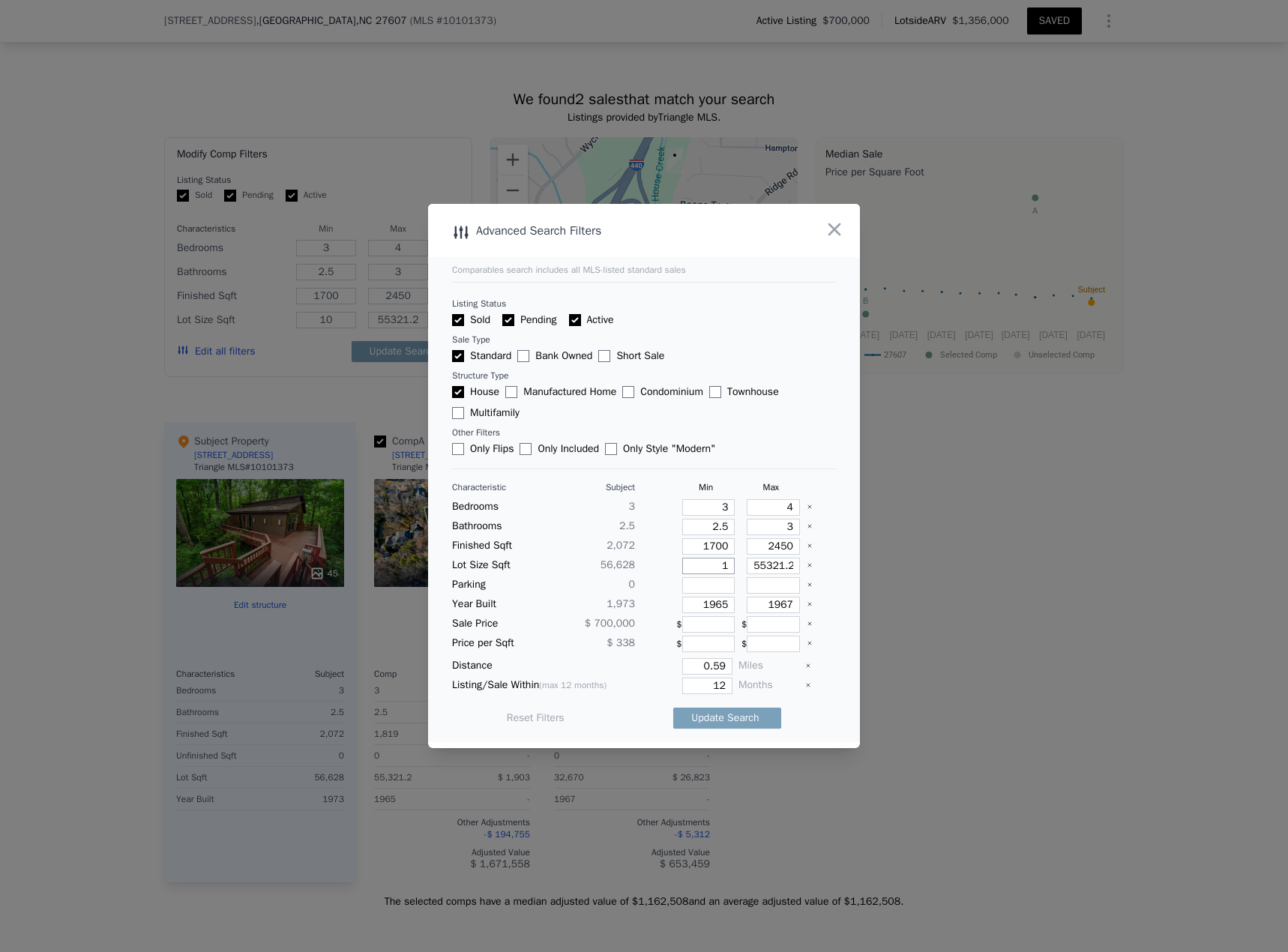 type on "1" 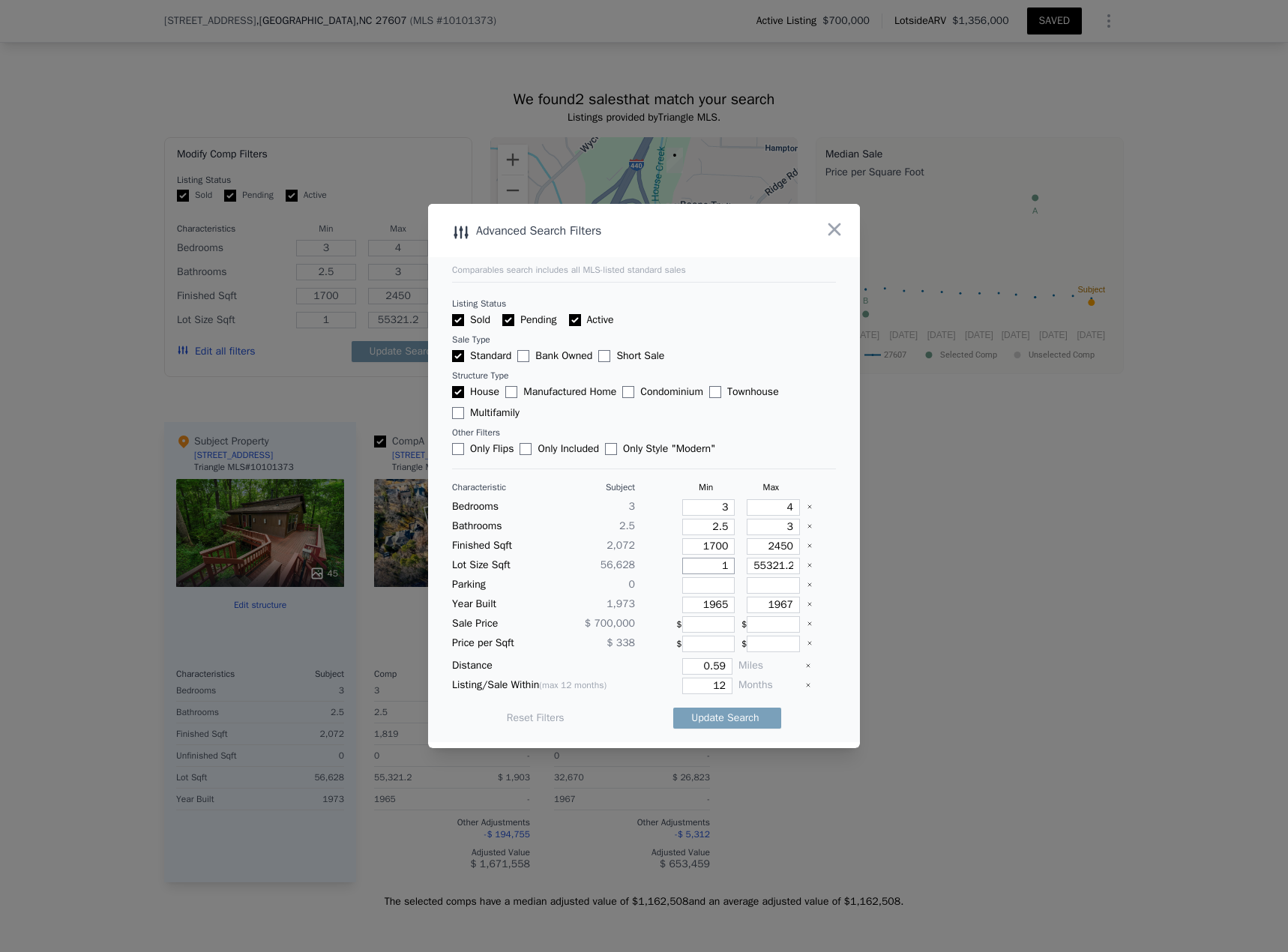 type on "11" 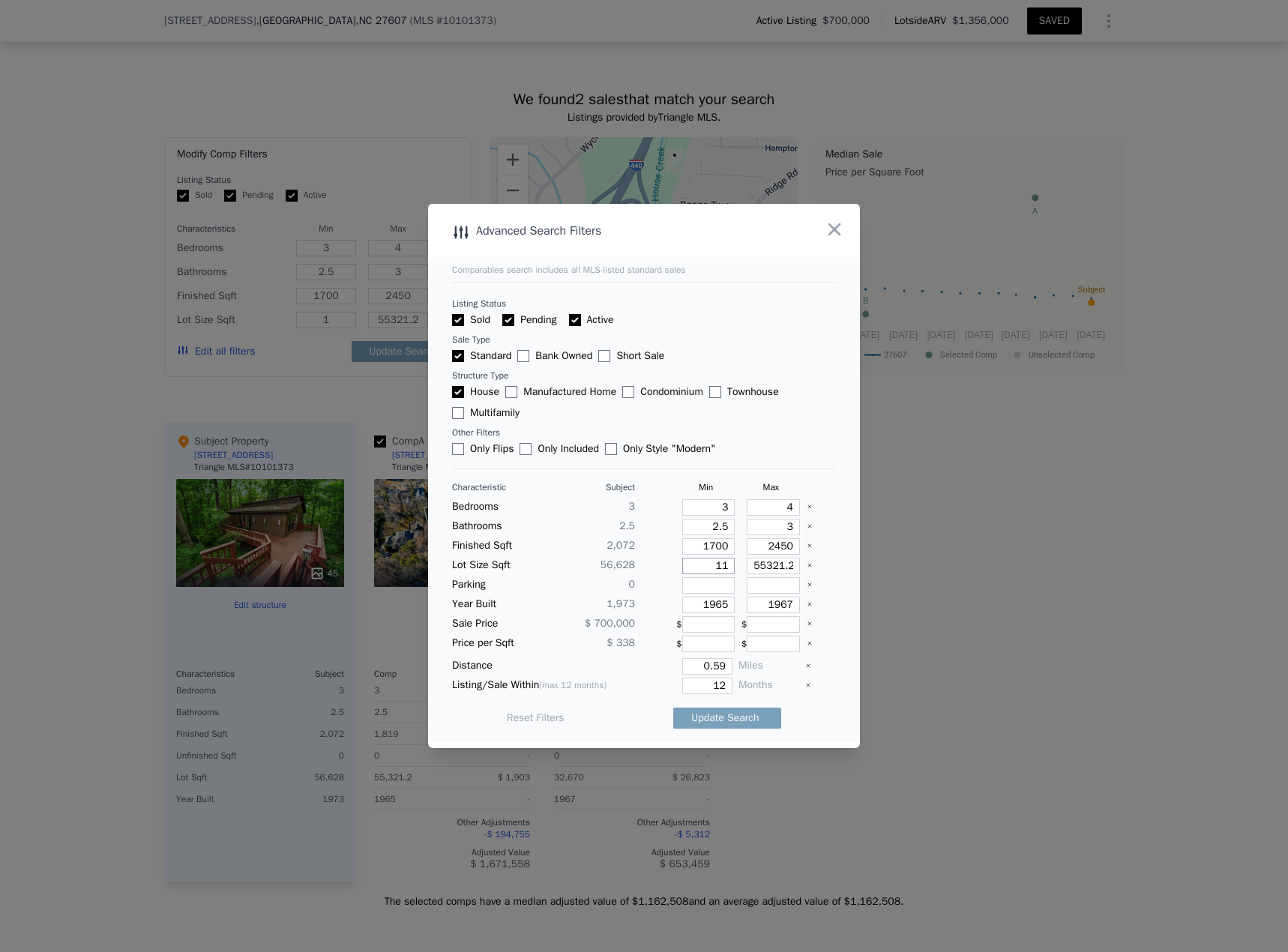 type on "11" 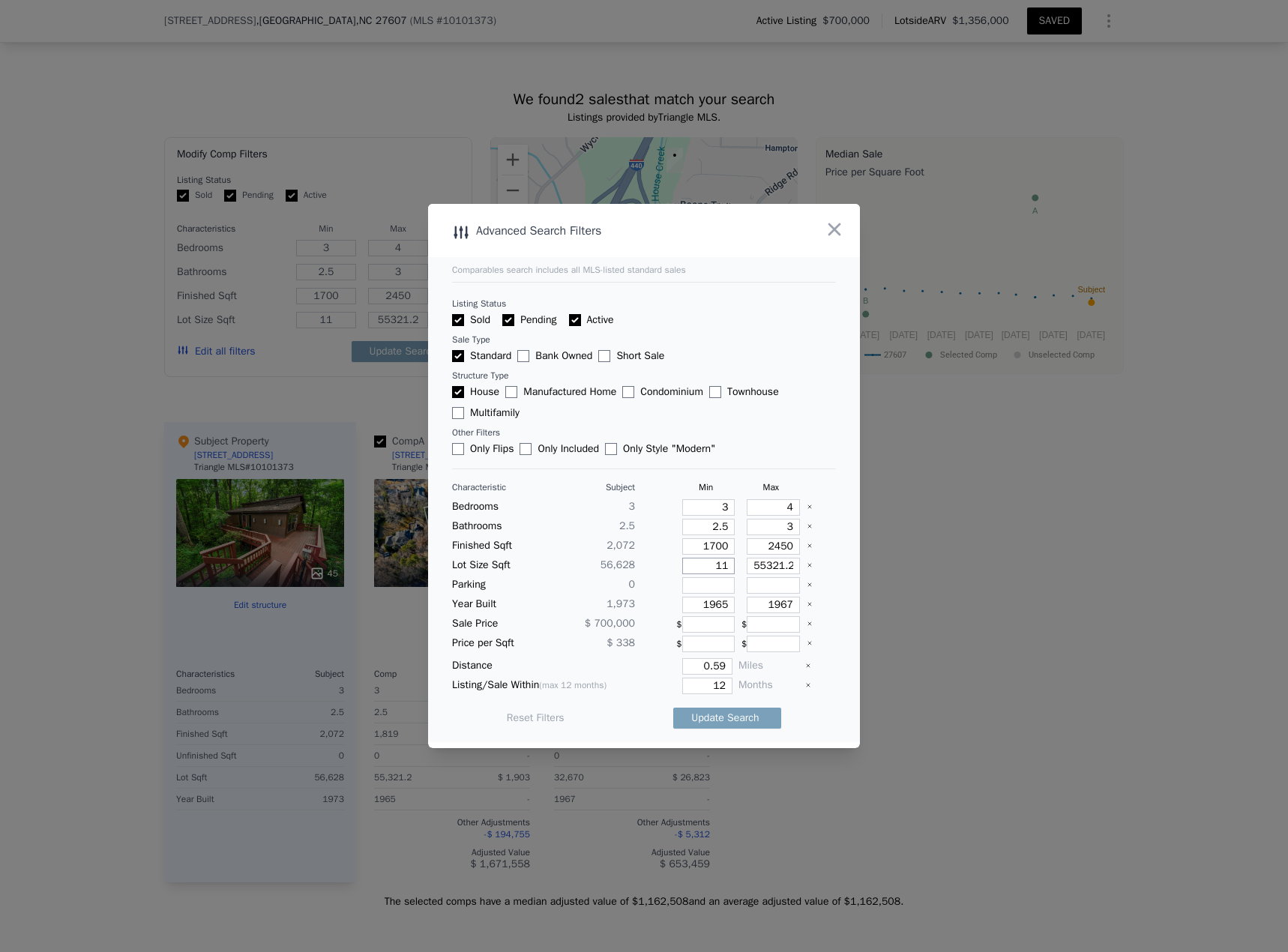 type on "110" 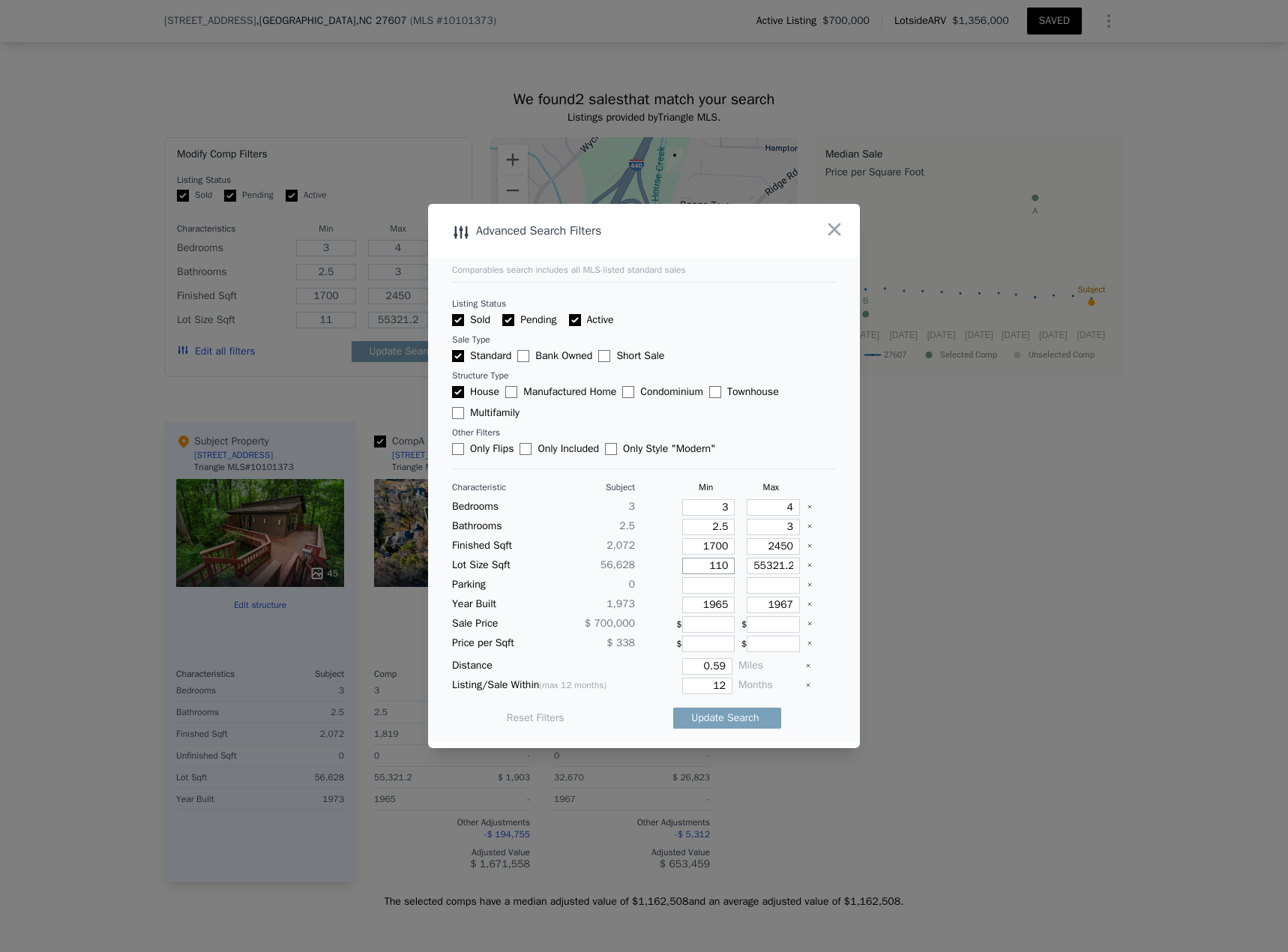 type on "110" 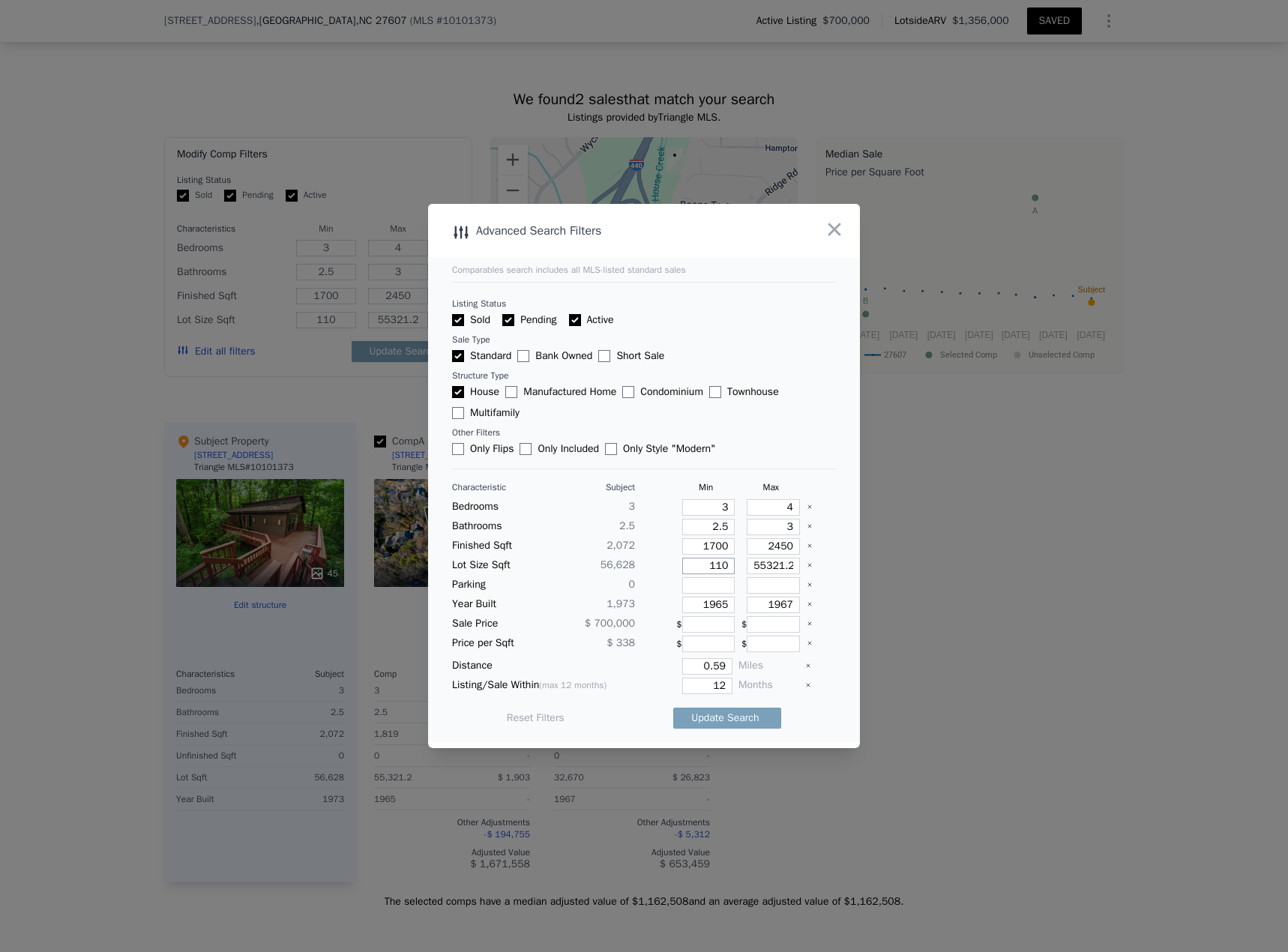 type on "1100" 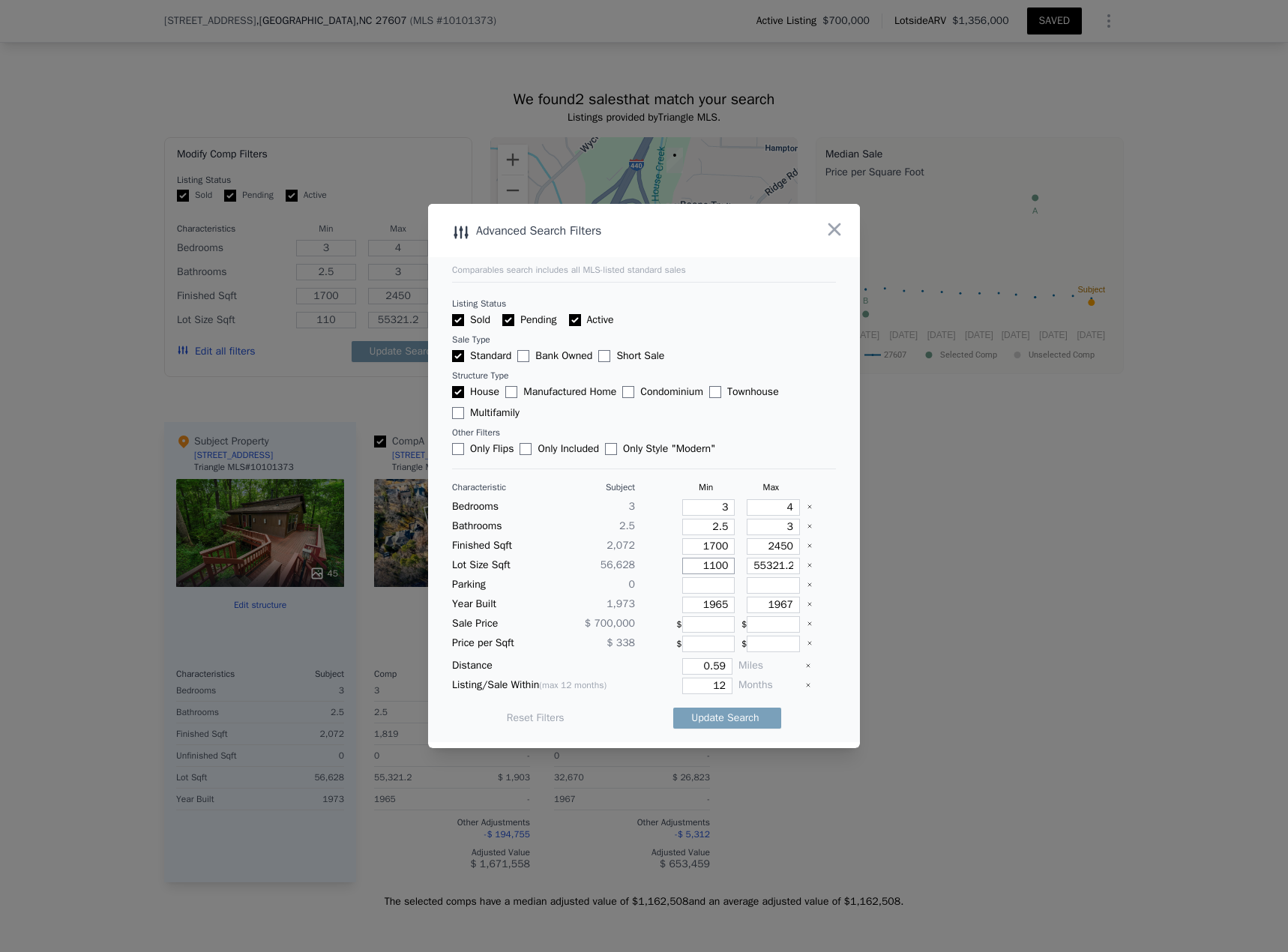 type on "1100" 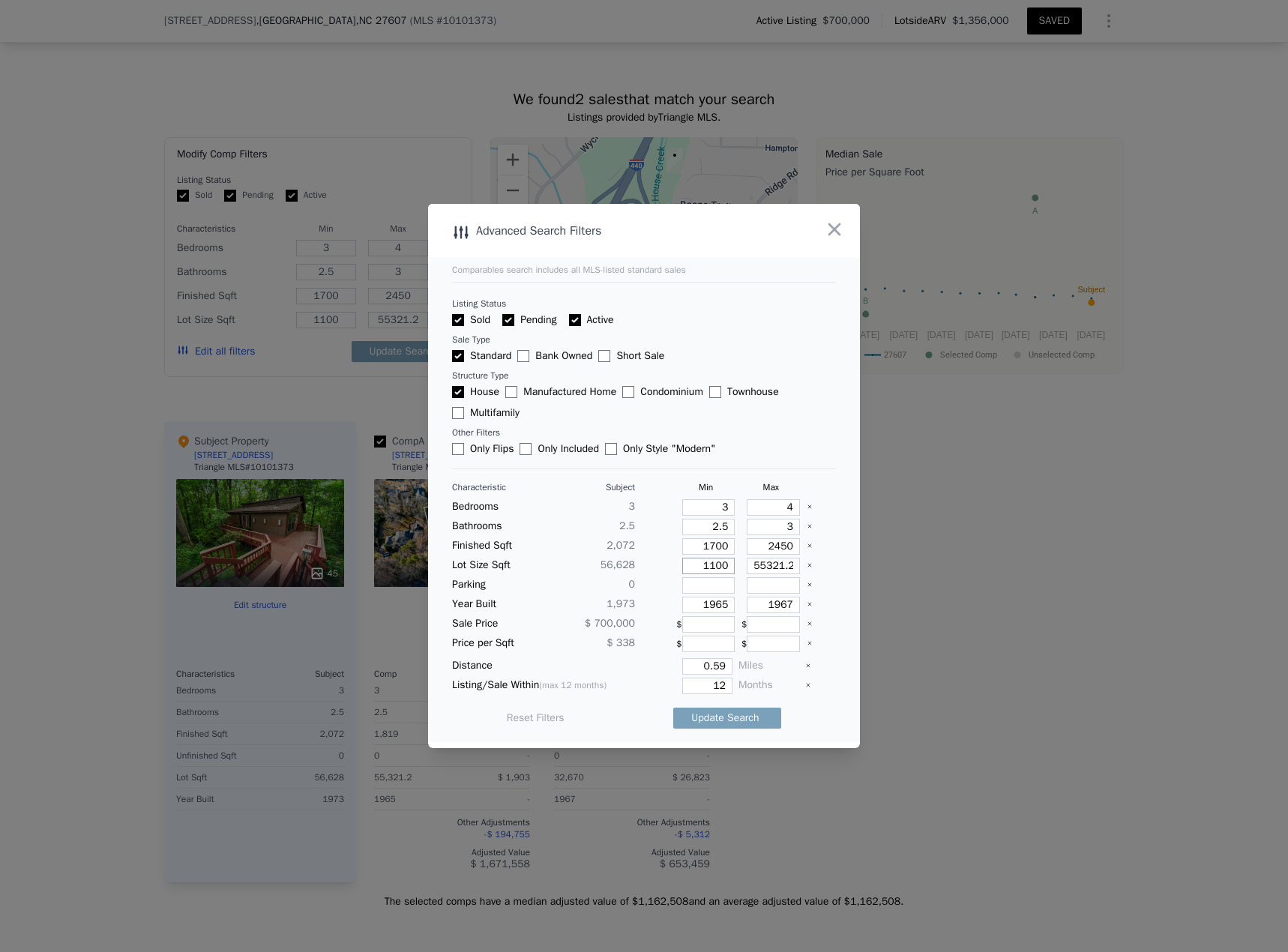 type on "11000" 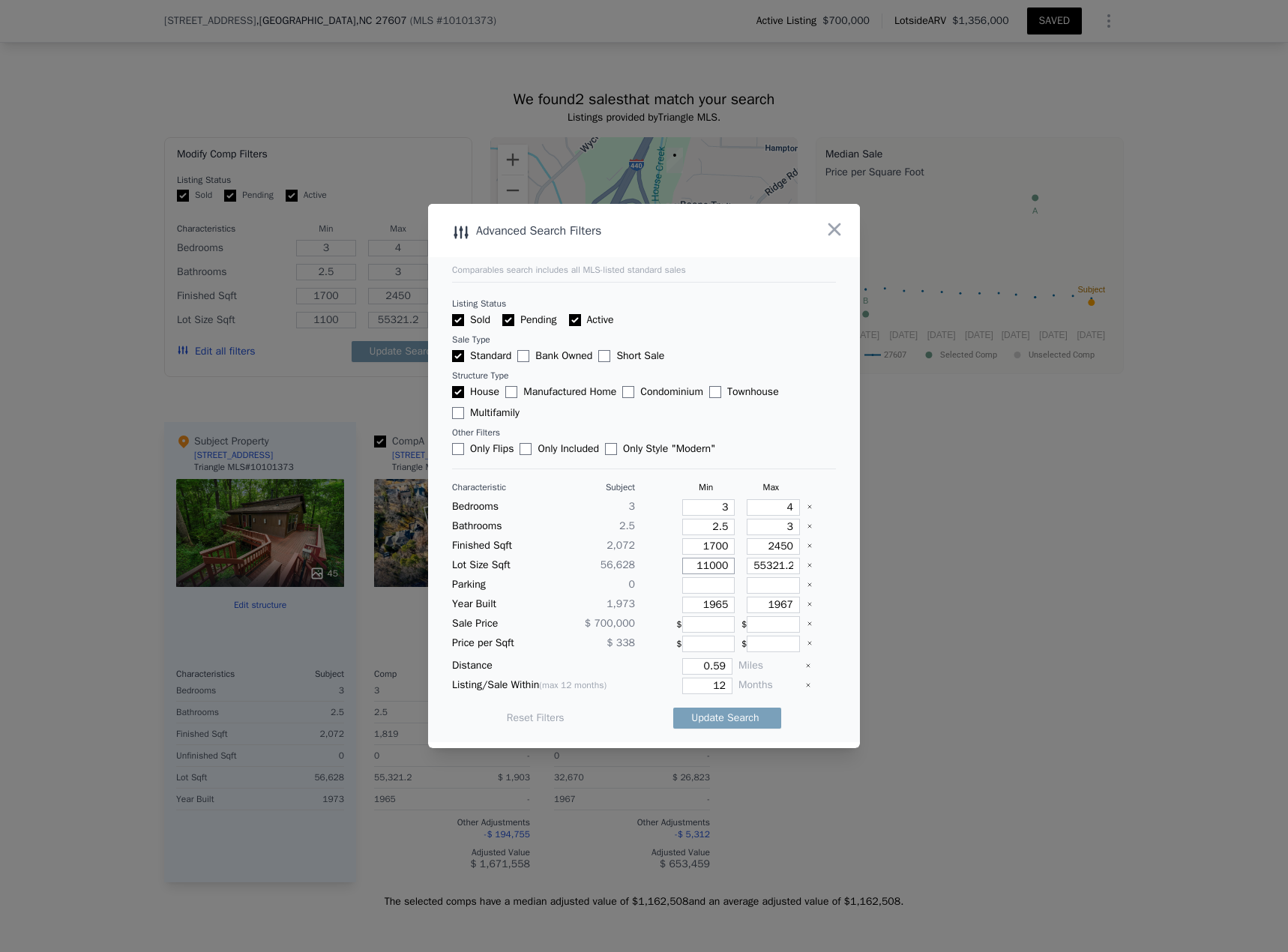 type on "11000" 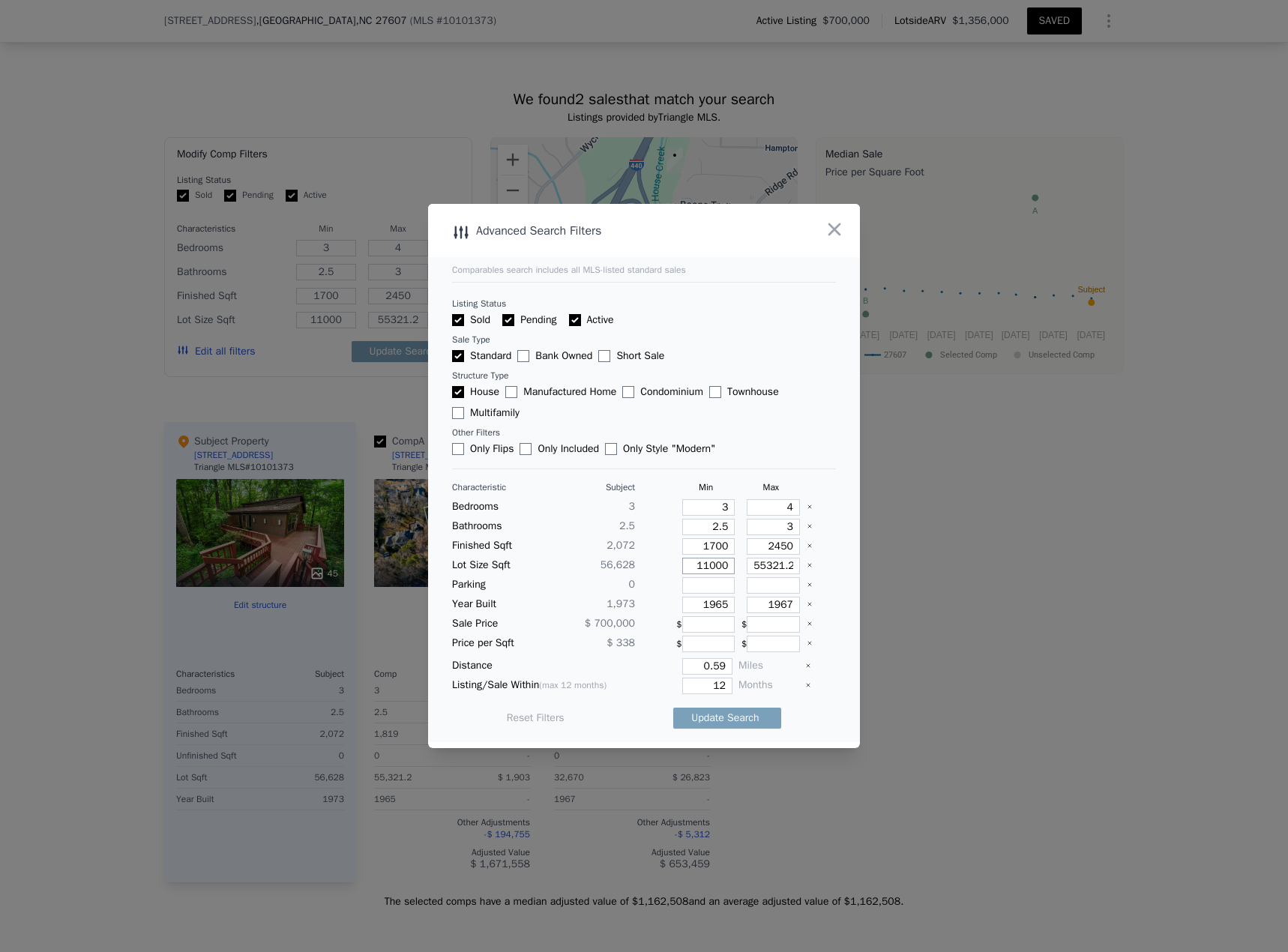 type on "11000" 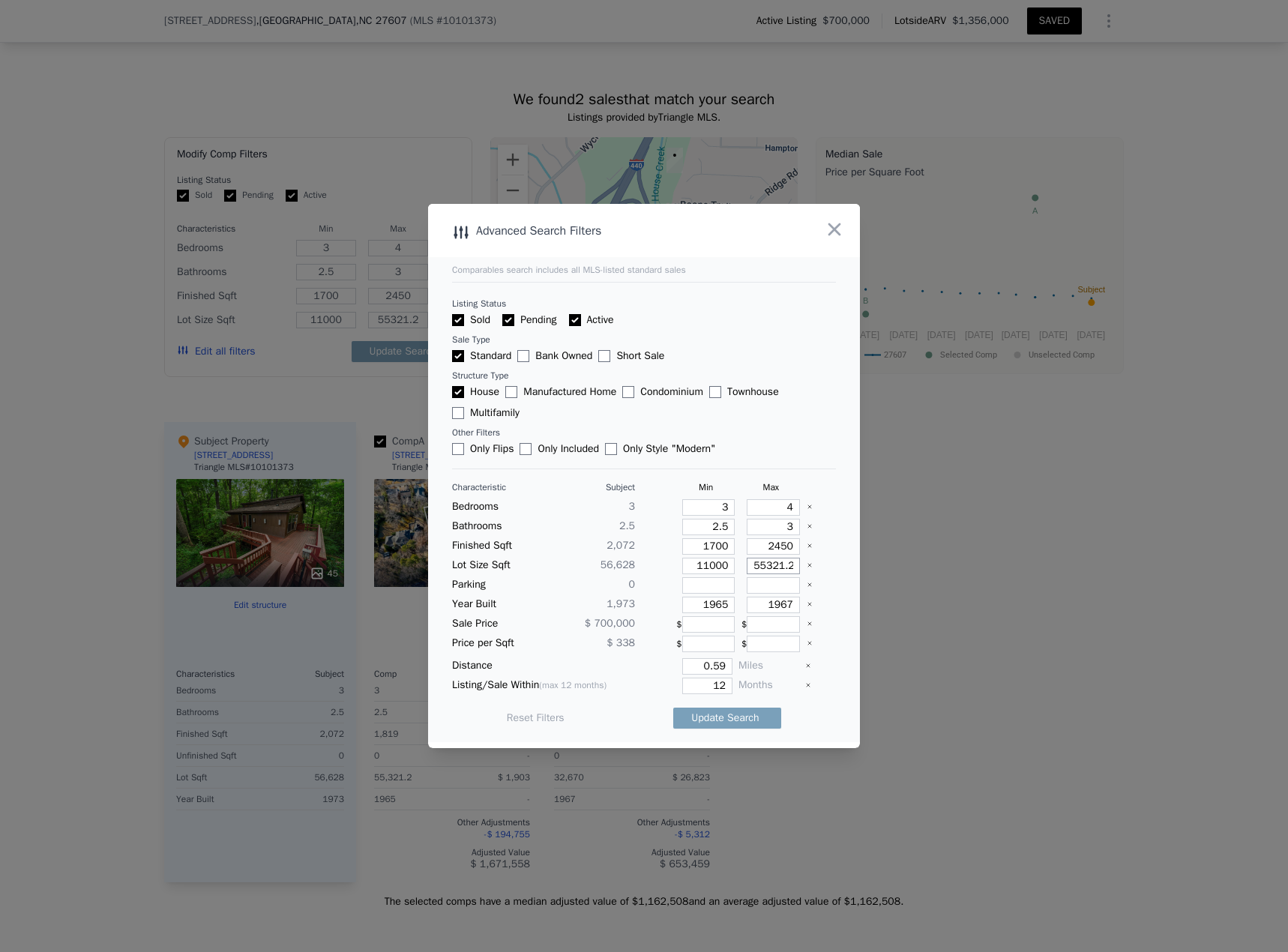 type on "8" 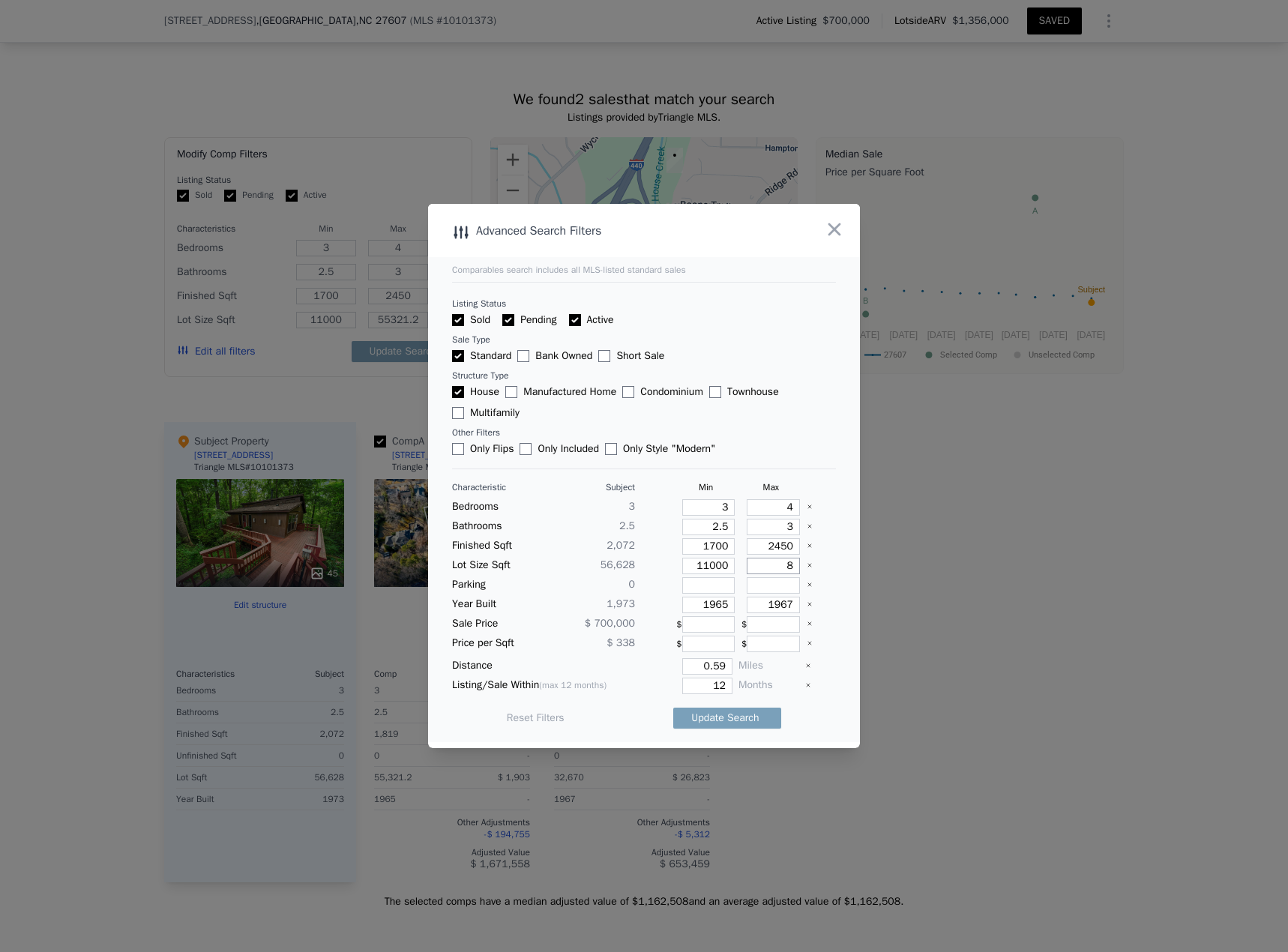 type on "8" 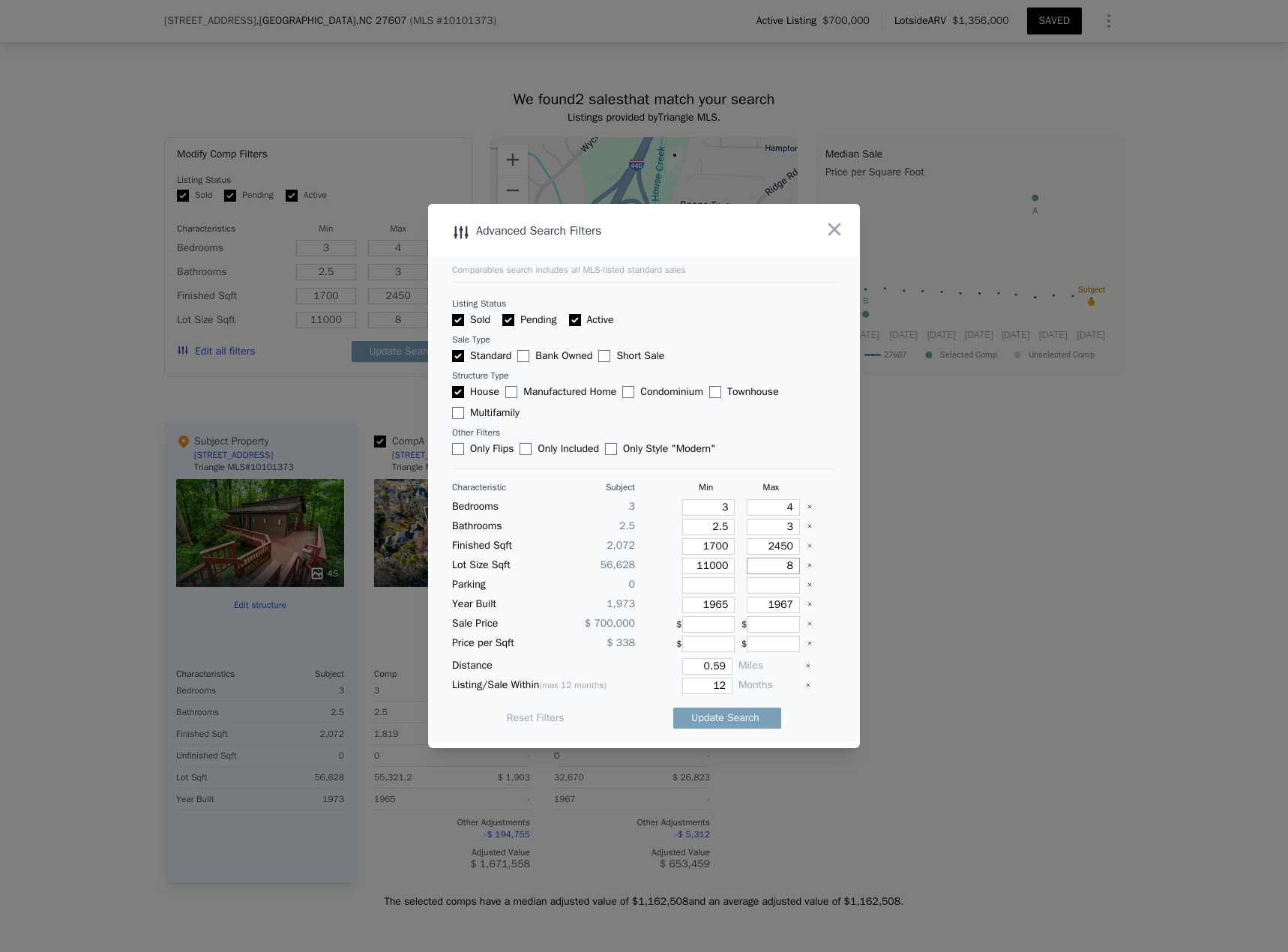 type on "80" 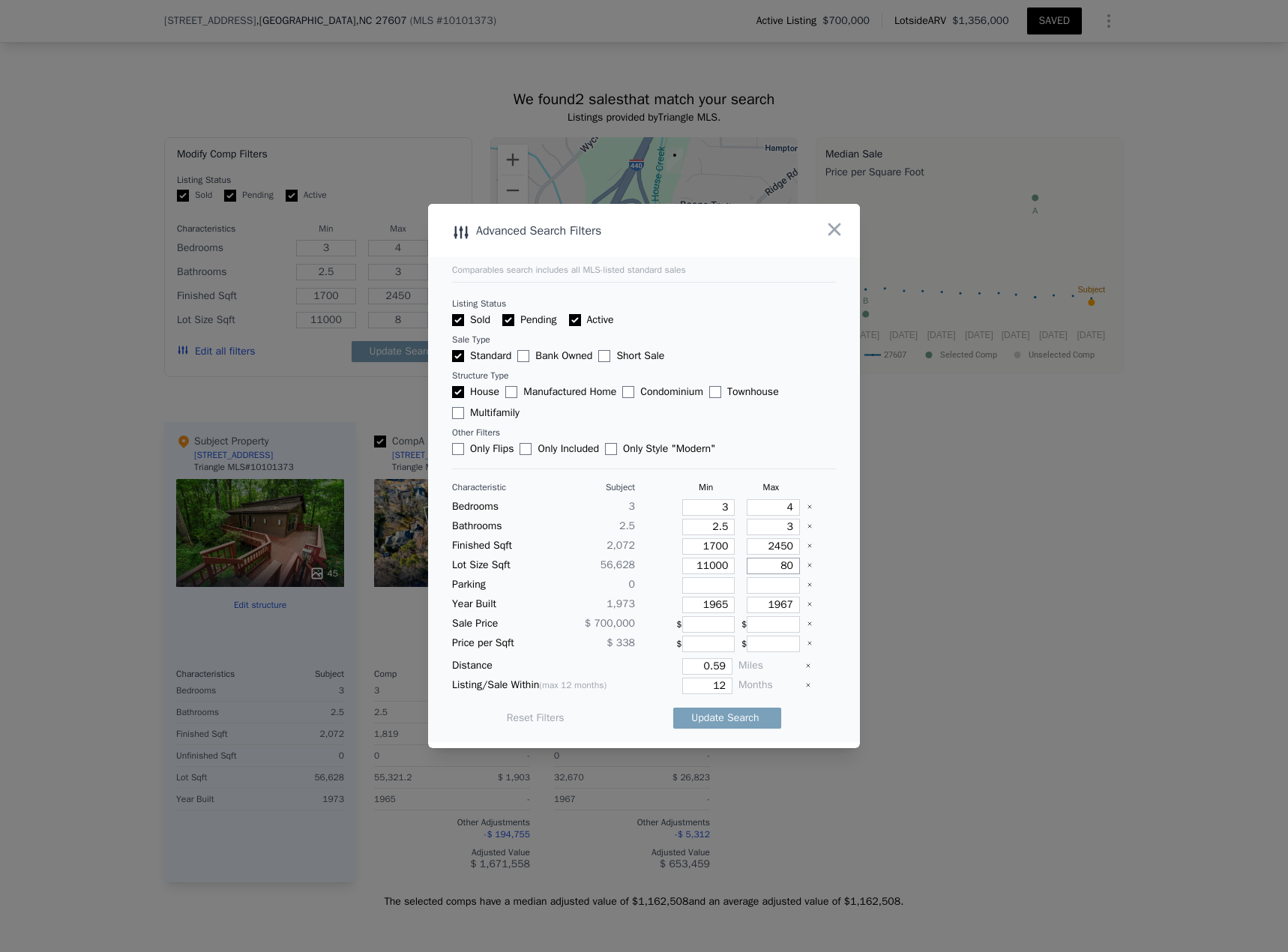 type on "80" 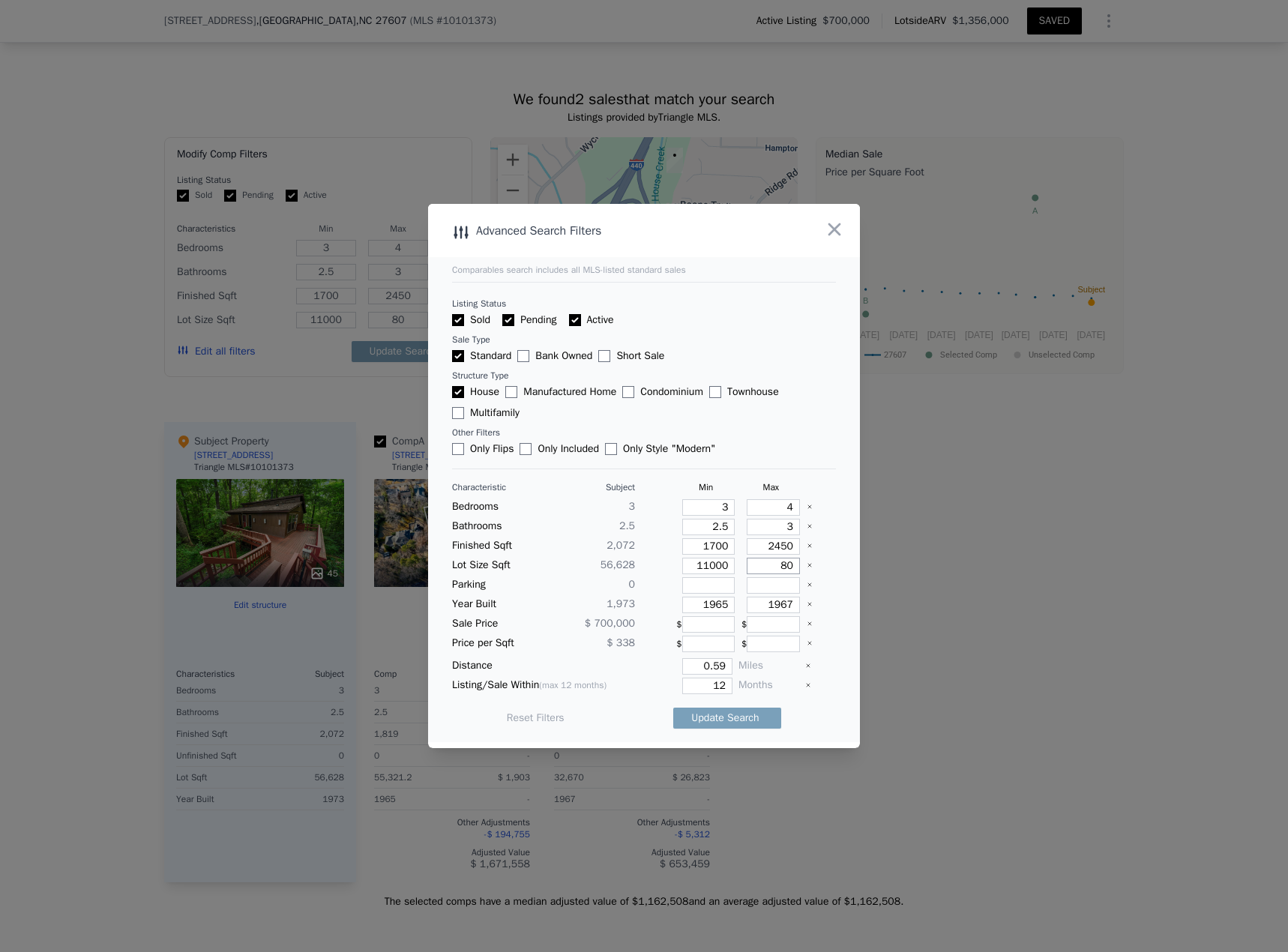 type on "800" 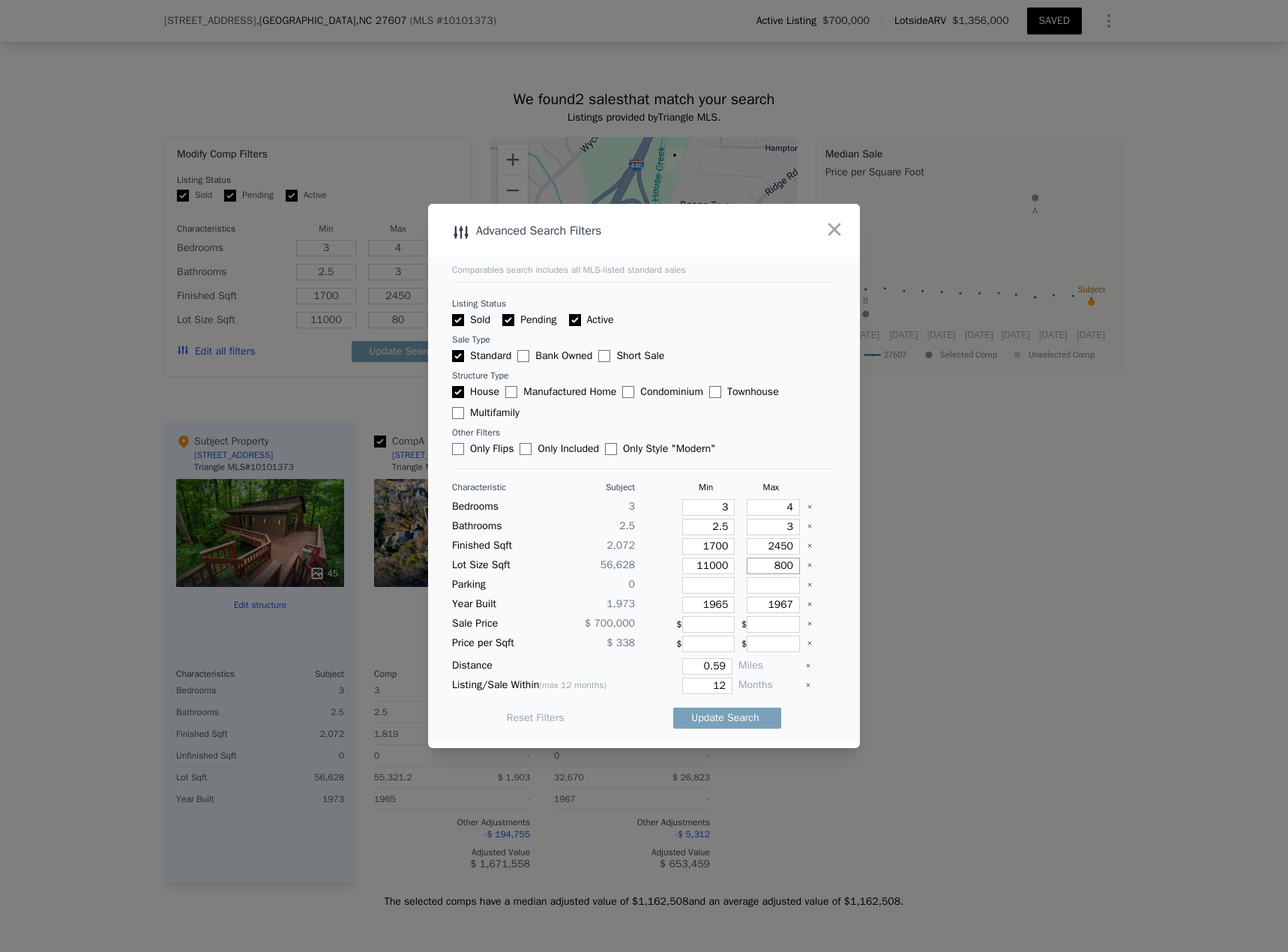type on "800" 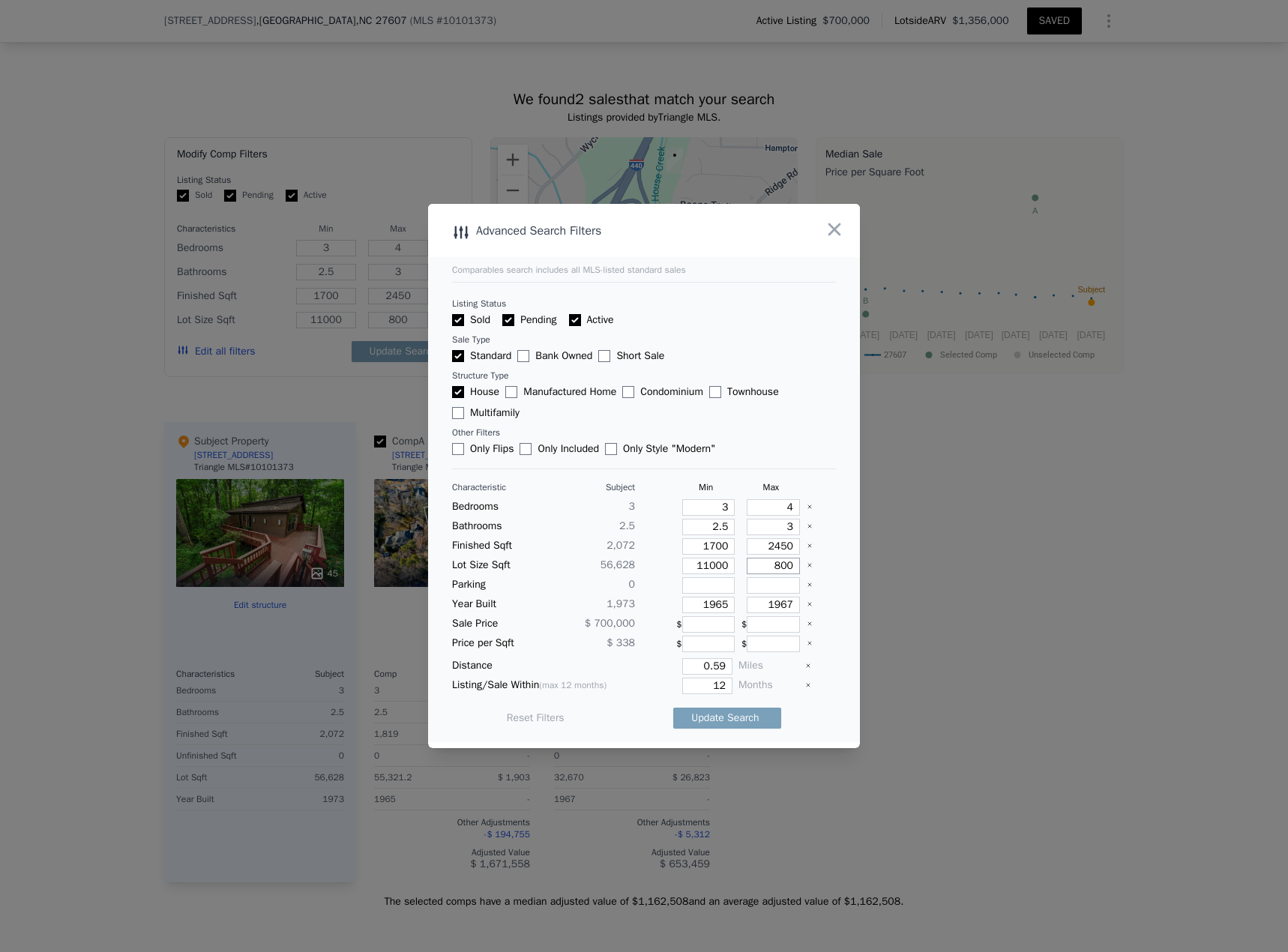 type on "8000" 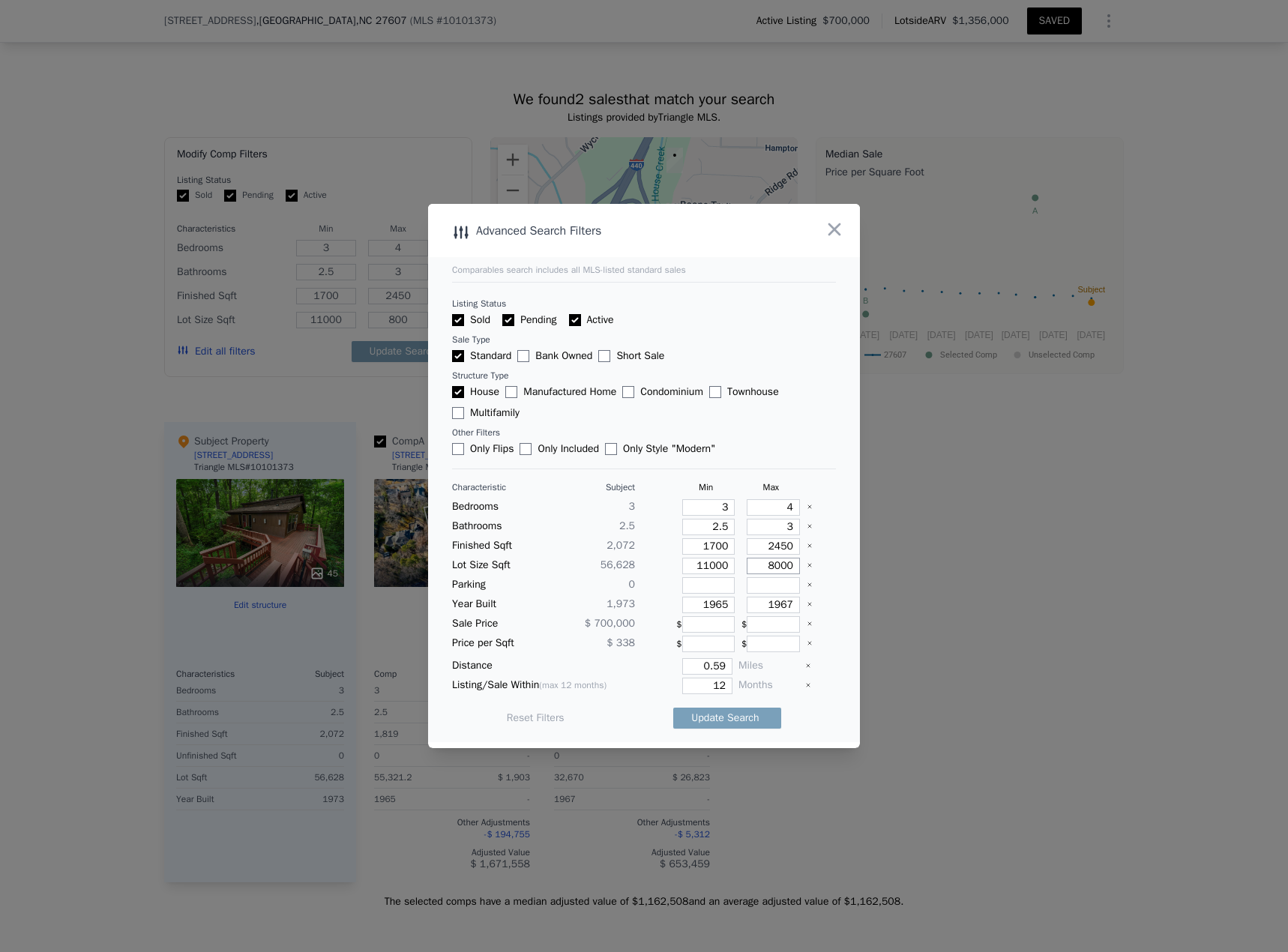 type on "8000" 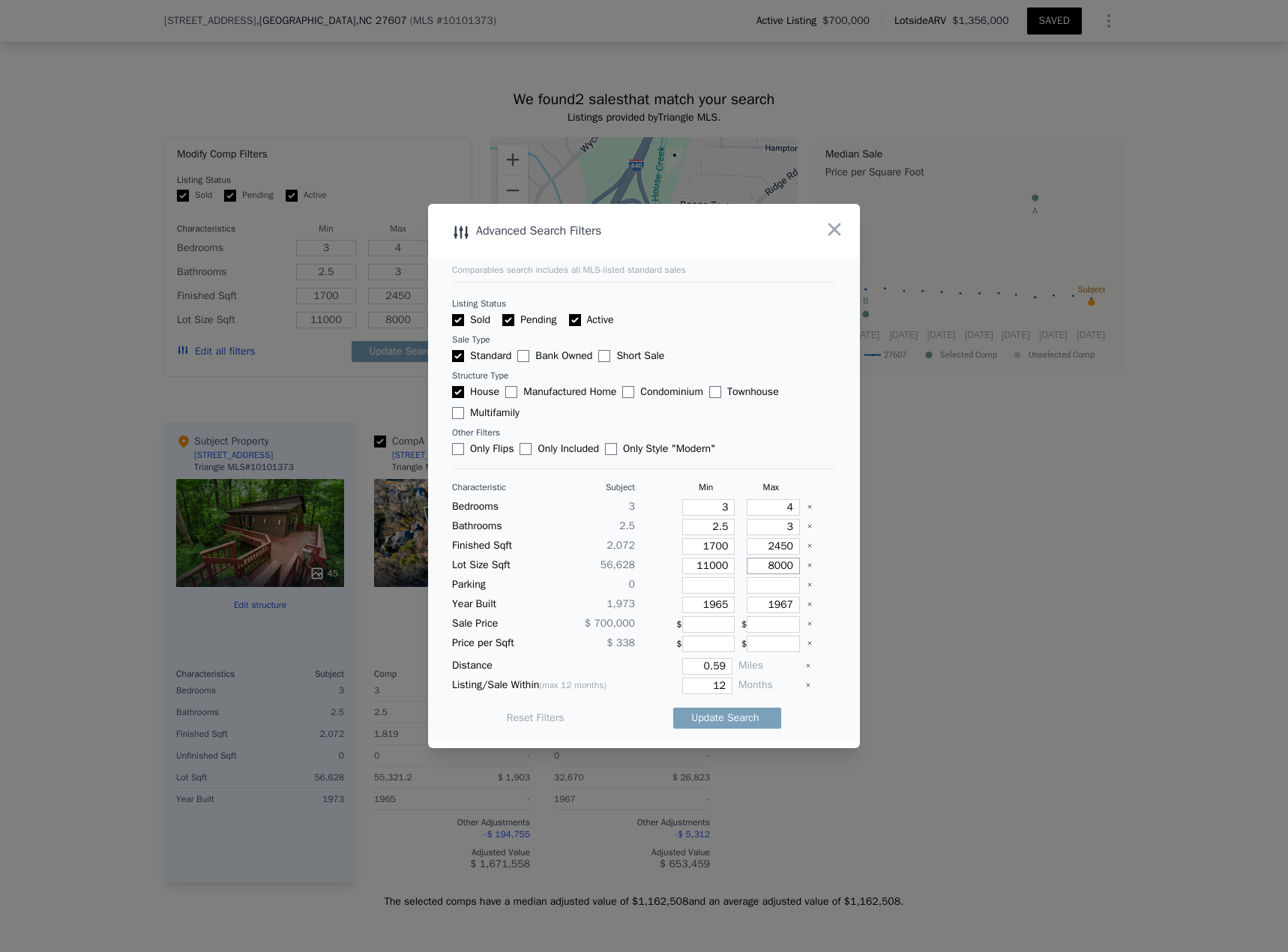 type on "80000" 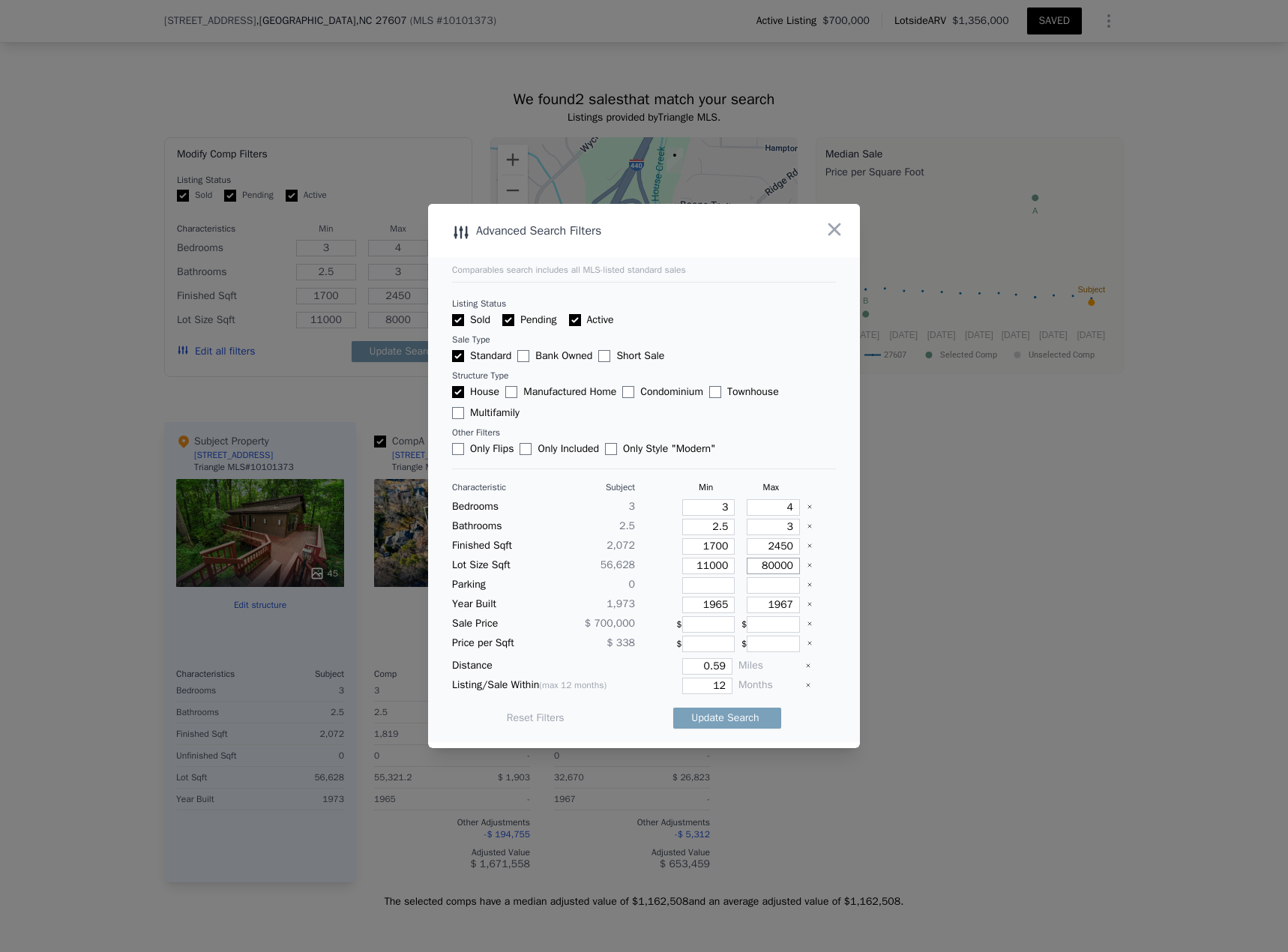 type on "80000" 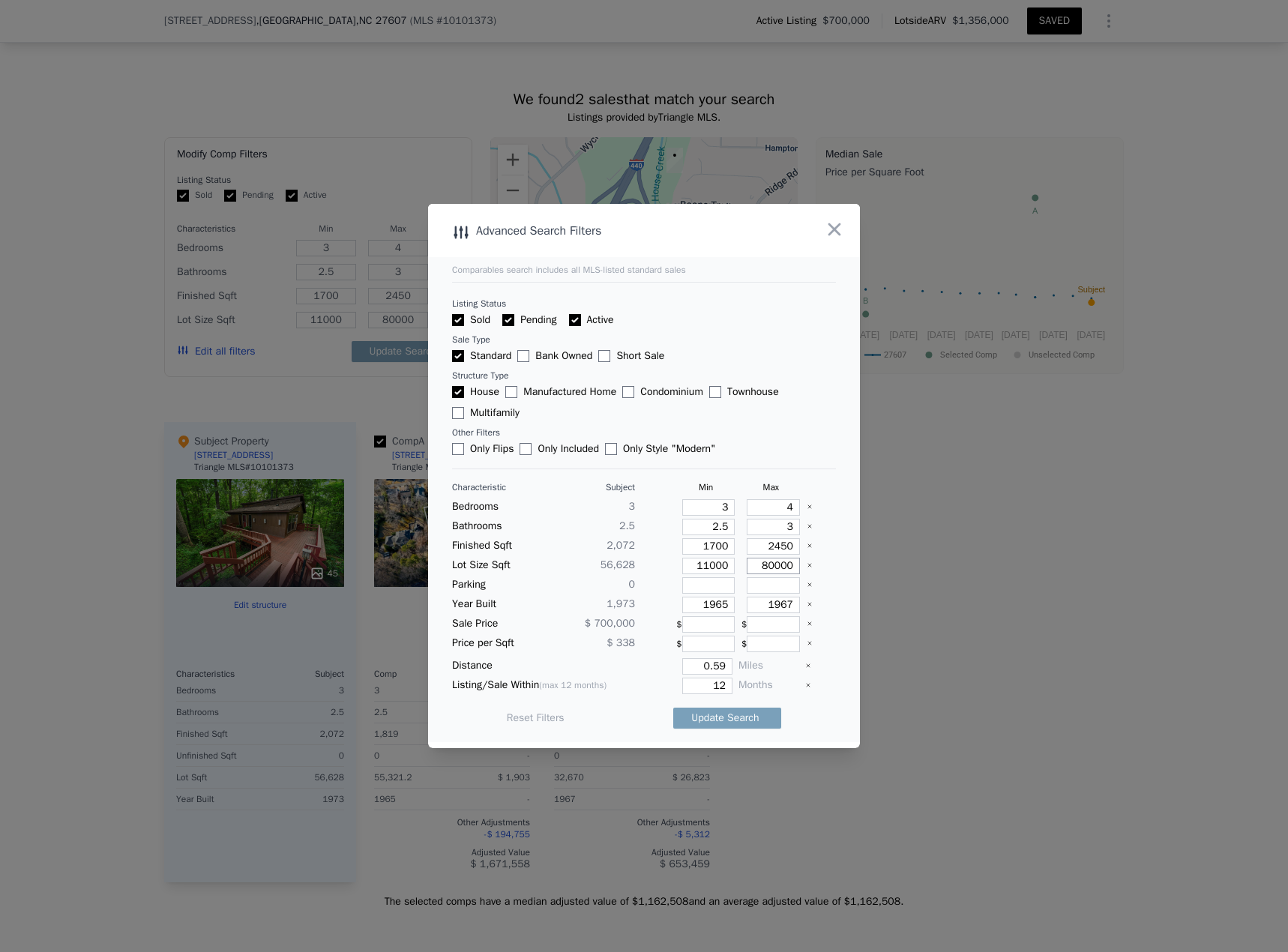 type on "80000" 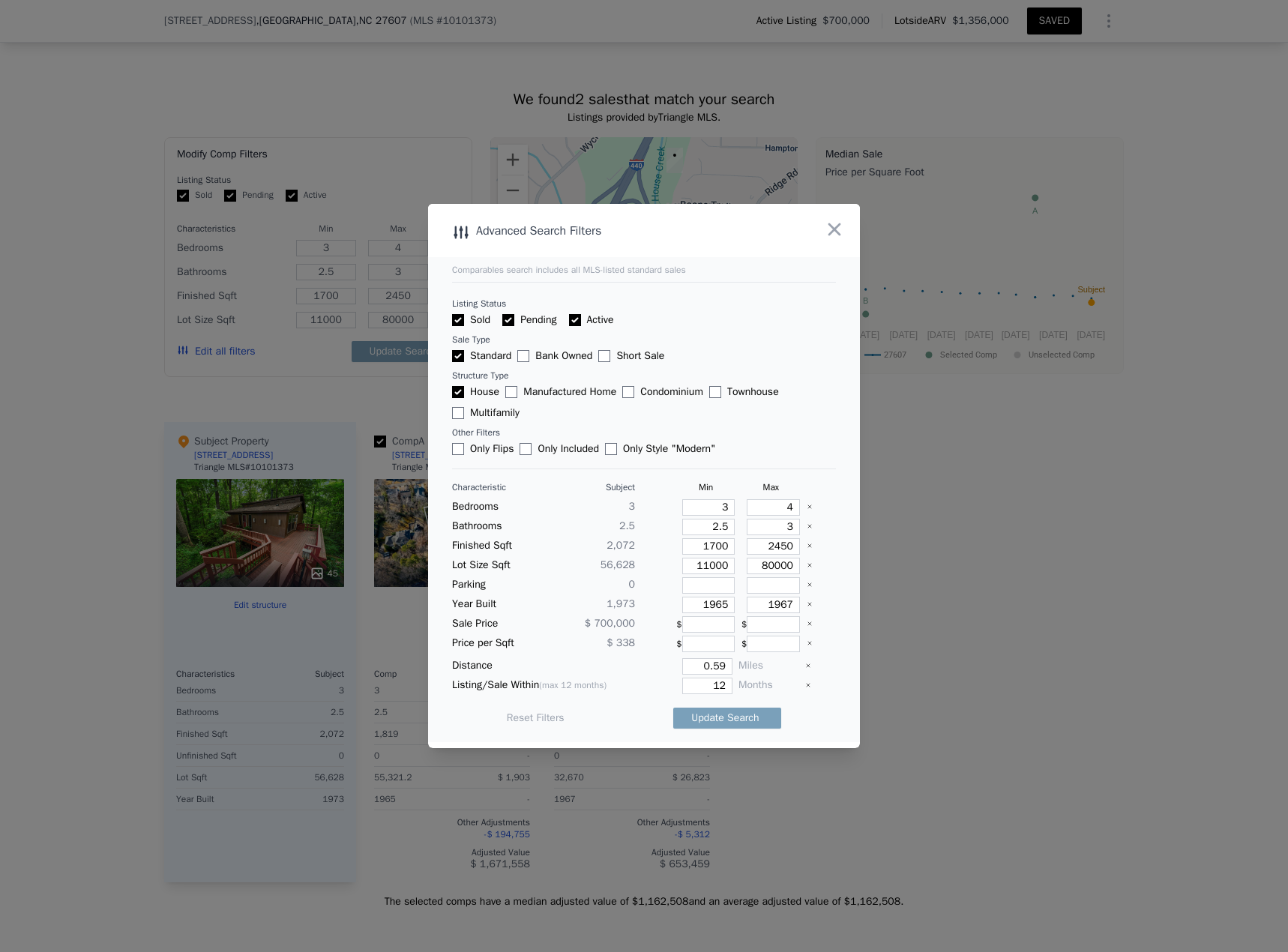 type 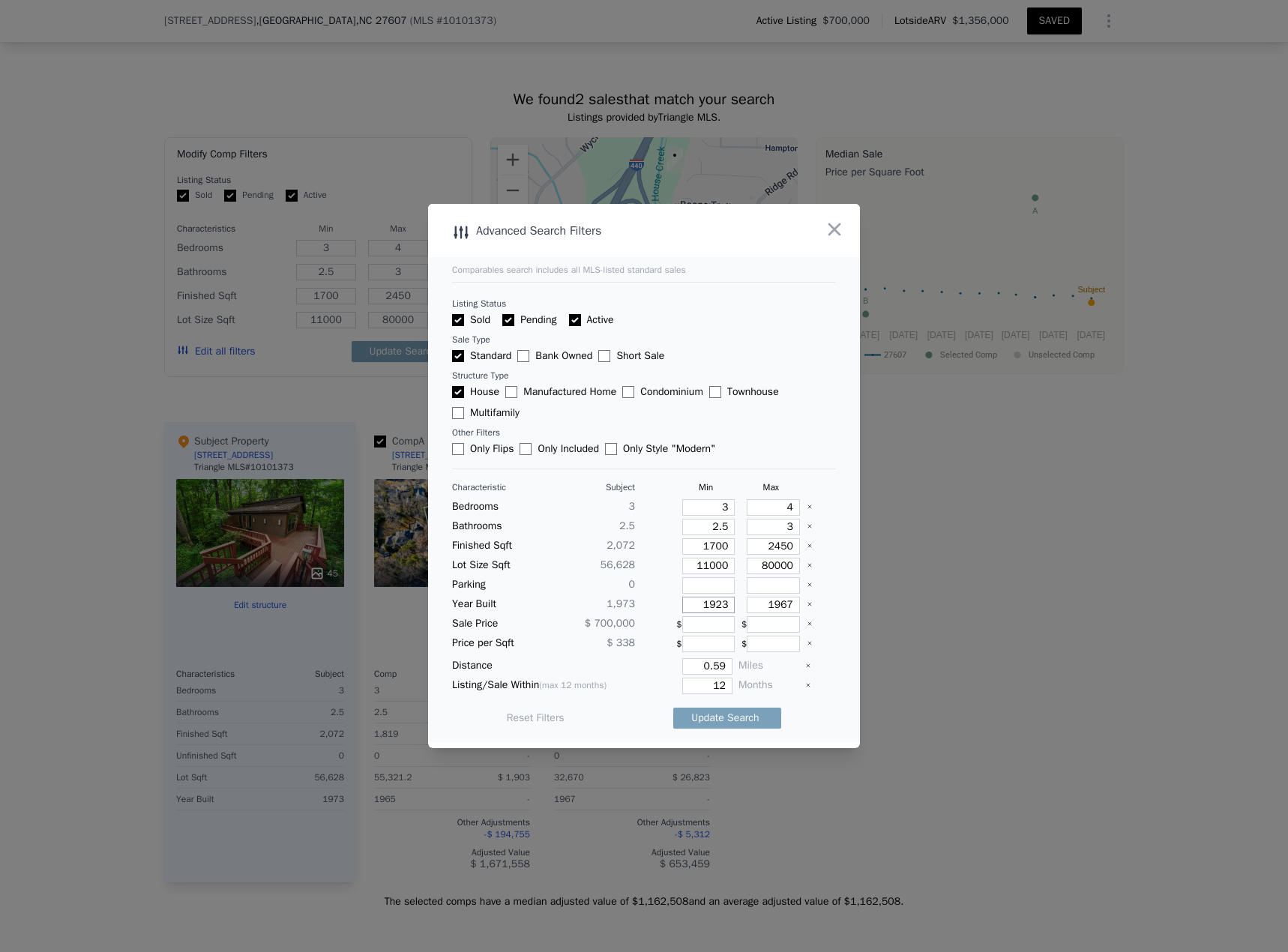 type on "1923" 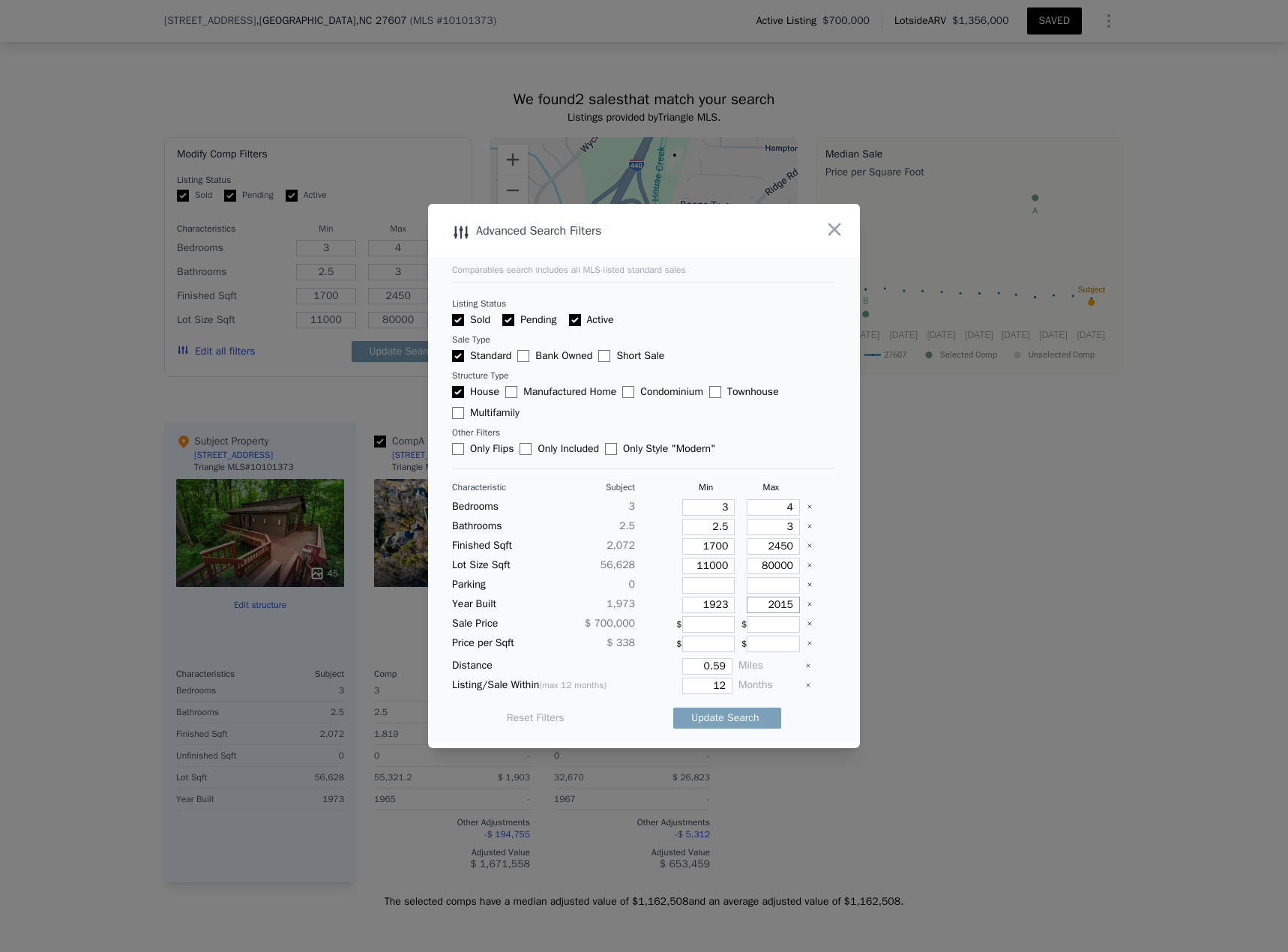 type on "2015" 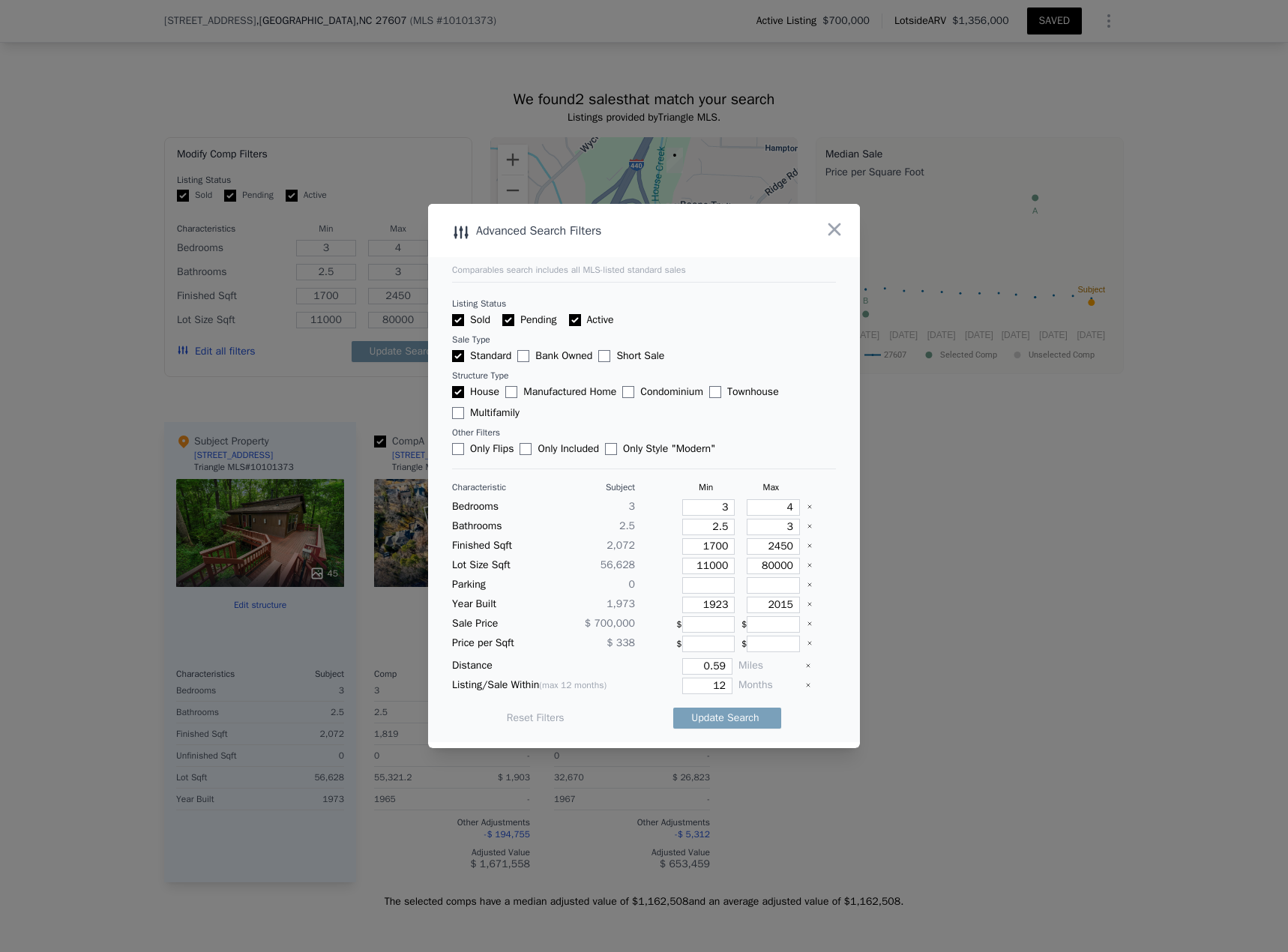 type 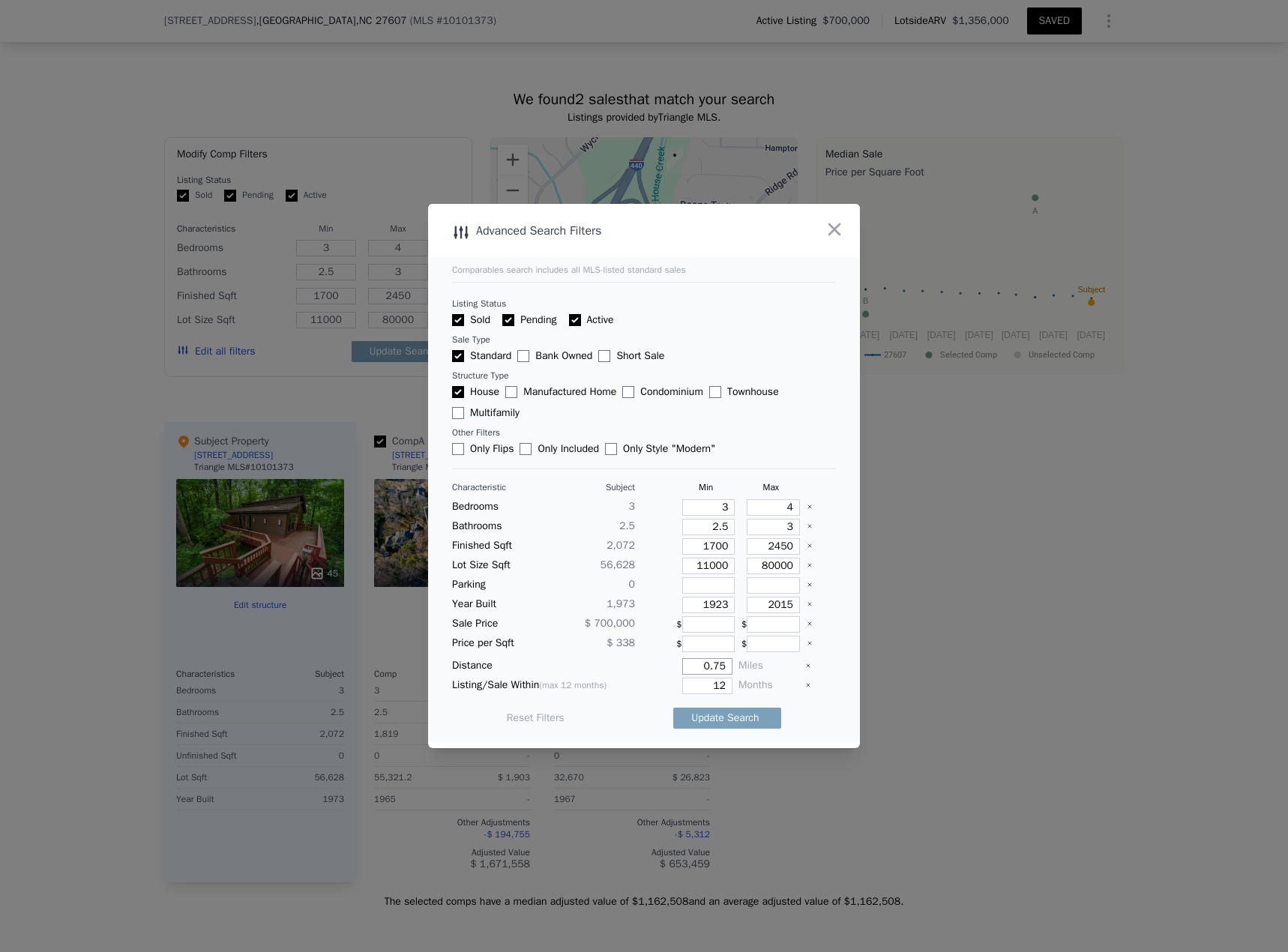type on "0.75" 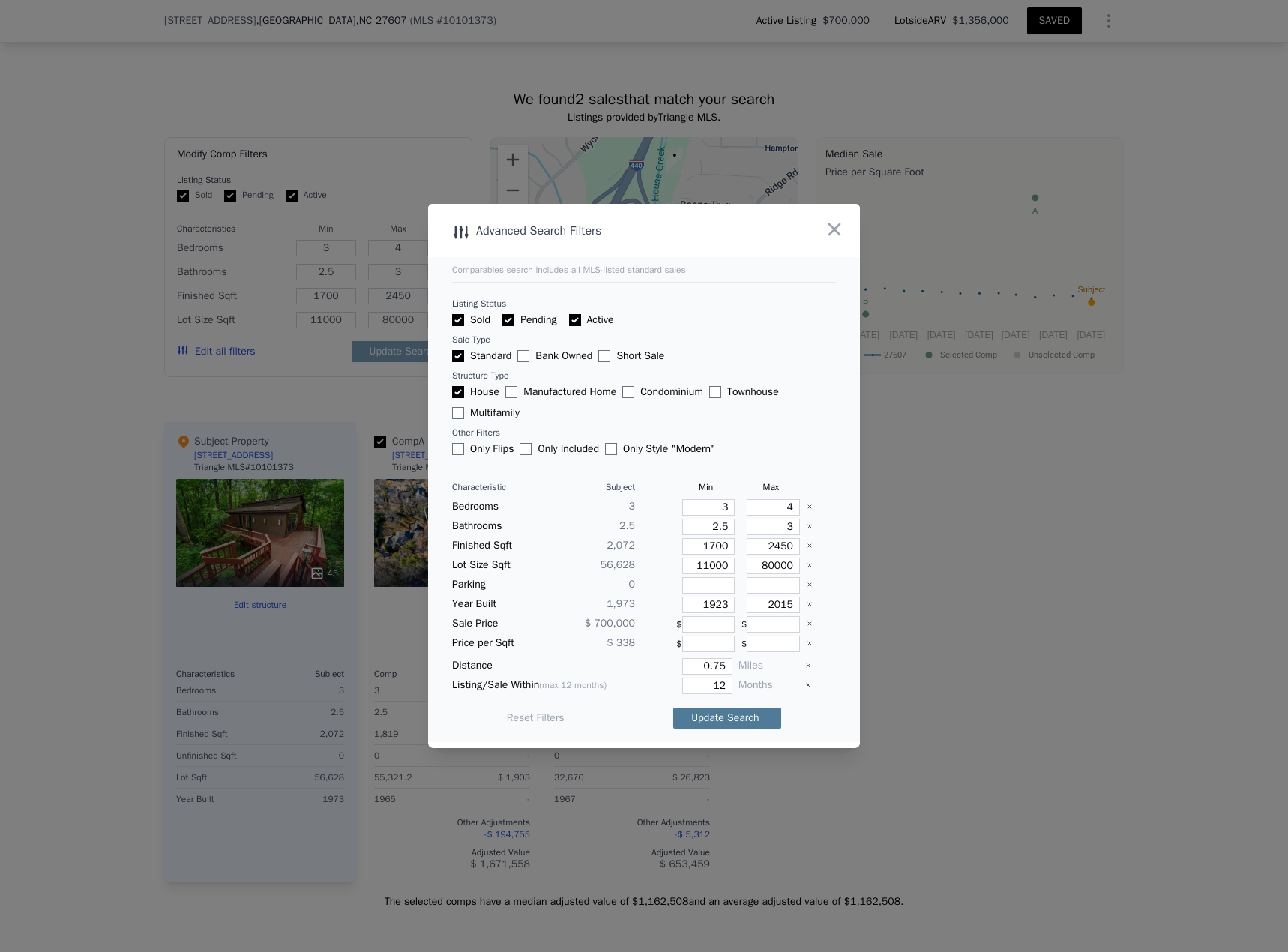 click on "Update Search" at bounding box center (727, 718) 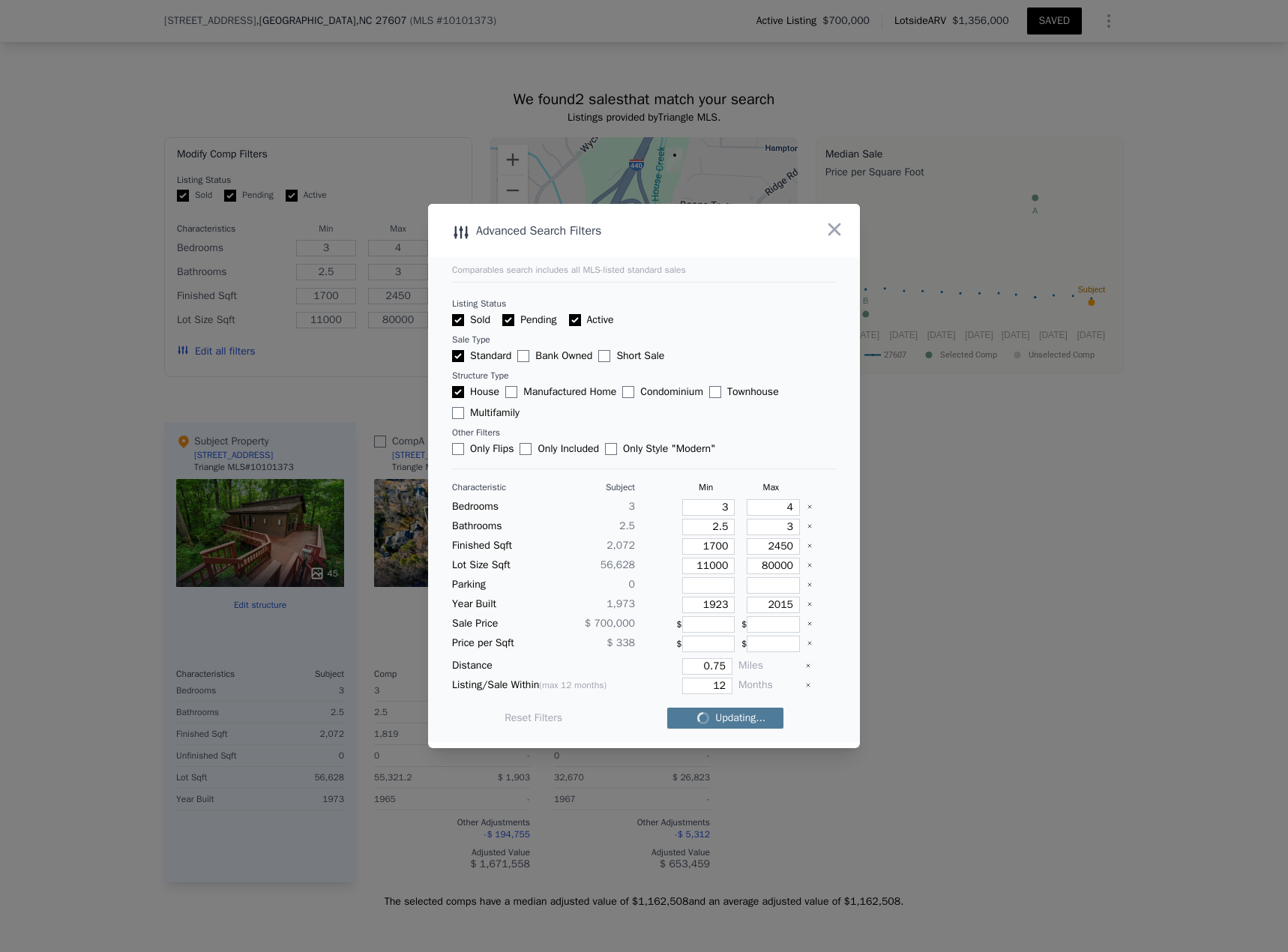 checkbox on "false" 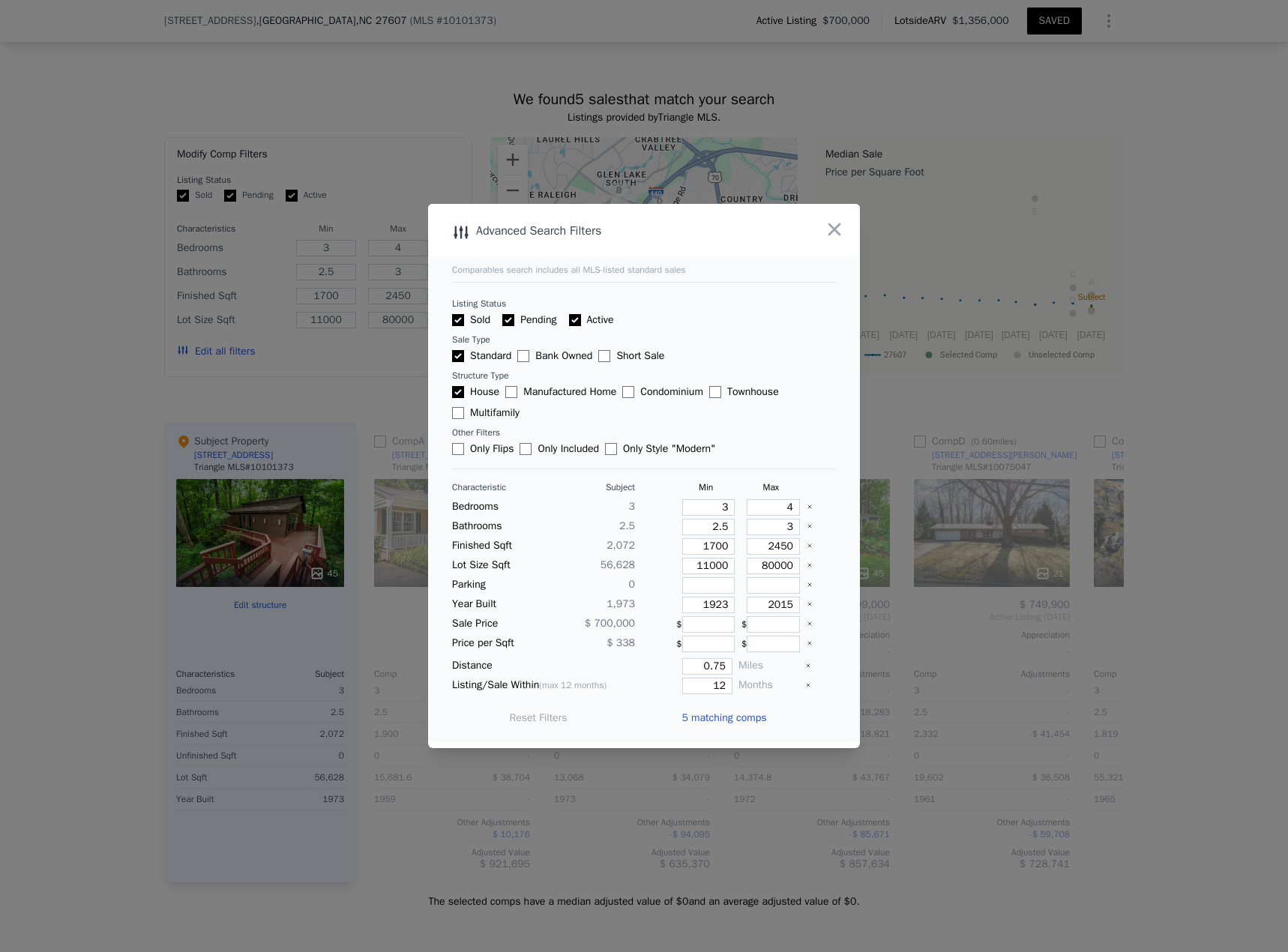 click on "5 matching comps" at bounding box center [723, 718] 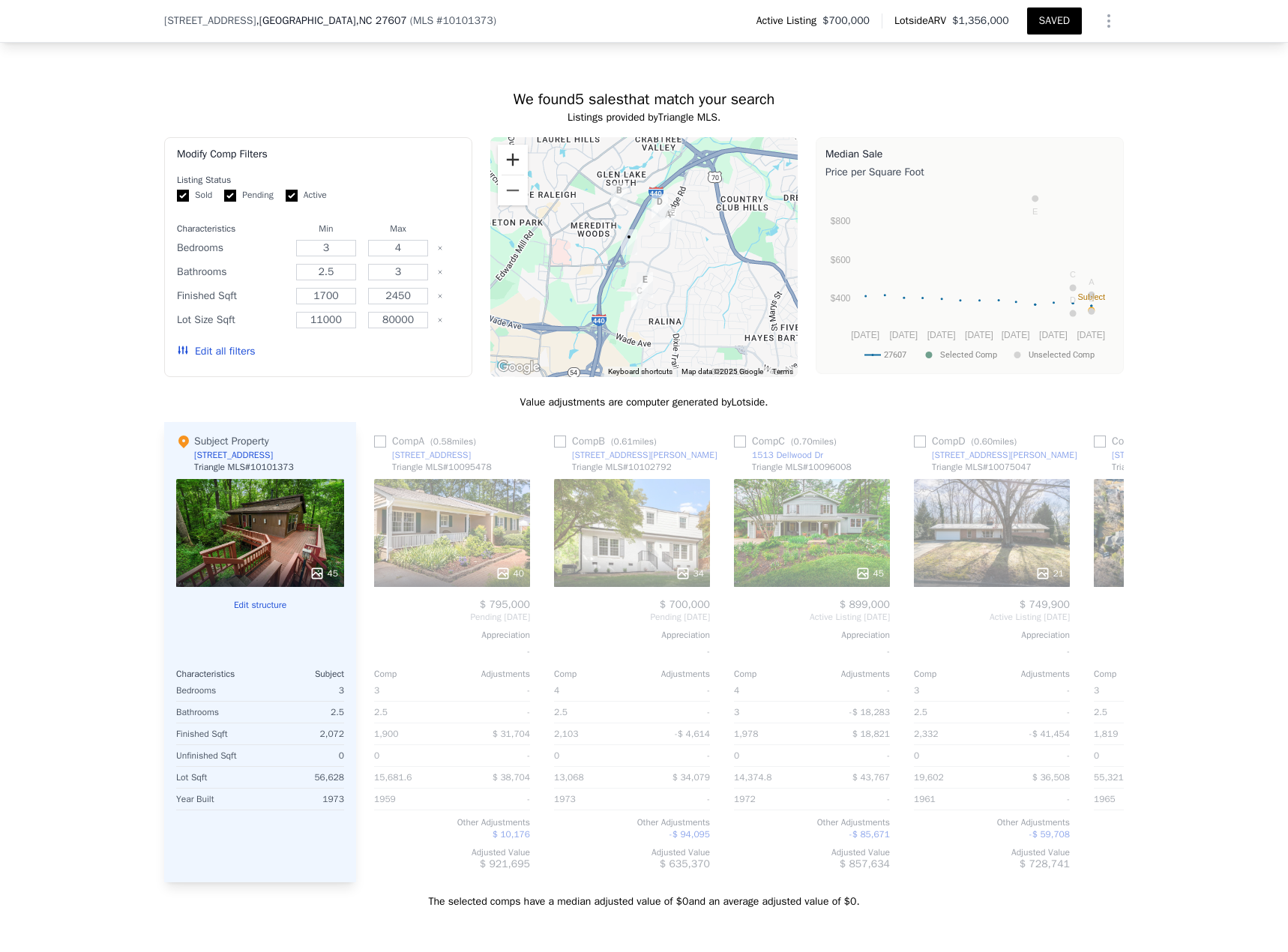 click at bounding box center (513, 160) 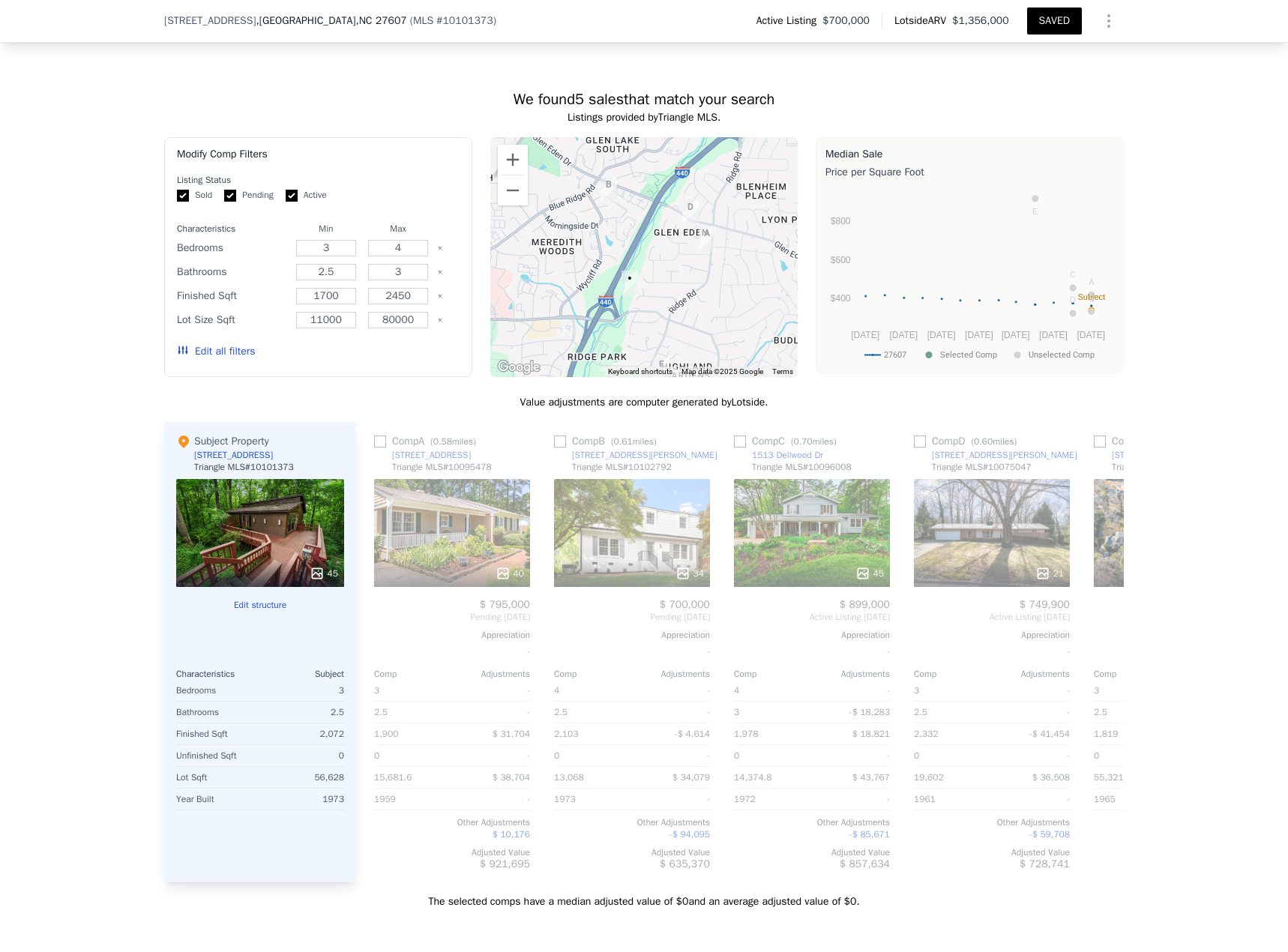 drag, startPoint x: 649, startPoint y: 241, endPoint x: 664, endPoint y: 288, distance: 49.33559 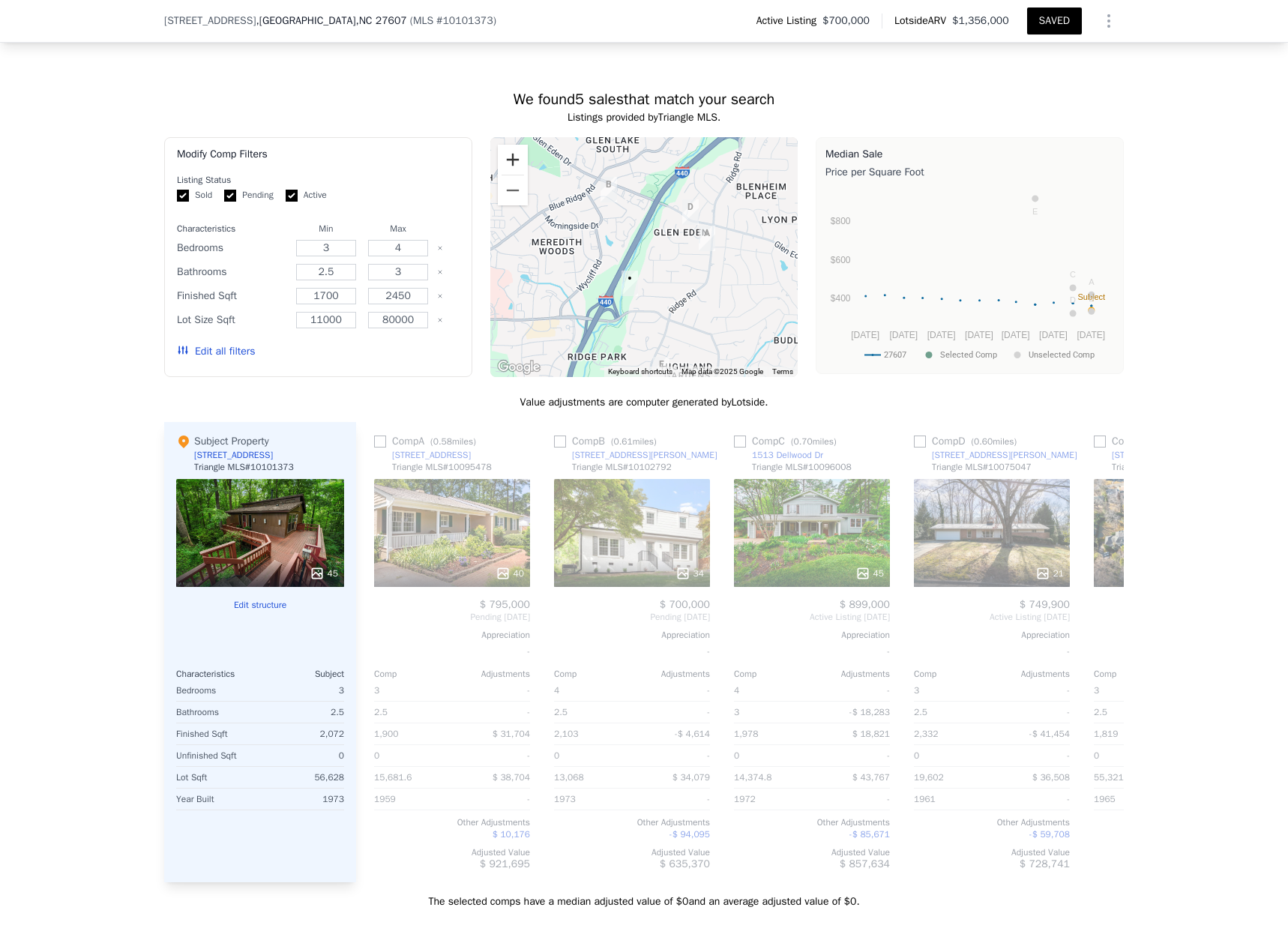 click at bounding box center (513, 160) 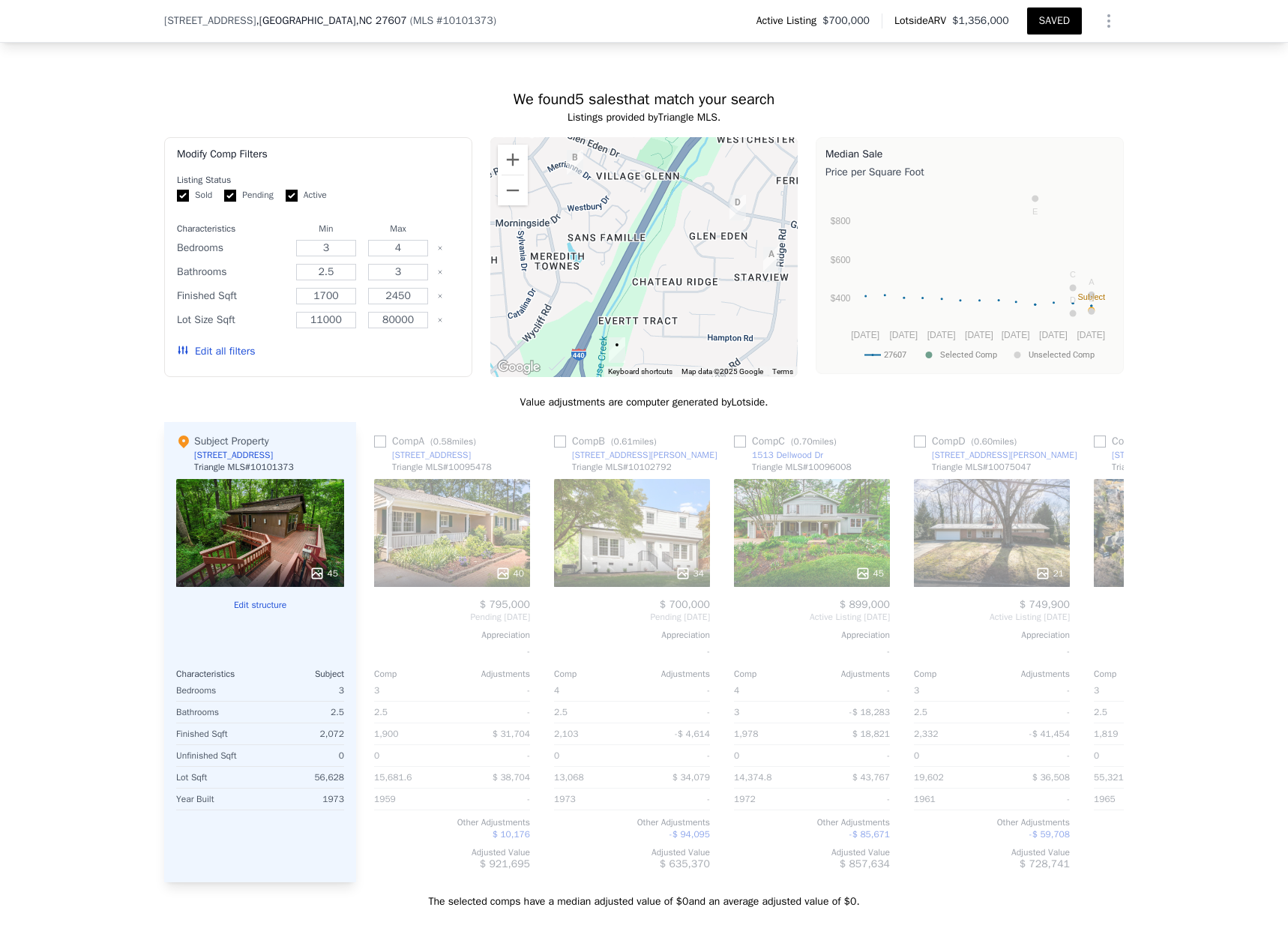 drag, startPoint x: 648, startPoint y: 227, endPoint x: 648, endPoint y: 259, distance: 32 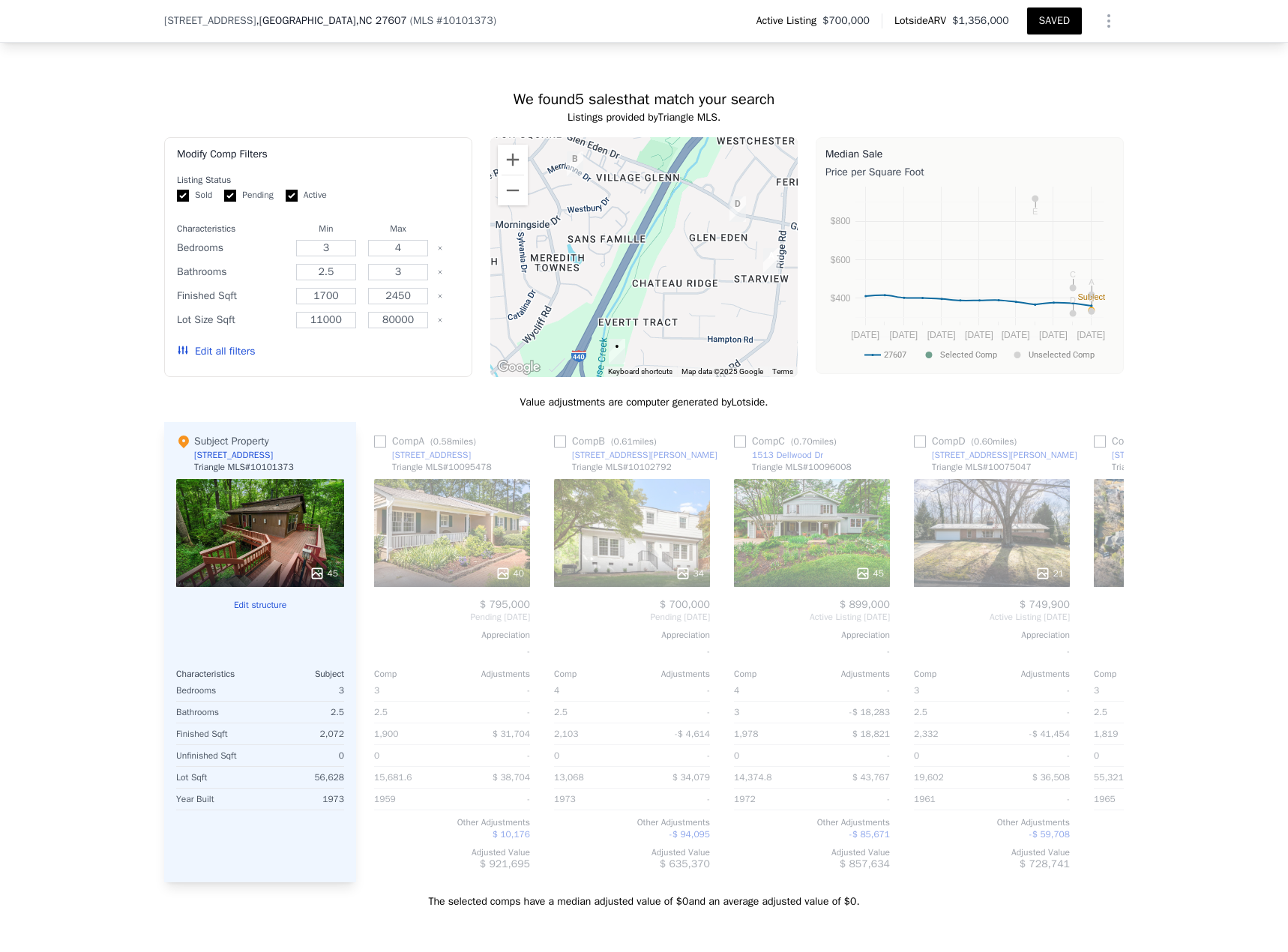 click on "40" at bounding box center (510, 573) 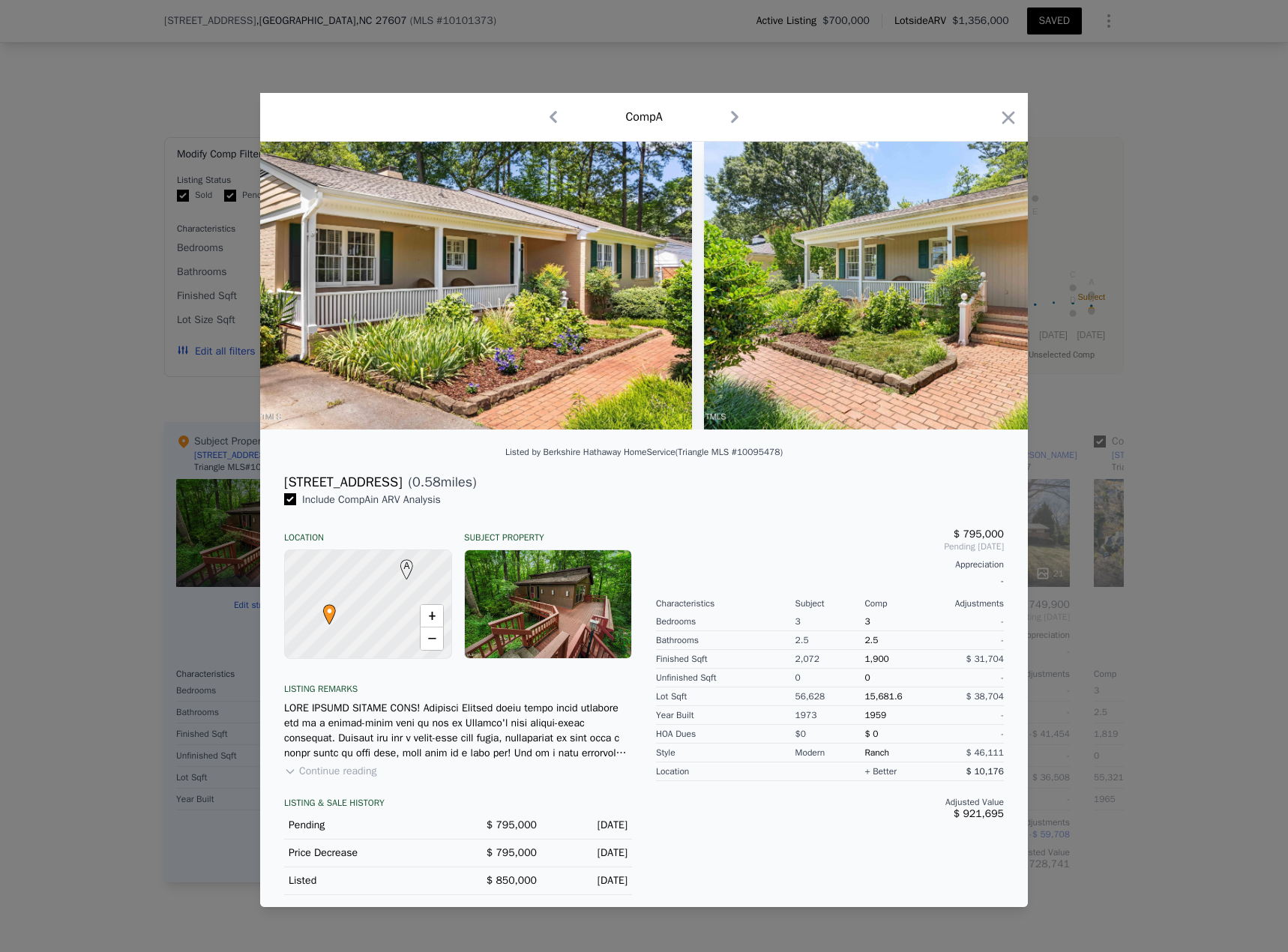 type on "1819" 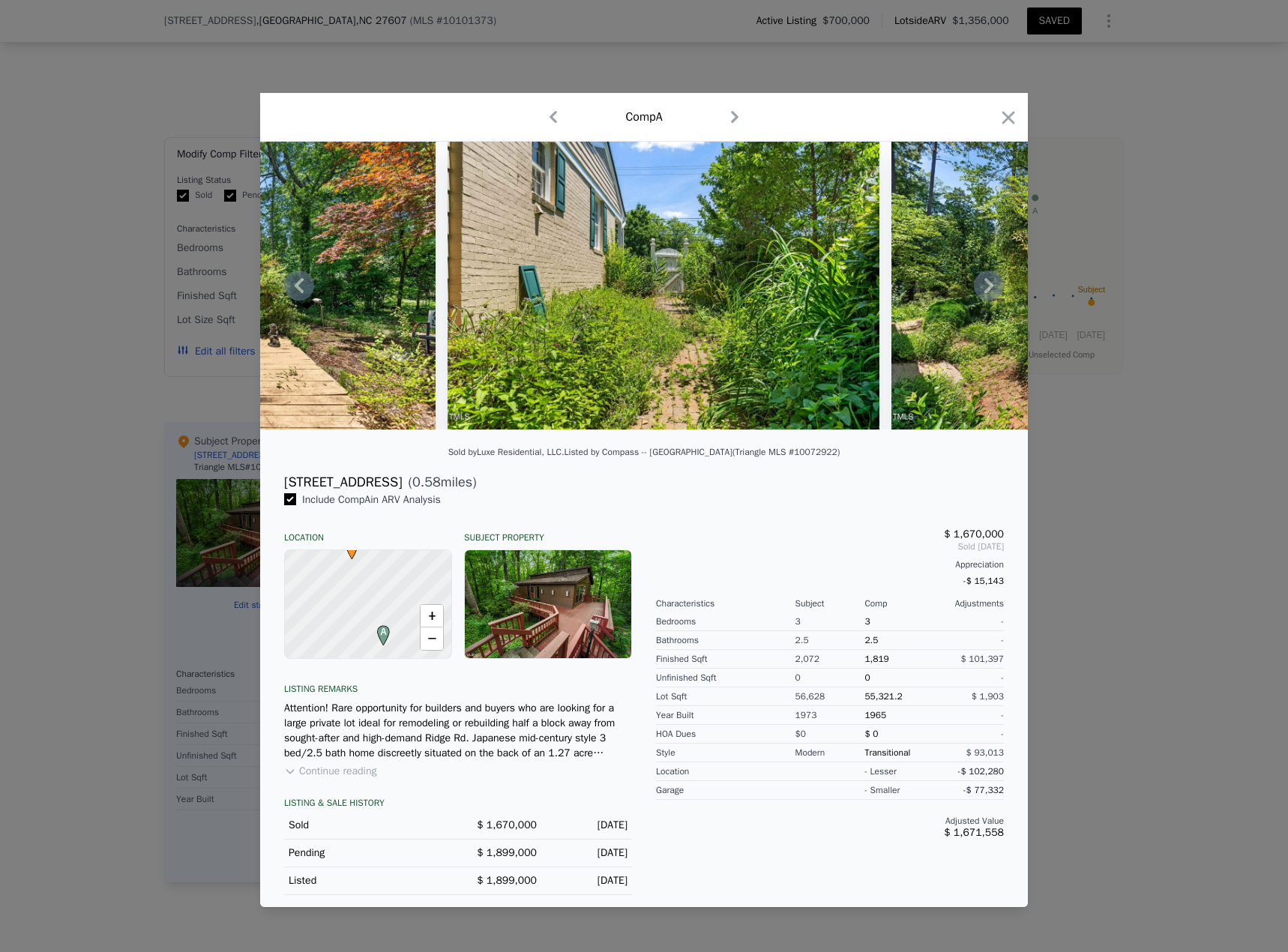scroll, scrollTop: 0, scrollLeft: 14689, axis: horizontal 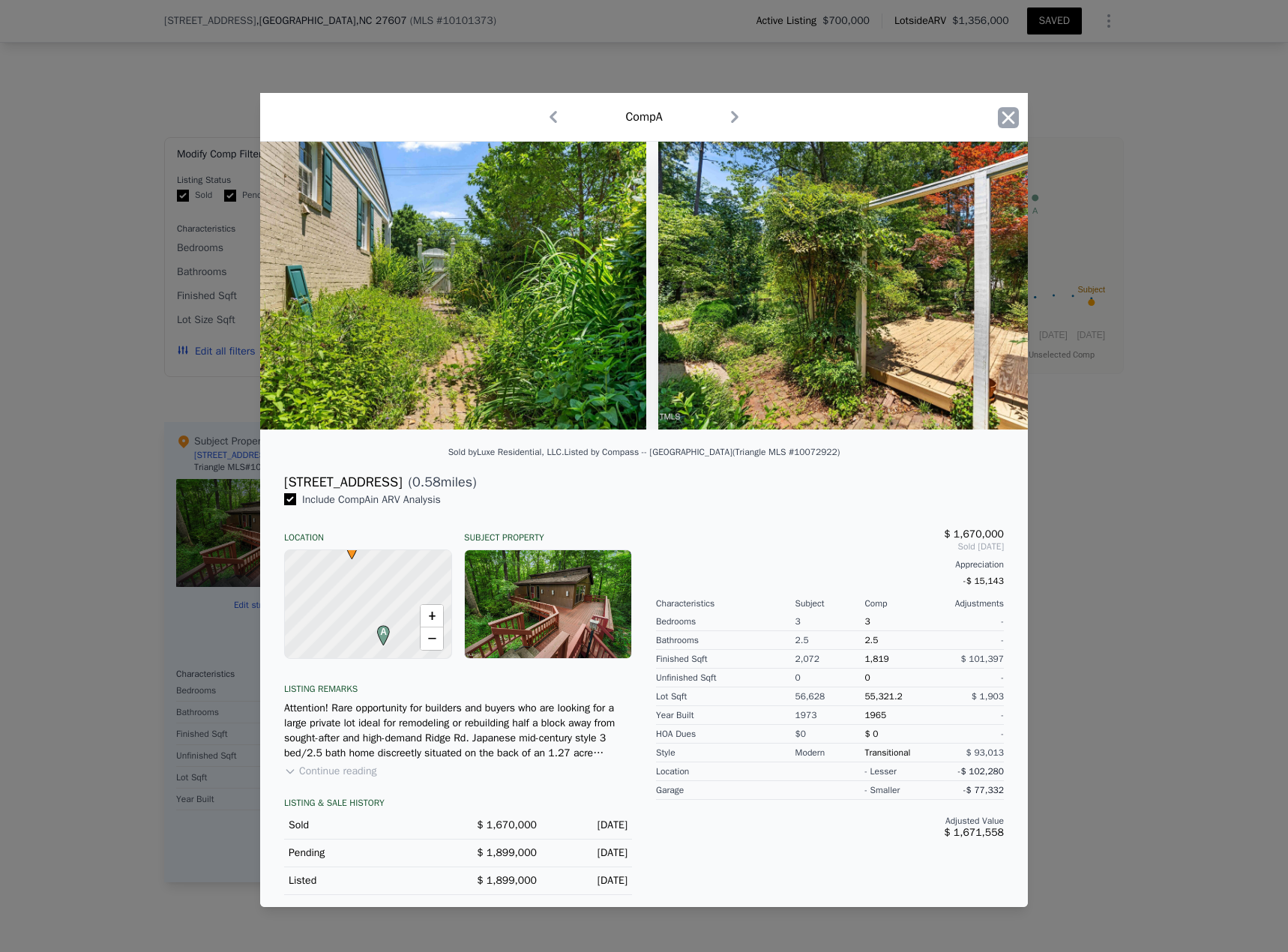 click 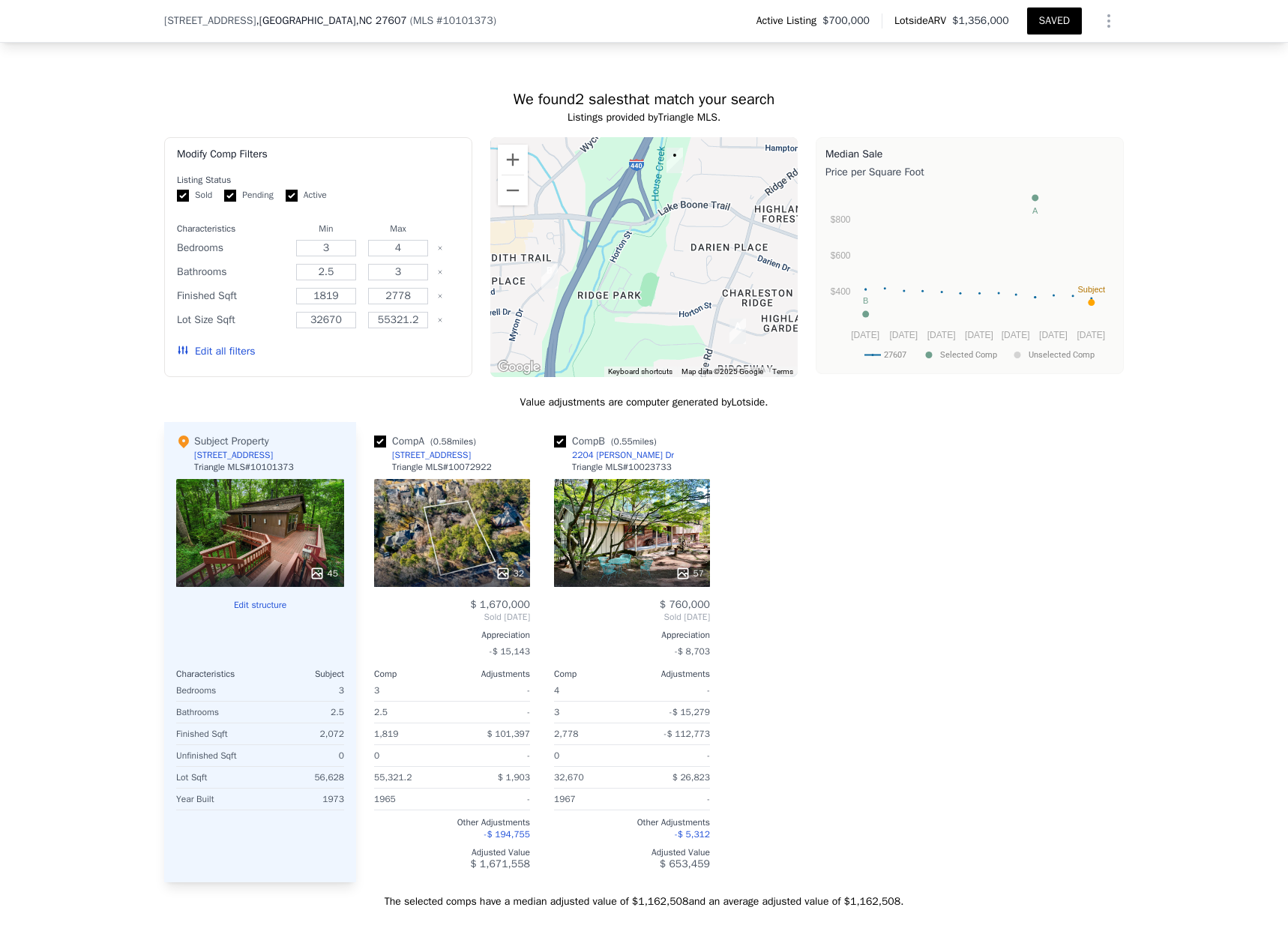 click 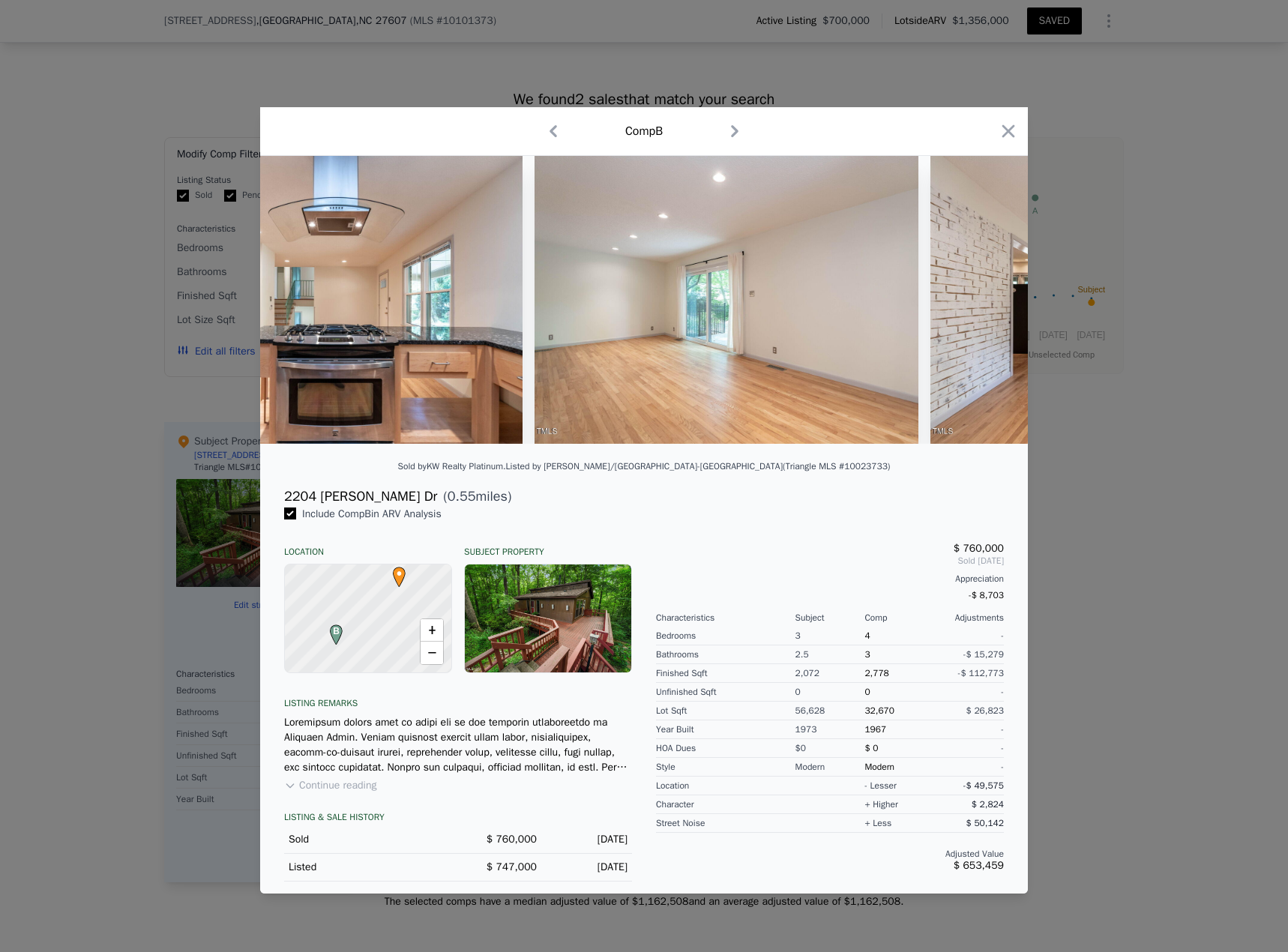 scroll, scrollTop: 0, scrollLeft: 3566, axis: horizontal 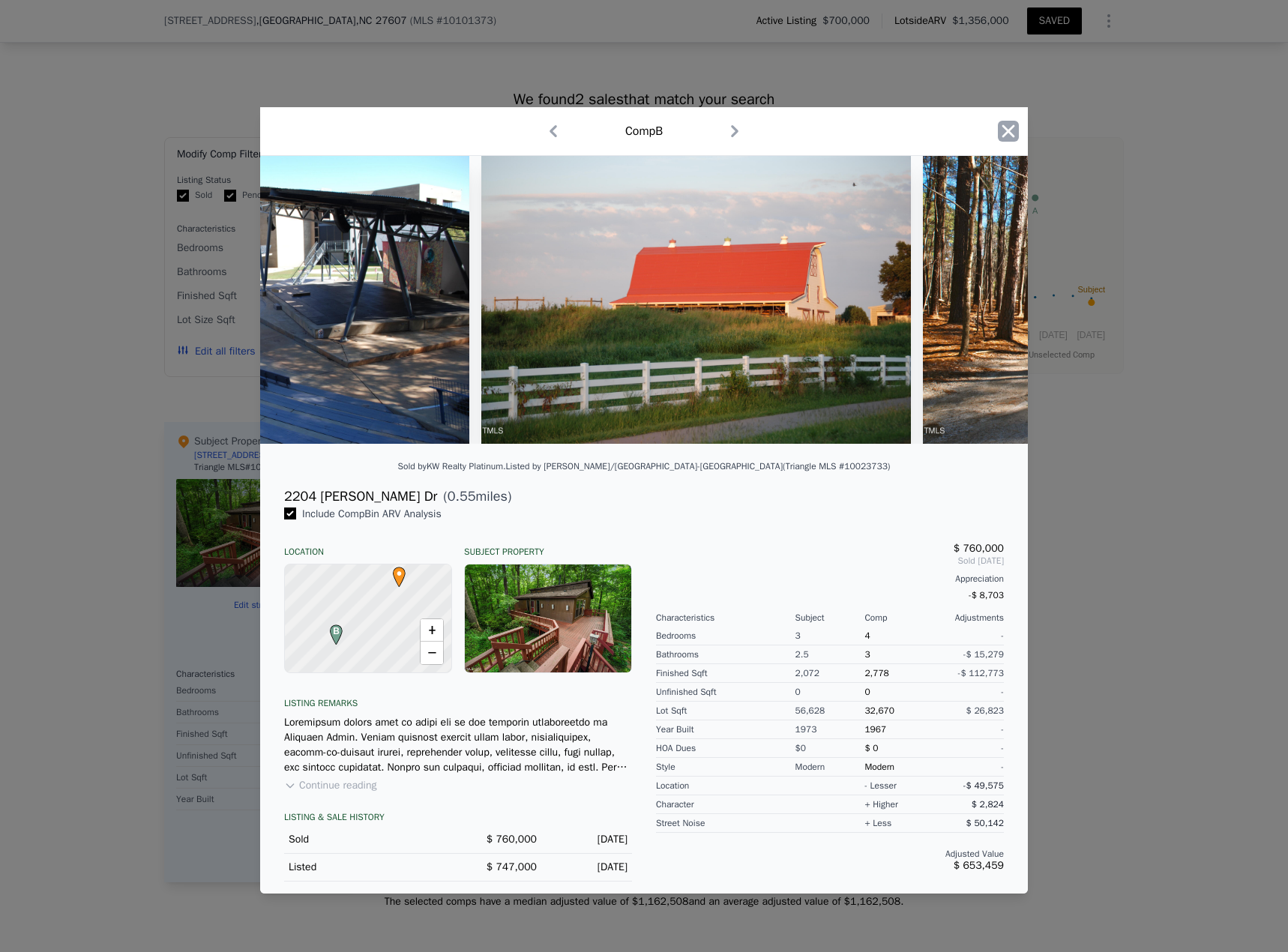 click 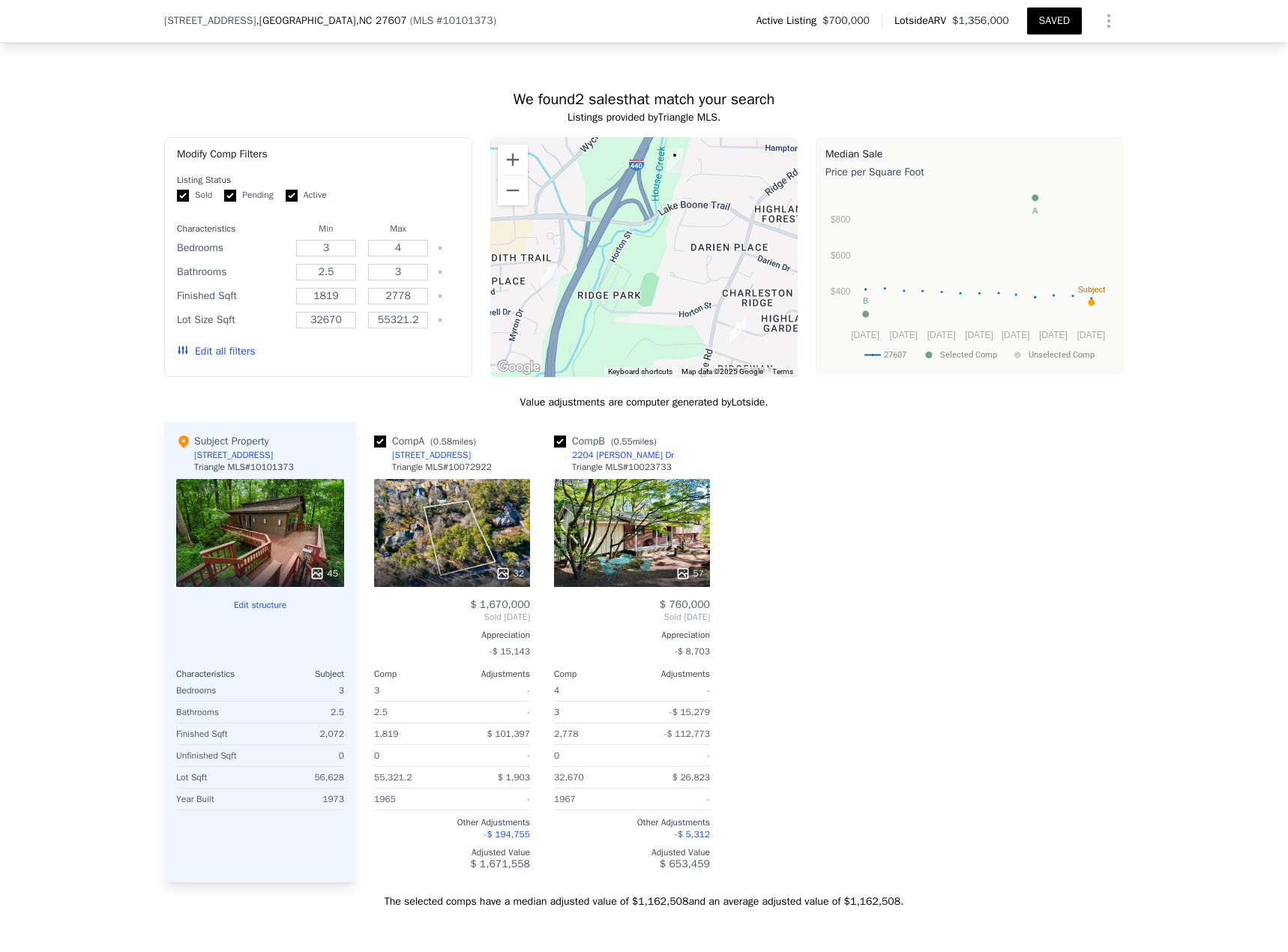 click on "Sold   [DATE]" at bounding box center [632, 617] 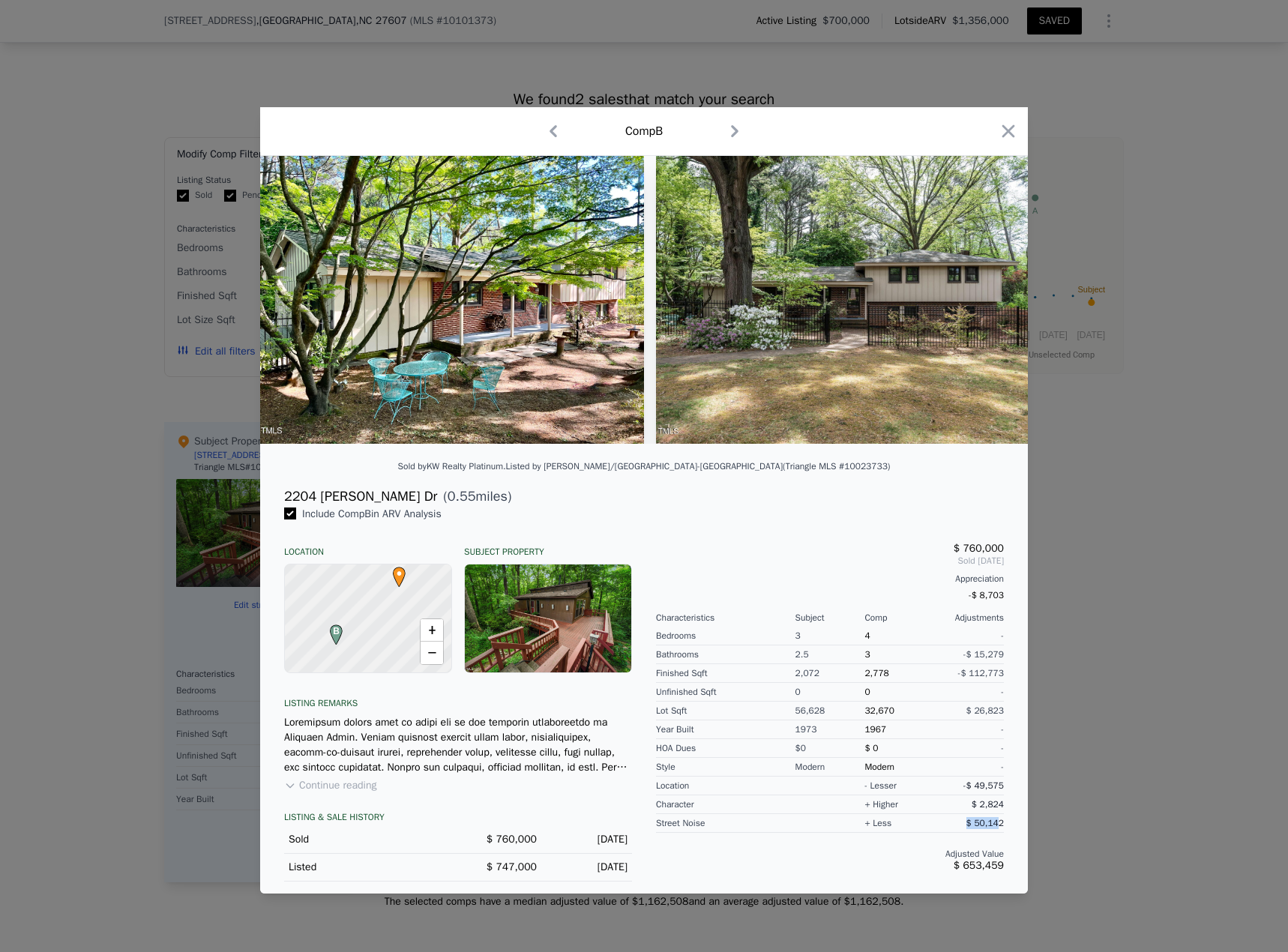 drag, startPoint x: 1000, startPoint y: 828, endPoint x: 966, endPoint y: 823, distance: 34.36568 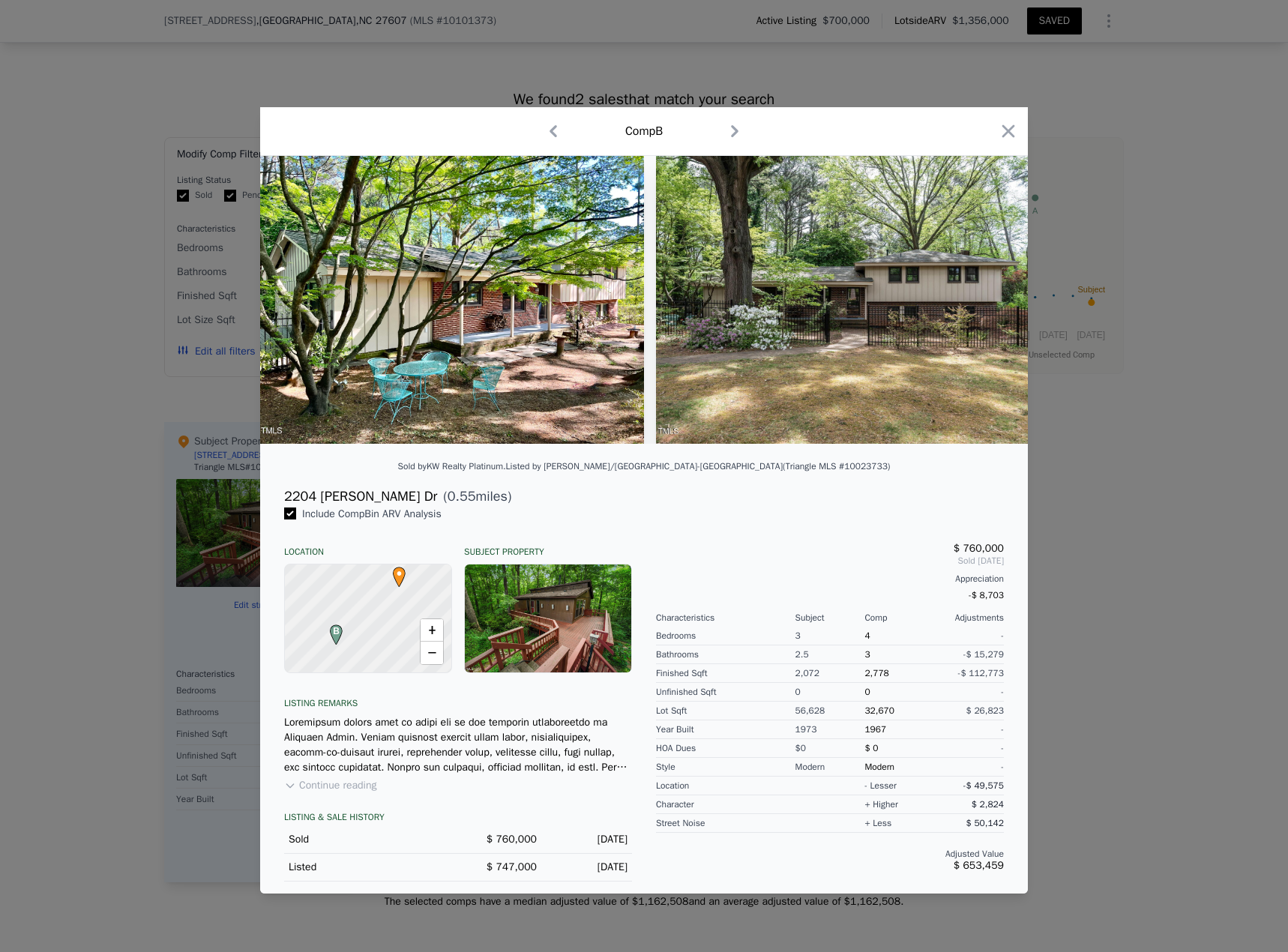click on "$ 2,824" at bounding box center [969, 804] 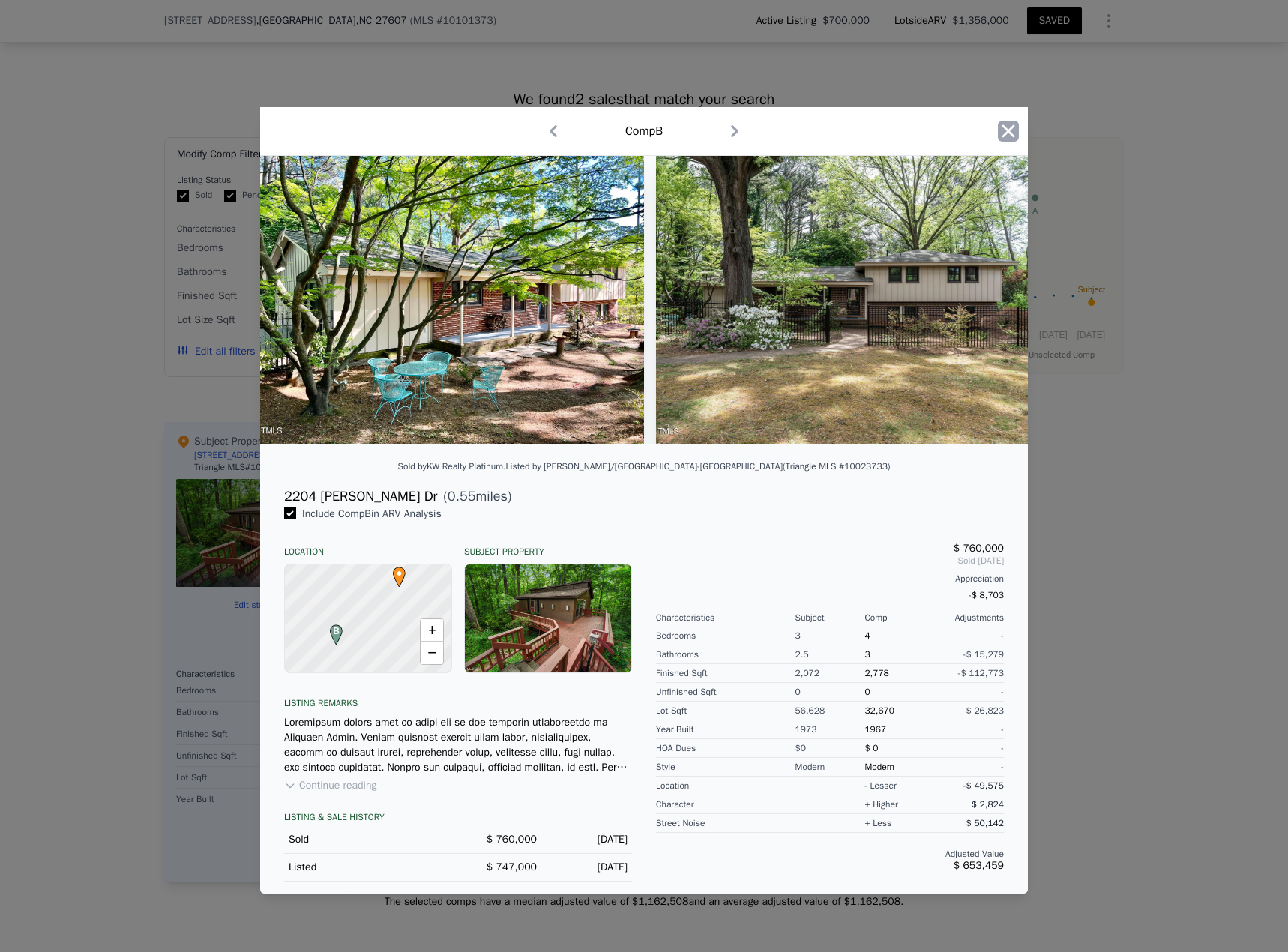 click 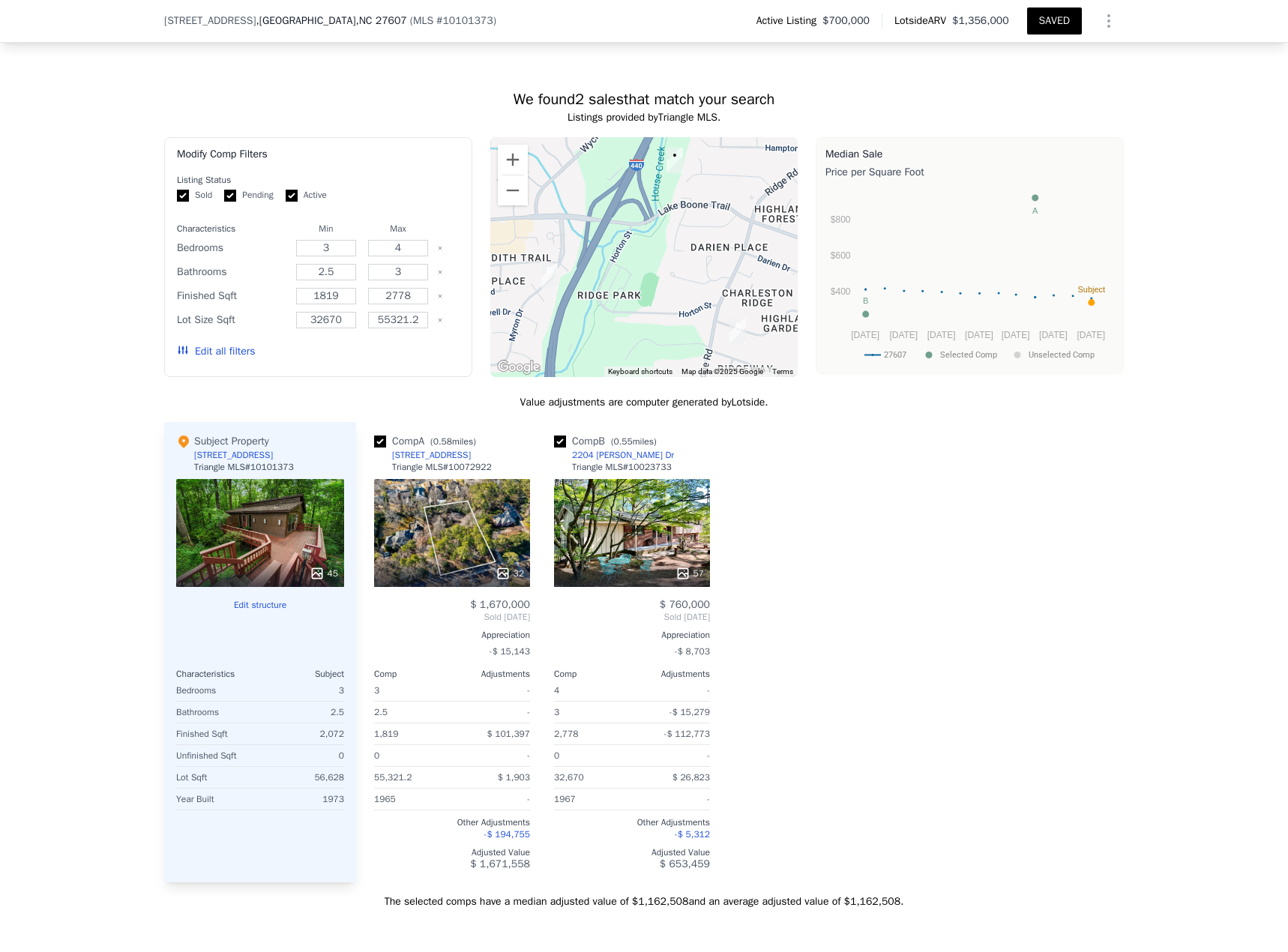 click 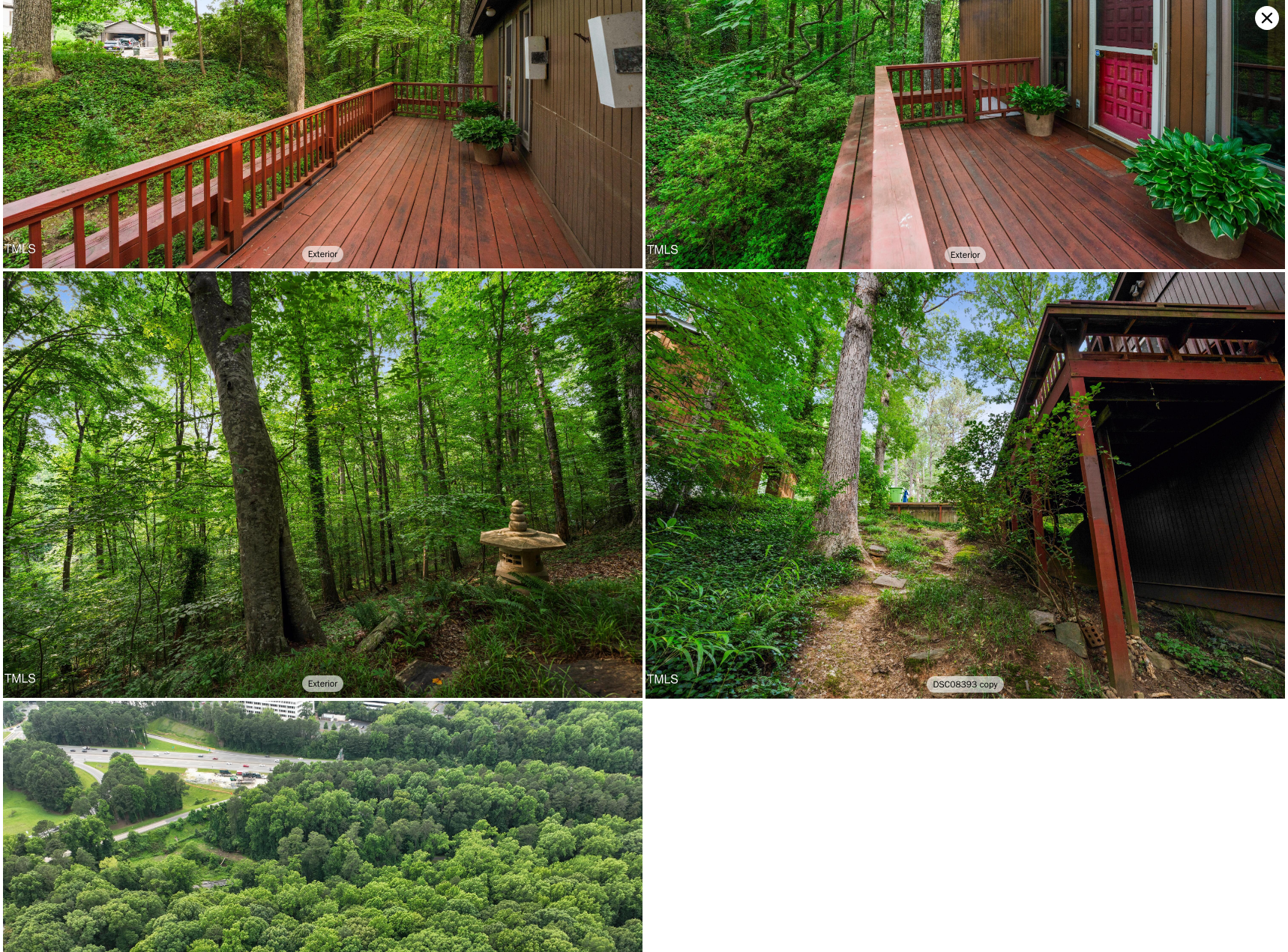 scroll, scrollTop: 9094, scrollLeft: 0, axis: vertical 